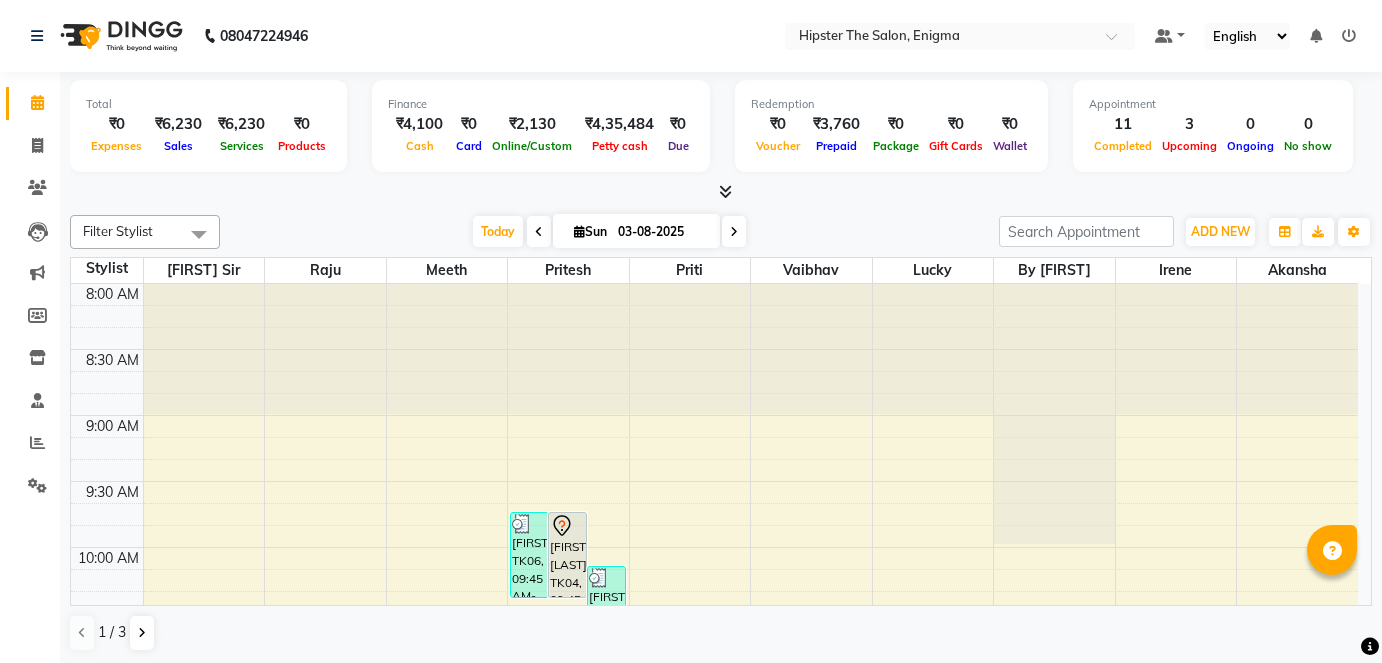 scroll, scrollTop: 0, scrollLeft: 0, axis: both 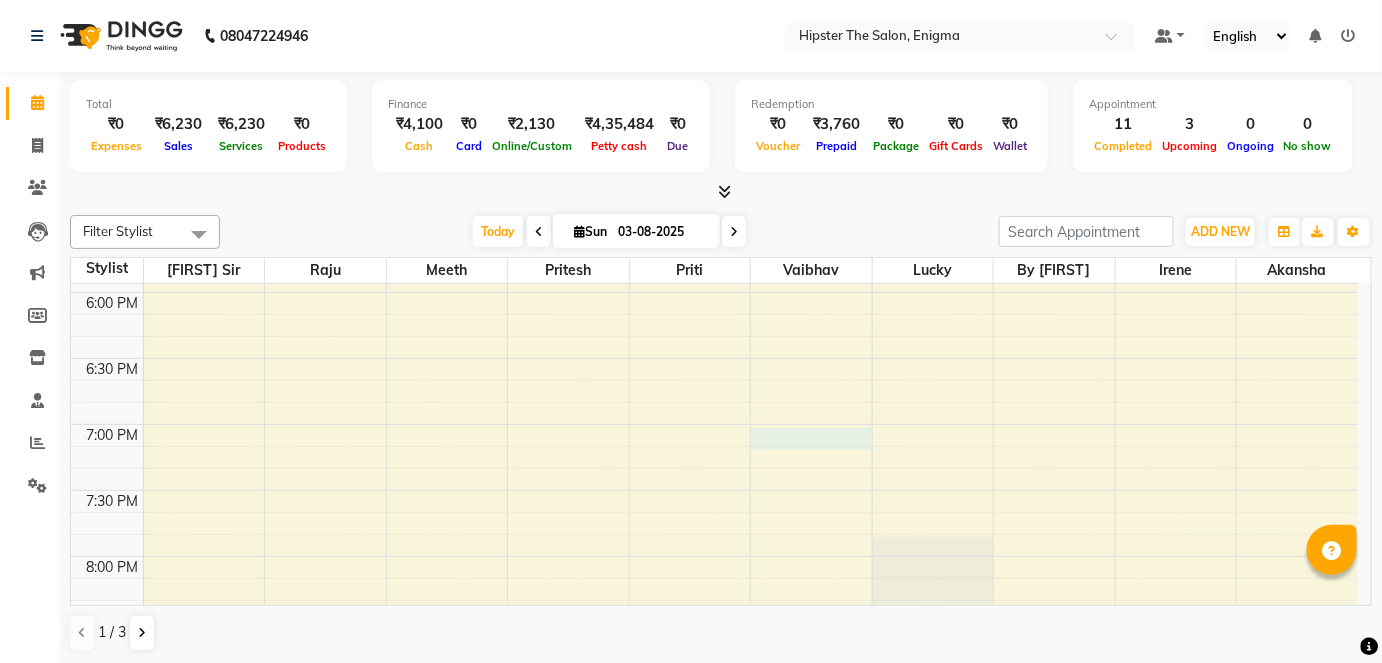 click on "8:00 AM 8:30 AM 9:00 AM 9:30 AM 10:00 AM 10:30 AM 11:00 AM 11:30 AM 12:00 PM 12:30 PM 1:00 PM 1:30 PM 2:00 PM 2:30 PM 3:00 PM 3:30 PM 4:00 PM 4:30 PM 5:00 PM 5:30 PM 6:00 PM 6:30 PM 7:00 PM 7:30 PM 8:00 PM 8:30 PM 9:00 PM 9:30 PM     [FIRST], TK10, 02:00 PM-02:50 PM, Hair Colour (Inward Pricing) Root Touch Up 1 Inch (Ammonia Free)     [FIRST], TK08, 11:40 AM-12:10 PM, Haircuts Men's Haircut - Junior Stylist             [FIRST], TK02, 03:00 PM-03:45 PM, Hipster Hair Spa Hipster Hair Spa Shoulder Length     [FIRST], TK06, 09:45 AM-10:25 AM, Wash & Blow Dry Wash & Blow Dry Mid Length             [FIRST] [LAST], TK04, 09:45 AM-10:25 AM, Wash & Blow Dry Wash & Blow Dry Mid Length     [FIRST], TK08, 10:10 AM-11:40 AM, Hipster Hair Spa Hipster Hair Spa Shoulder Length,Haircuts Women's Haircut - Senior Stylist     [FIRST] [LAST], TK03, 11:00 AM-11:15 AM, Men's Grooming Men's Shave - Junior Stylist     [FIRST], TK09, 11:40 AM-12:10 PM, Haircuts Men's Haircut - Junior Stylist" at bounding box center [714, -104] 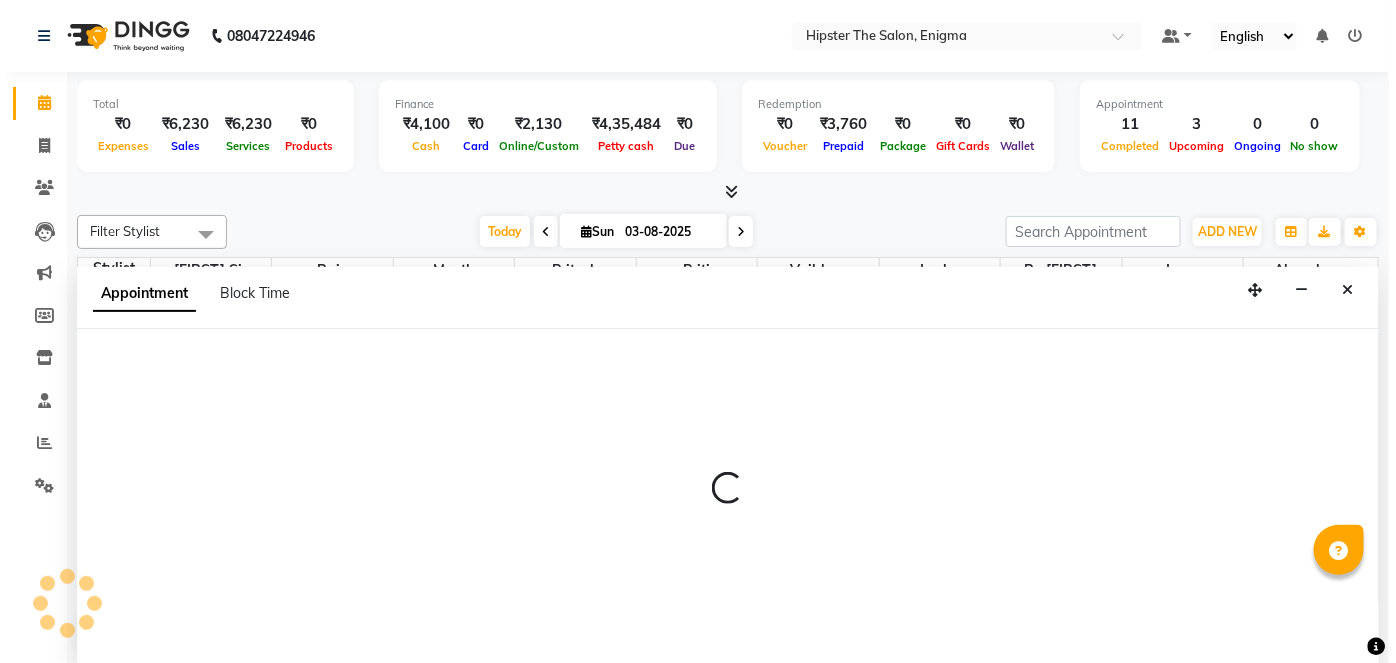 scroll, scrollTop: 0, scrollLeft: 0, axis: both 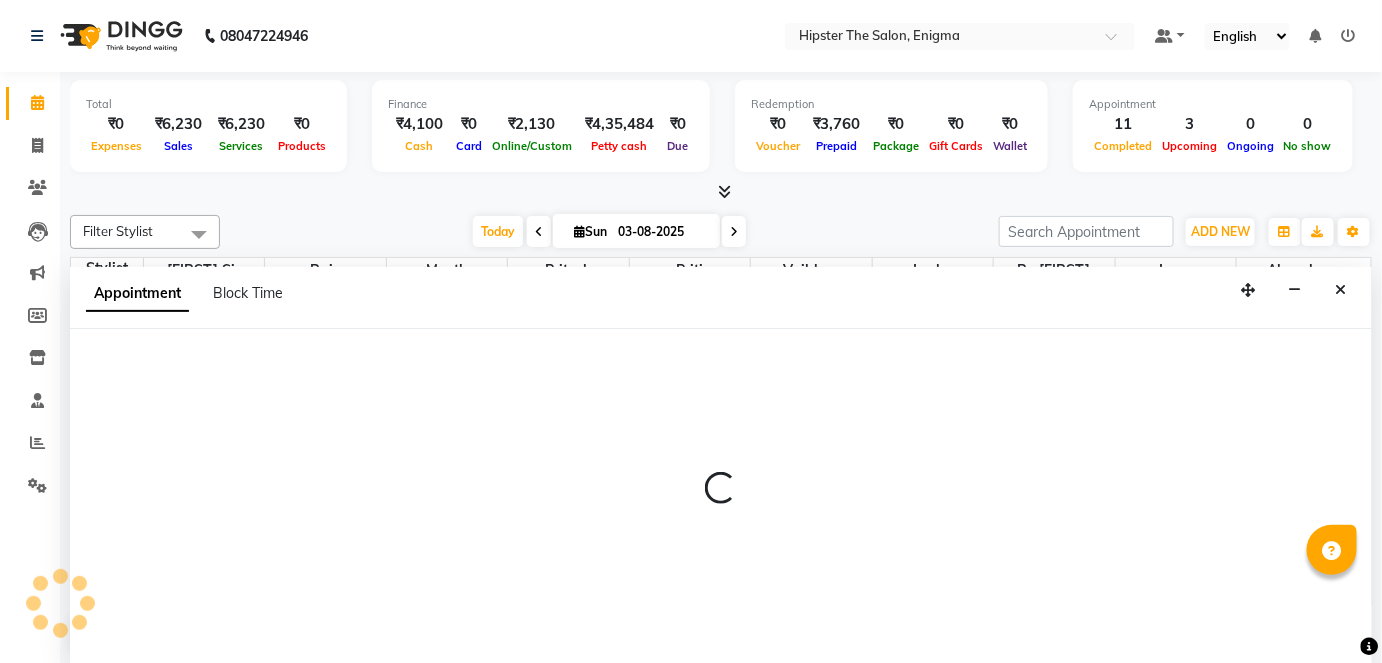 select on "[NUMBER]" 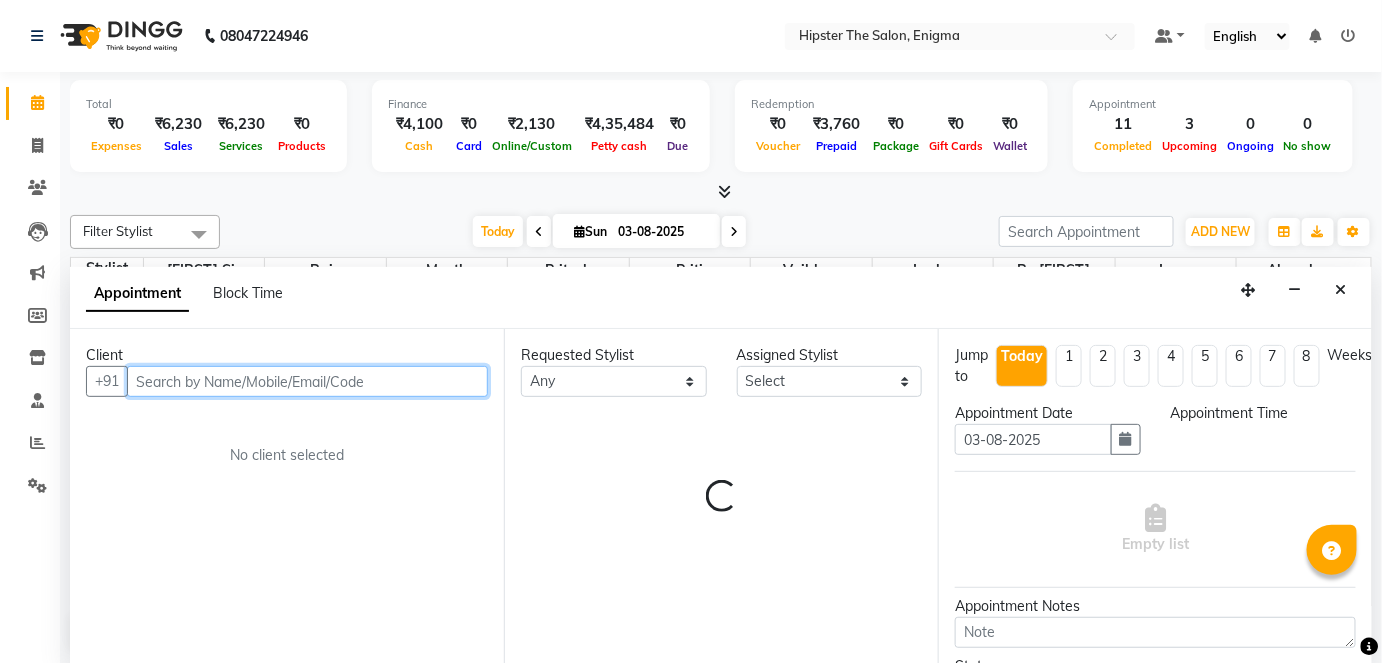 select on "1155" 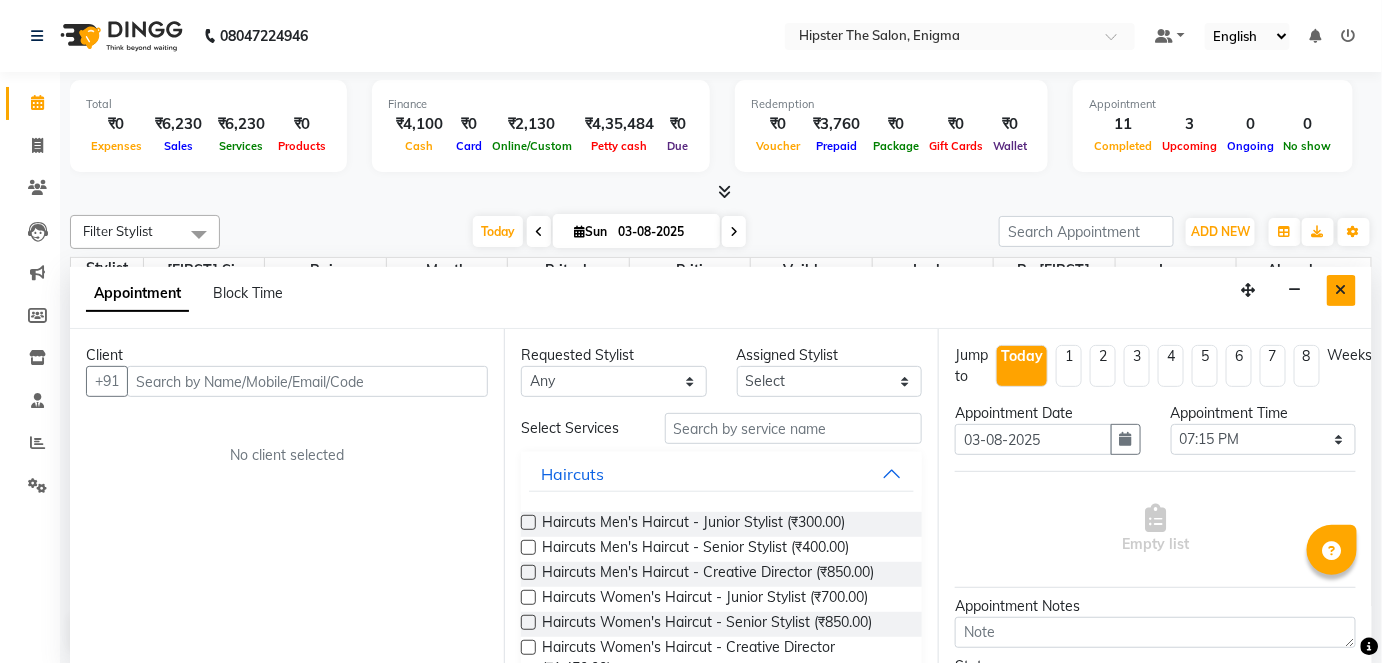 click at bounding box center (1341, 290) 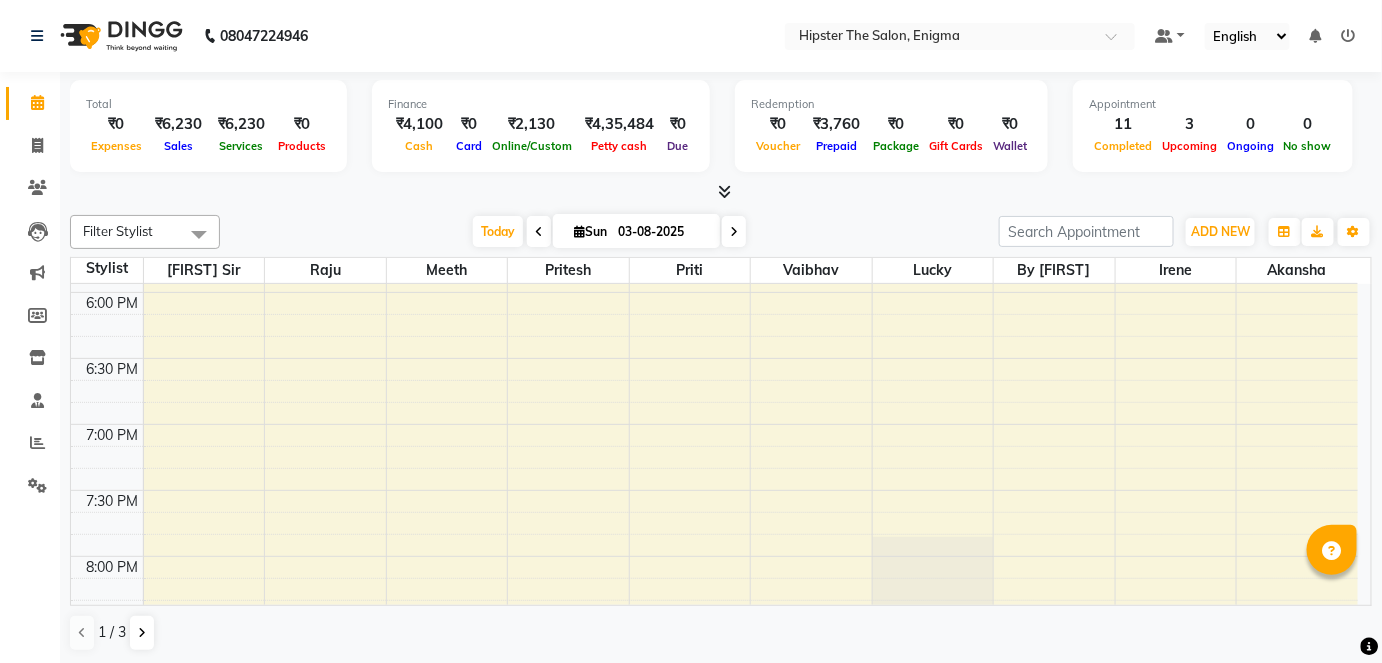 click on "8:00 AM 8:30 AM 9:00 AM 9:30 AM 10:00 AM 10:30 AM 11:00 AM 11:30 AM 12:00 PM 12:30 PM 1:00 PM 1:30 PM 2:00 PM 2:30 PM 3:00 PM 3:30 PM 4:00 PM 4:30 PM 5:00 PM 5:30 PM 6:00 PM 6:30 PM 7:00 PM 7:30 PM 8:00 PM 8:30 PM 9:00 PM 9:30 PM     [FIRST], TK10, 02:00 PM-02:50 PM, Hair Colour (Inward Pricing) Root Touch Up 1 Inch (Ammonia Free)     [FIRST], TK08, 11:40 AM-12:10 PM, Haircuts Men's Haircut - Junior Stylist             [FIRST], TK02, 03:00 PM-03:45 PM, Hipster Hair Spa Hipster Hair Spa Shoulder Length     [FIRST], TK06, 09:45 AM-10:25 AM, Wash & Blow Dry Wash & Blow Dry Mid Length             [FIRST] [LAST], TK04, 09:45 AM-10:25 AM, Wash & Blow Dry Wash & Blow Dry Mid Length     [FIRST], TK08, 10:10 AM-11:40 AM, Hipster Hair Spa Hipster Hair Spa Shoulder Length,Haircuts Women's Haircut - Senior Stylist     [FIRST] [LAST], TK03, 11:00 AM-11:15 AM, Men's Grooming Men's Shave - Junior Stylist     [FIRST], TK09, 11:40 AM-12:10 PM, Haircuts Men's Haircut - Junior Stylist" at bounding box center [714, -104] 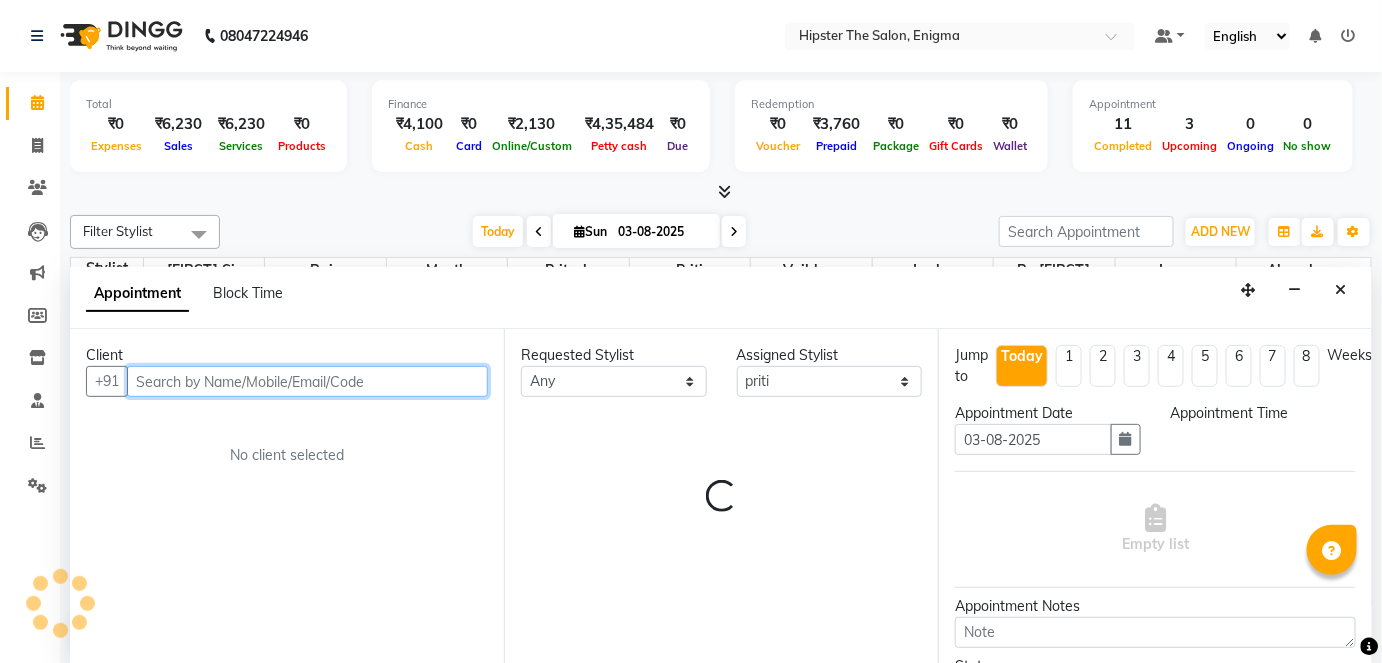 select on "1140" 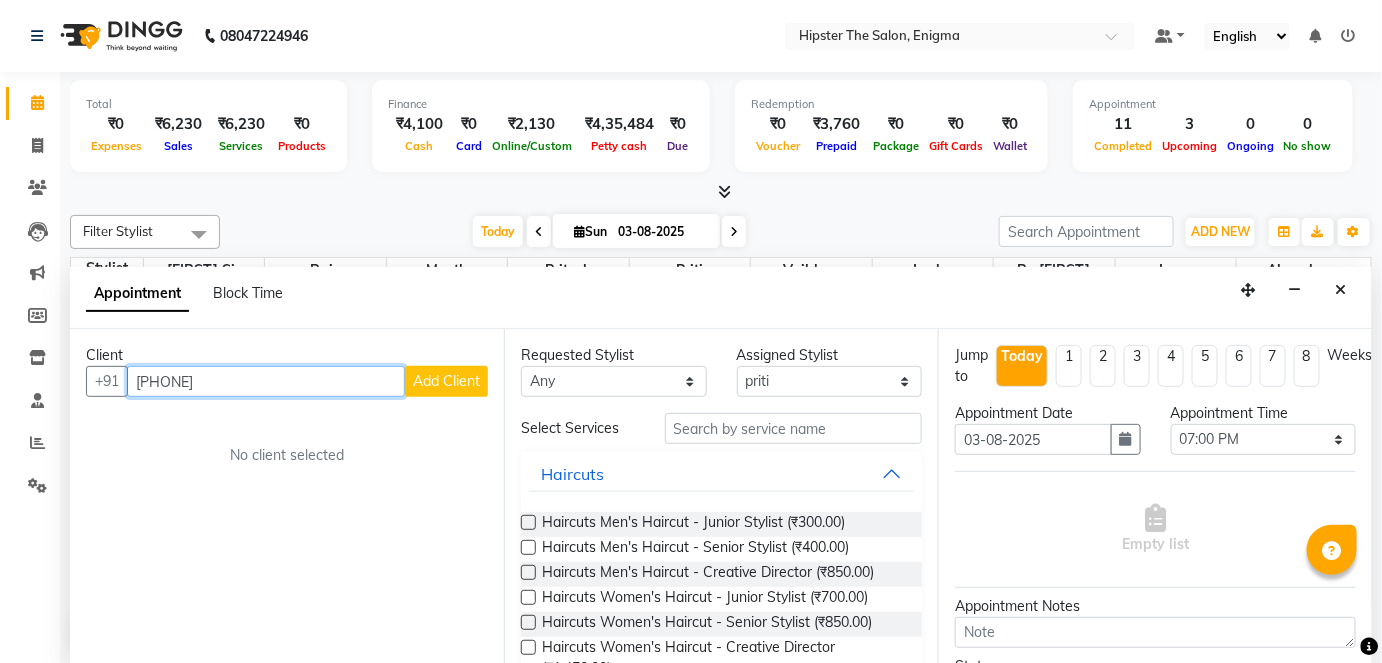 type on "[PHONE]" 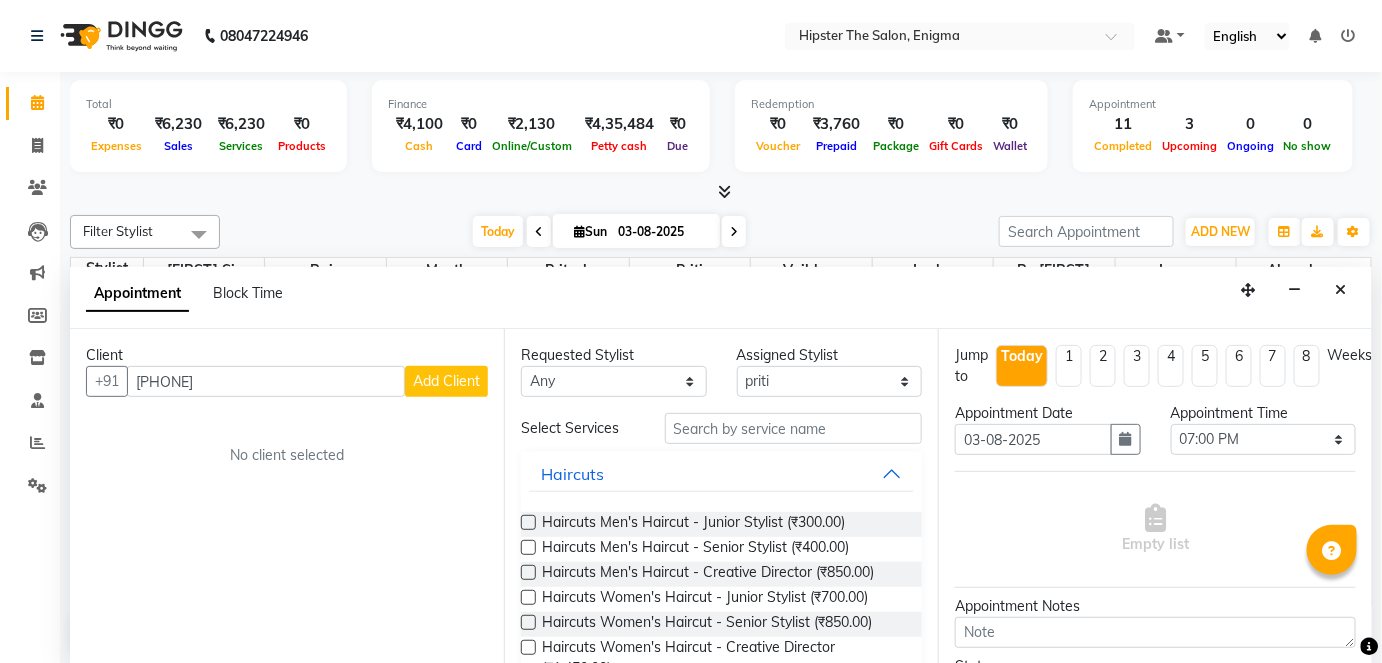click on "Add Client" at bounding box center (446, 381) 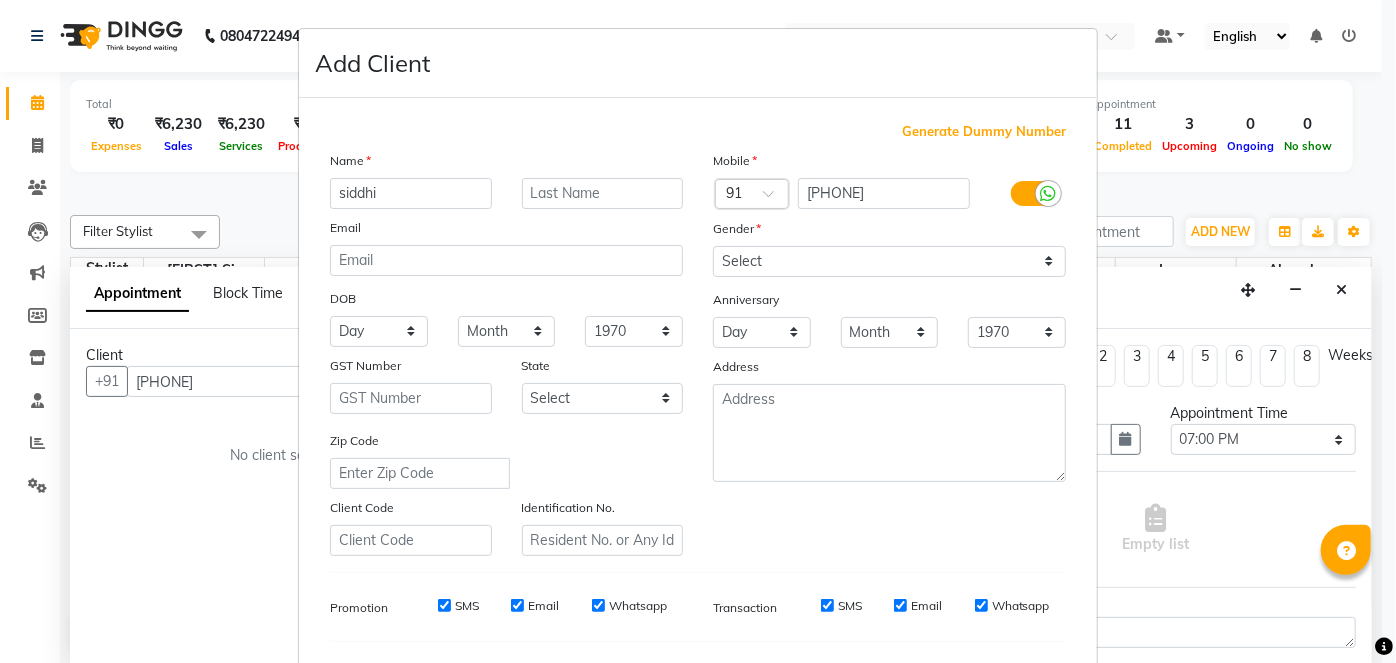 type on "siddhi" 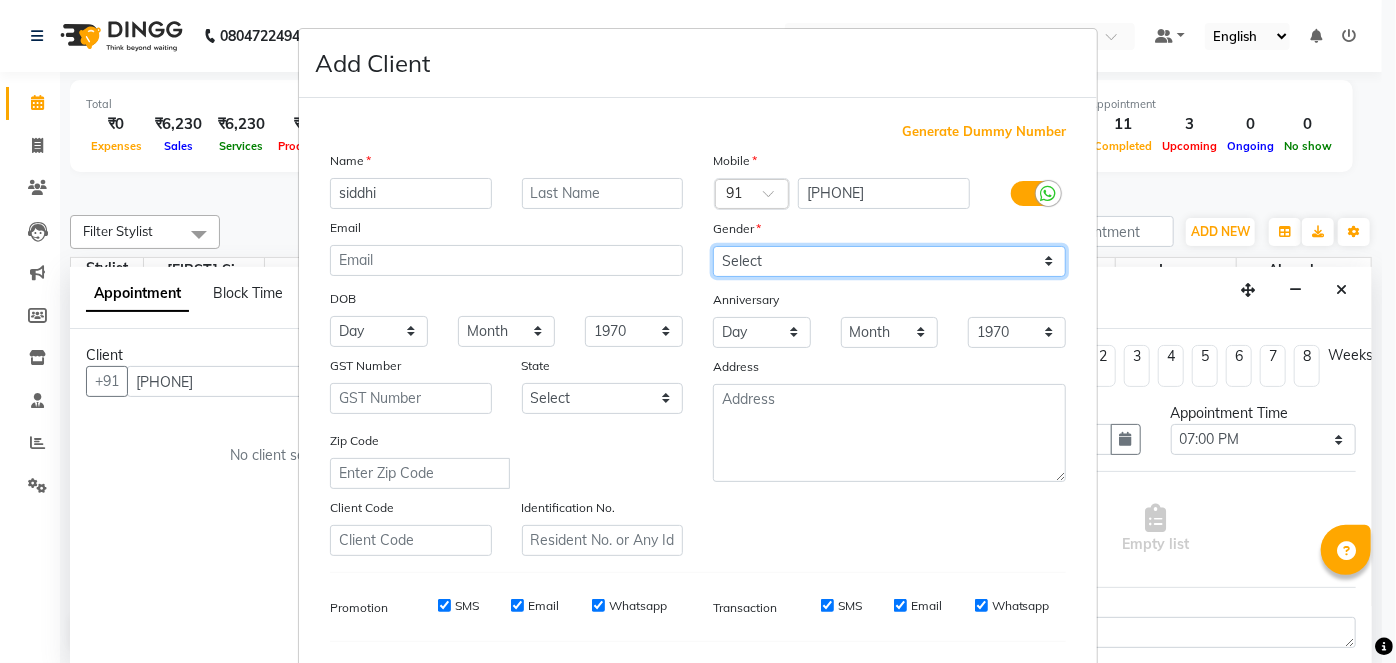 click on "Select Male Female Other Prefer Not To Say" at bounding box center (889, 261) 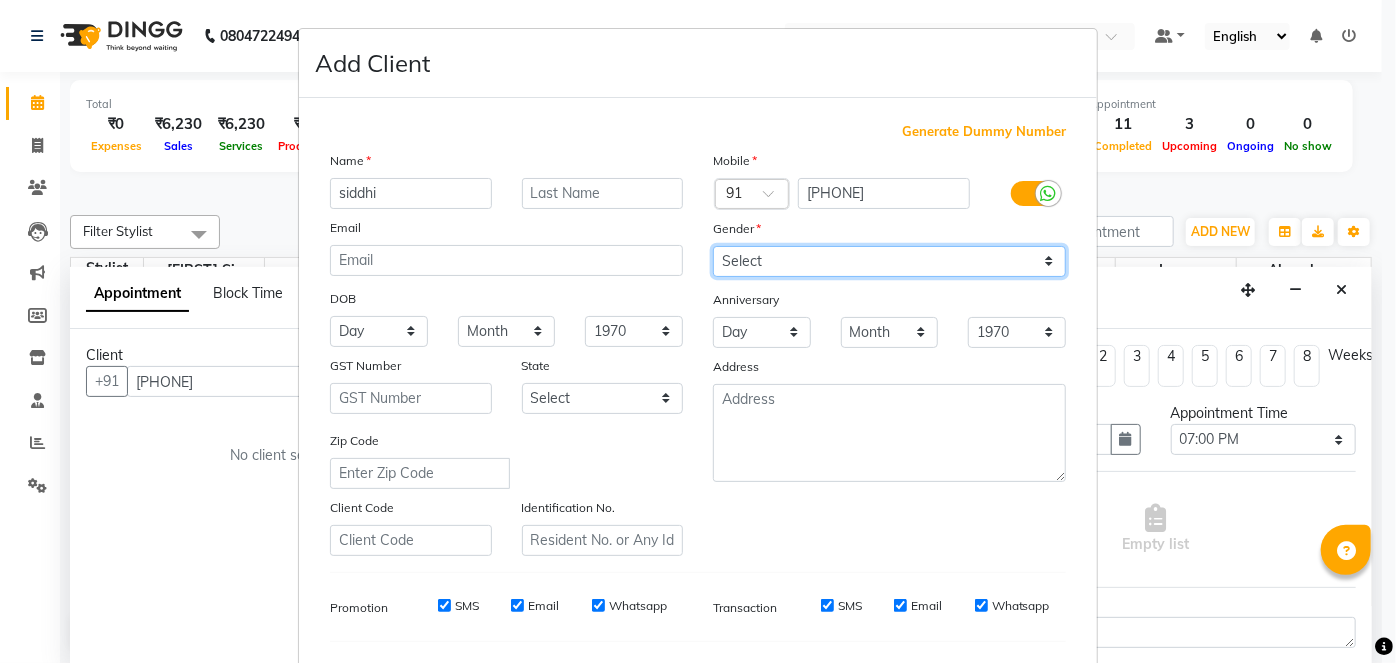 select on "female" 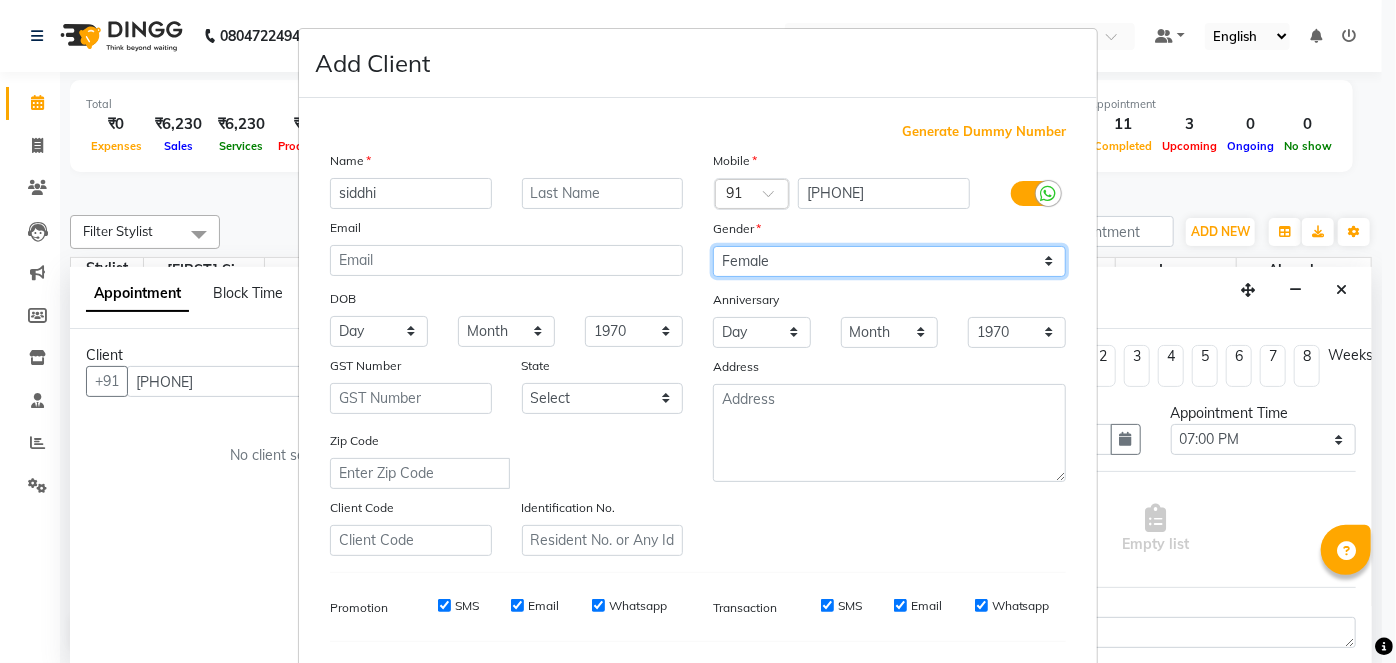 click on "Select Male Female Other Prefer Not To Say" at bounding box center (889, 261) 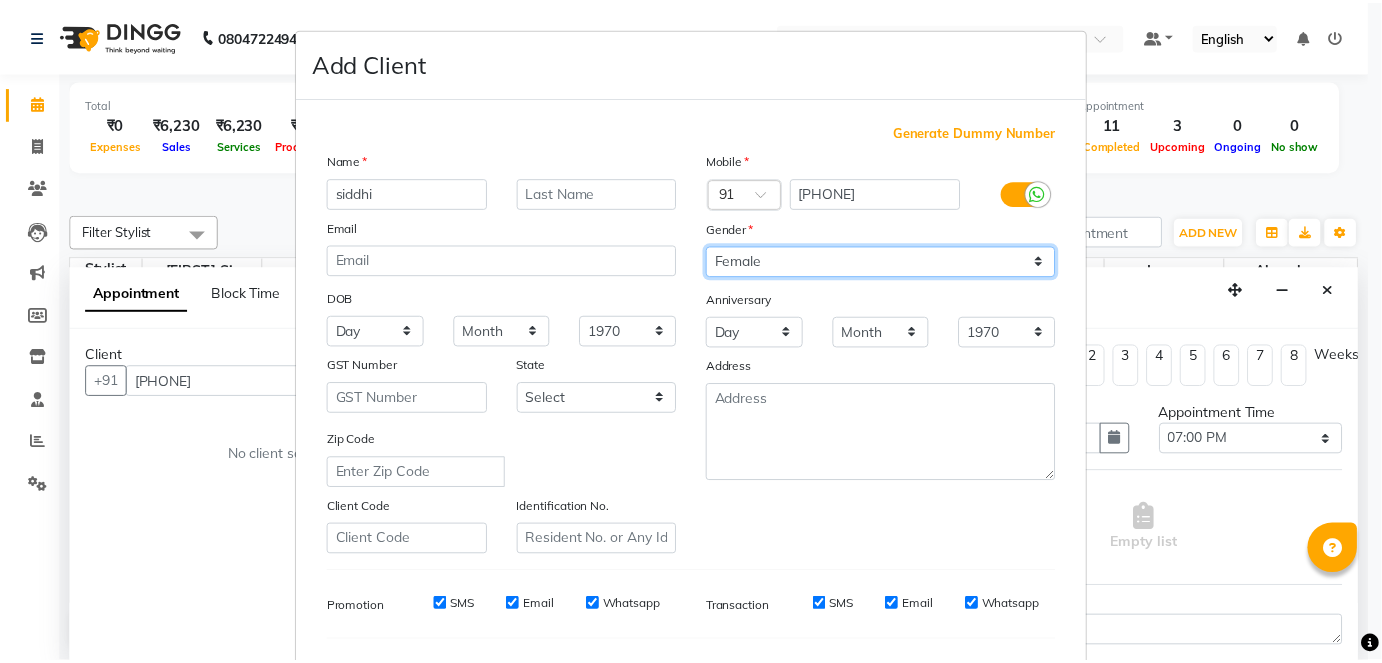 scroll, scrollTop: 258, scrollLeft: 0, axis: vertical 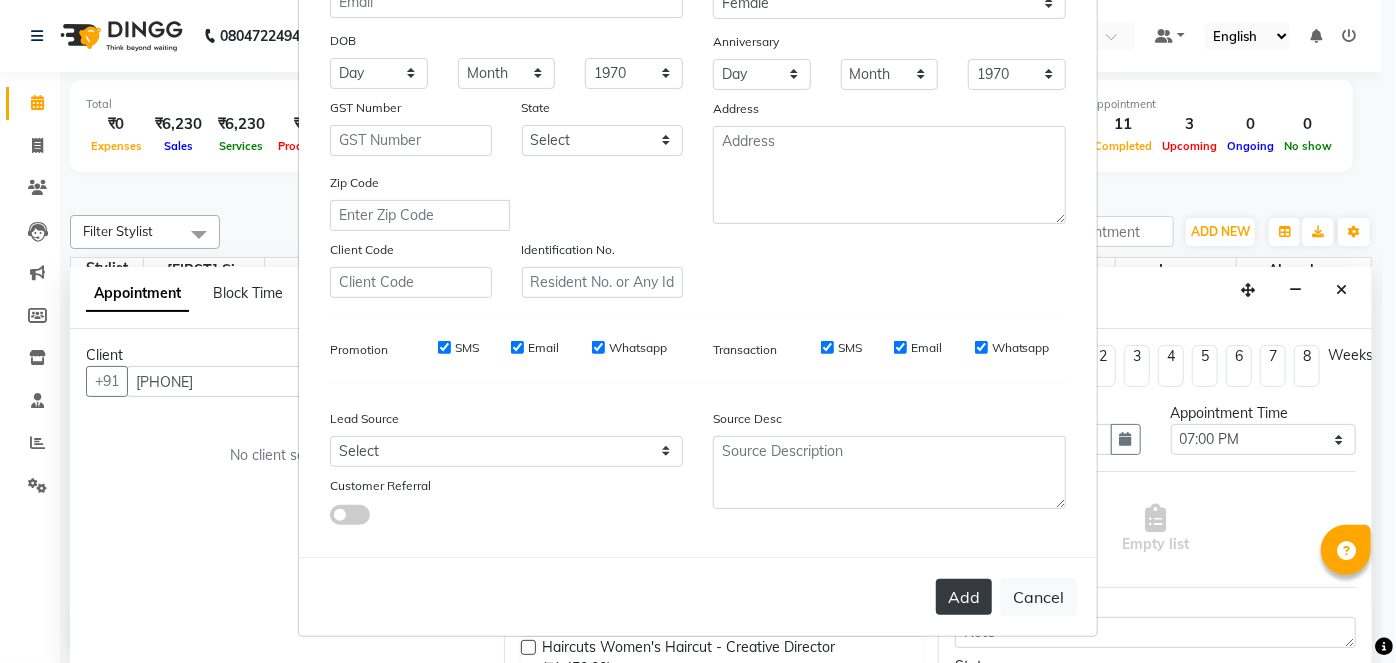 click on "Add" at bounding box center (964, 597) 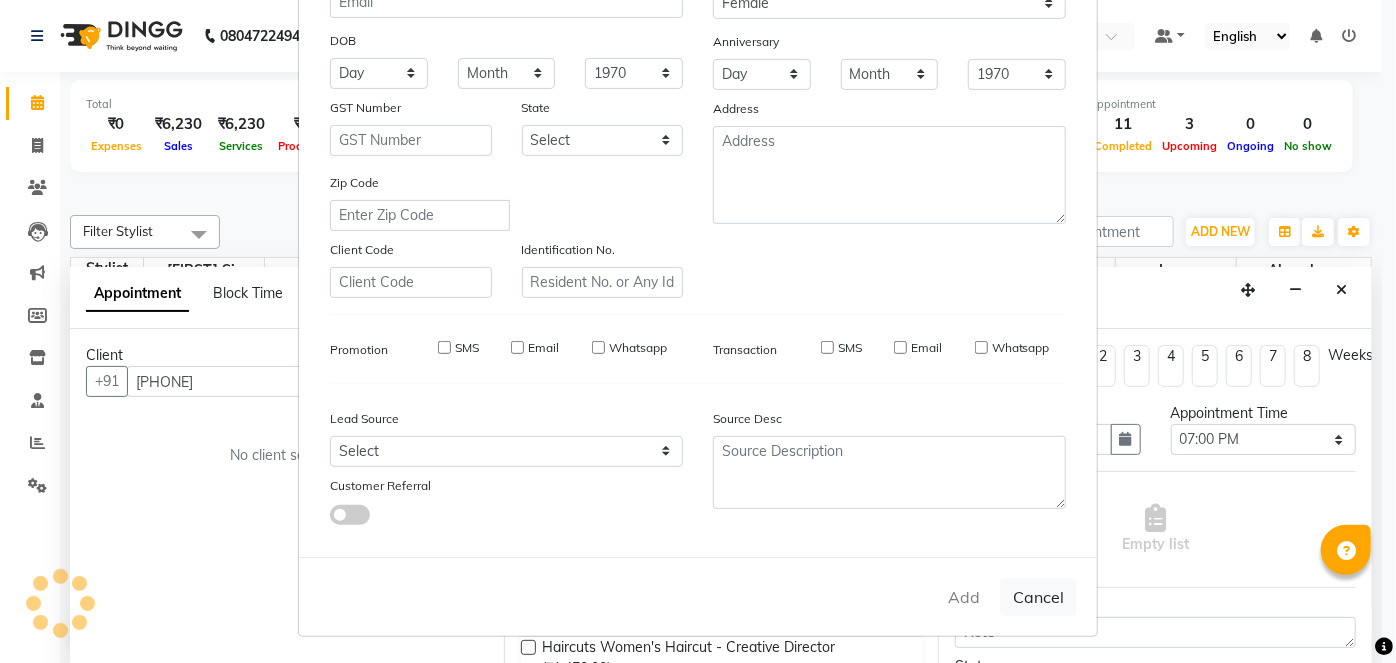 type 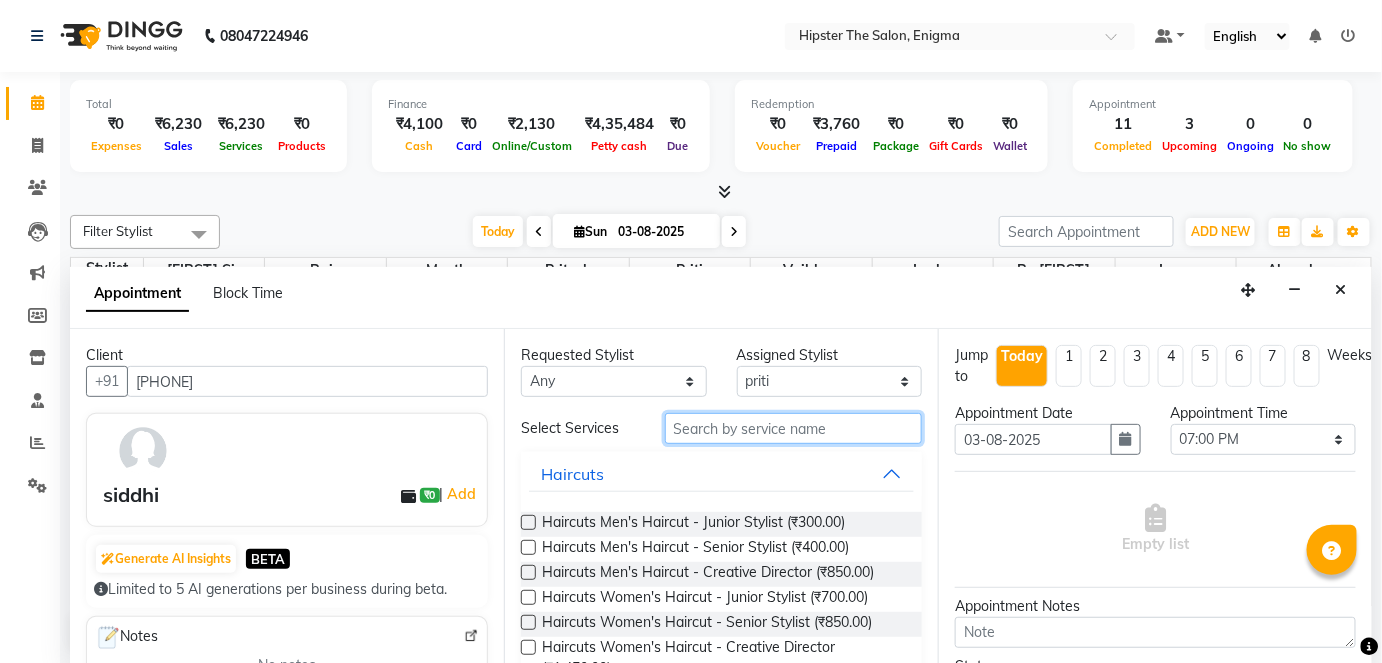 click at bounding box center [793, 428] 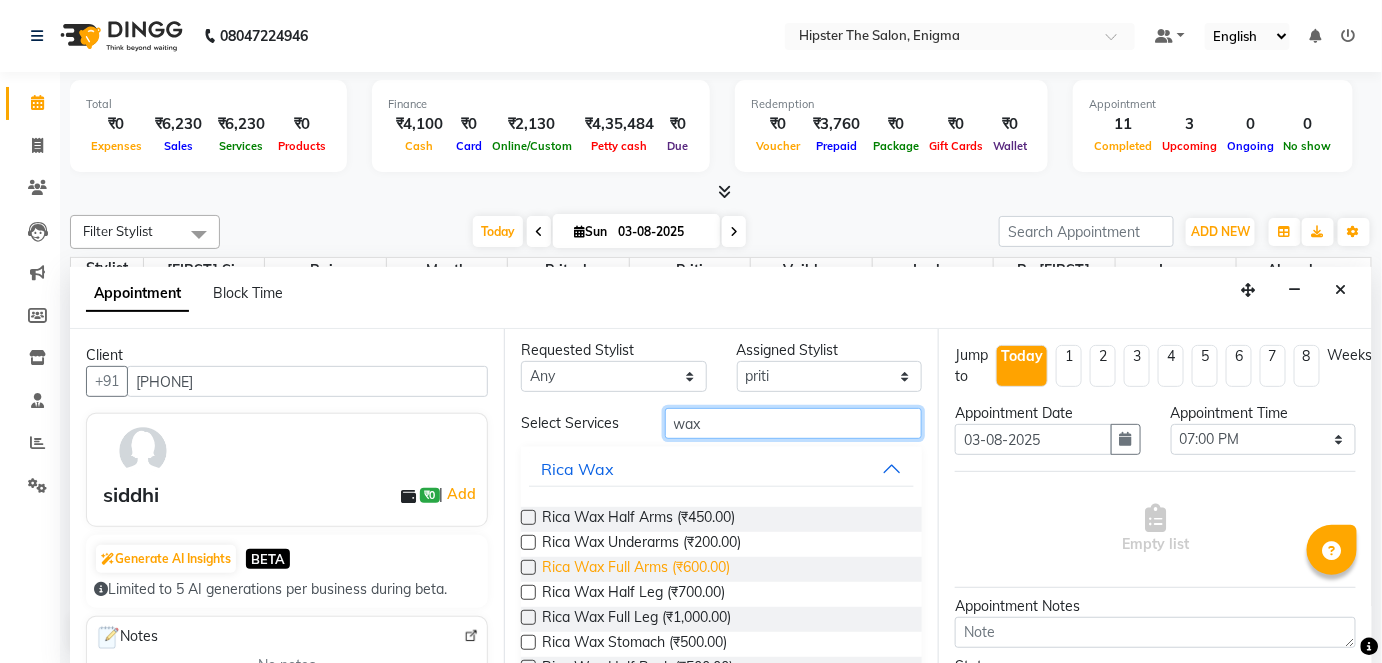 scroll, scrollTop: 7, scrollLeft: 0, axis: vertical 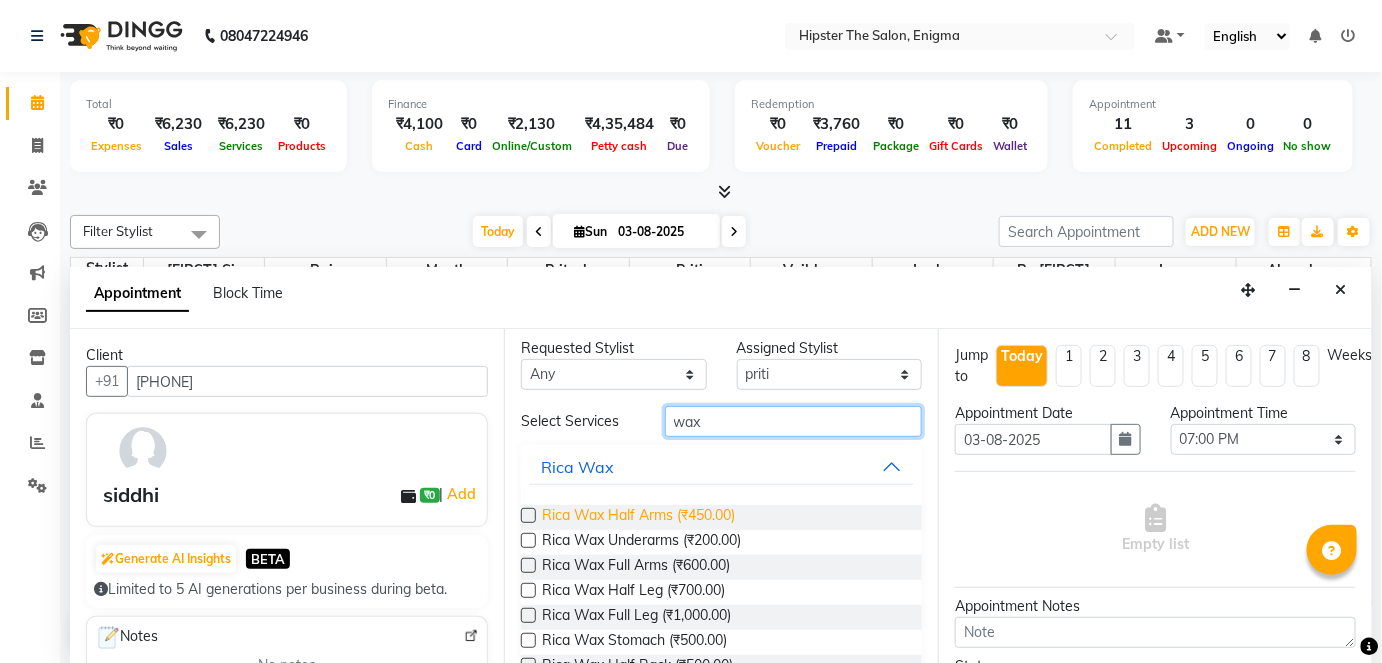 type on "wax" 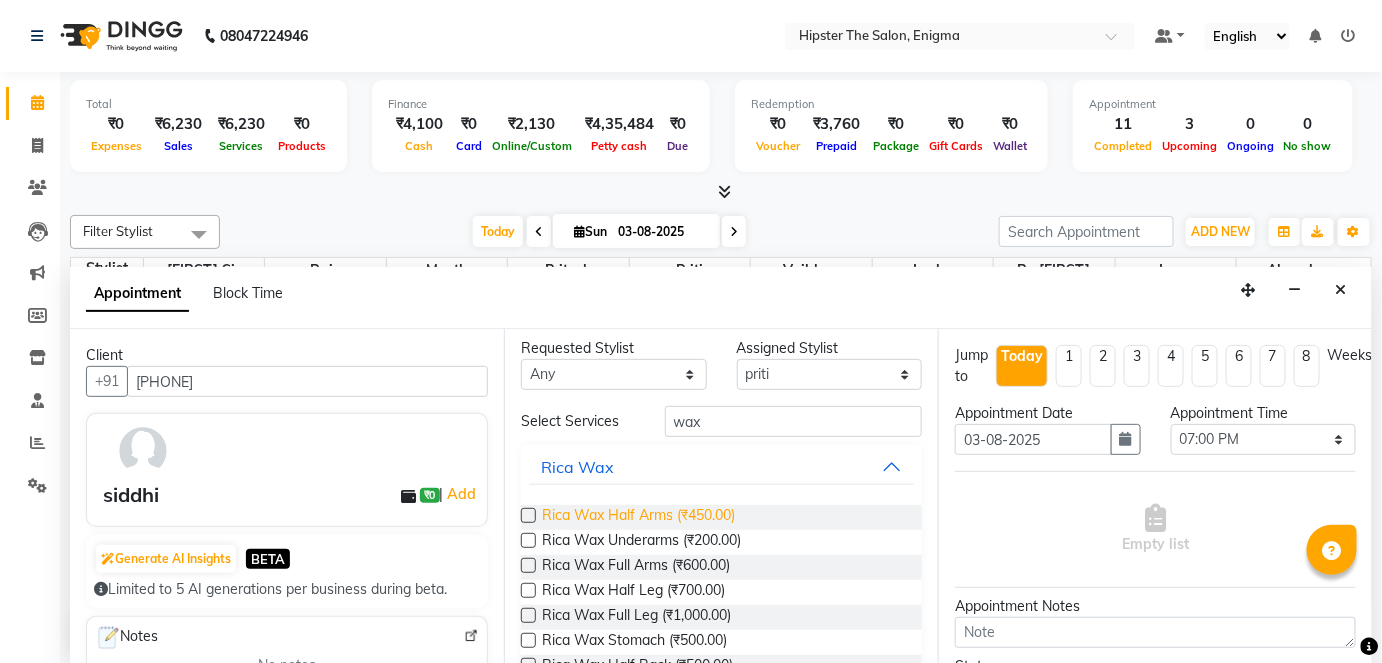 click on "Rica Wax Half Arms (₹450.00)" at bounding box center (638, 517) 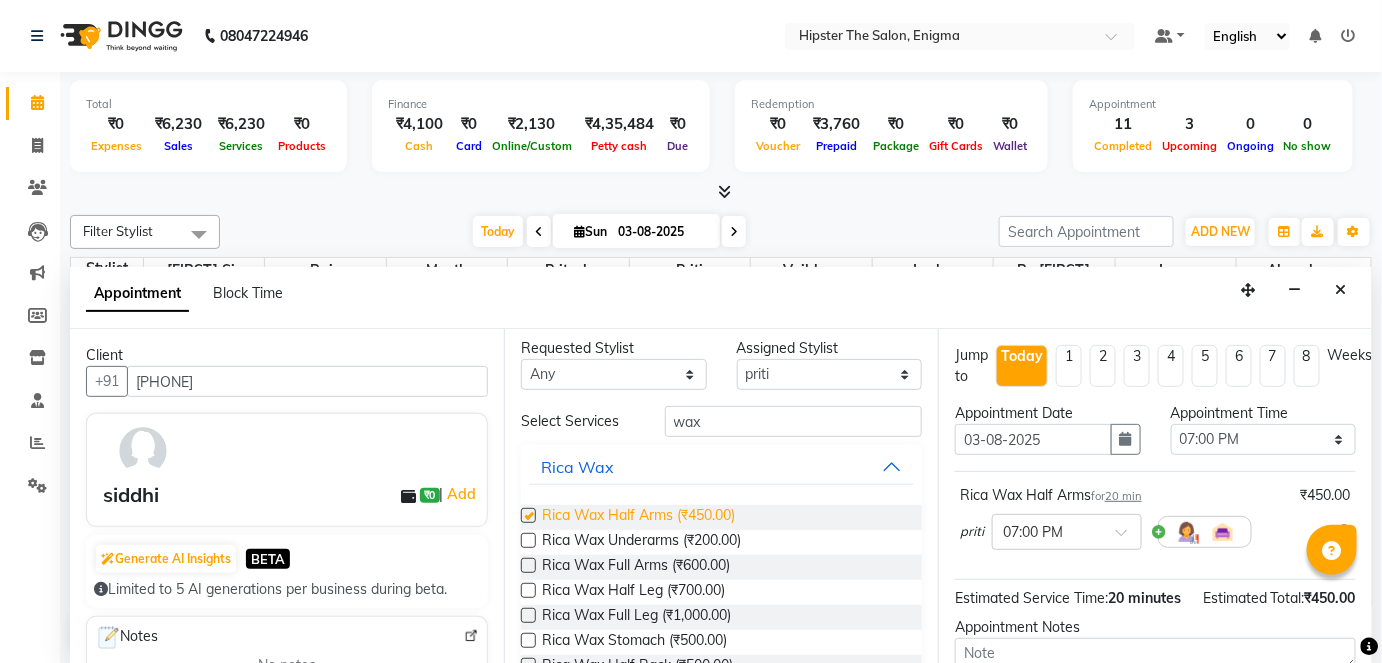 checkbox on "false" 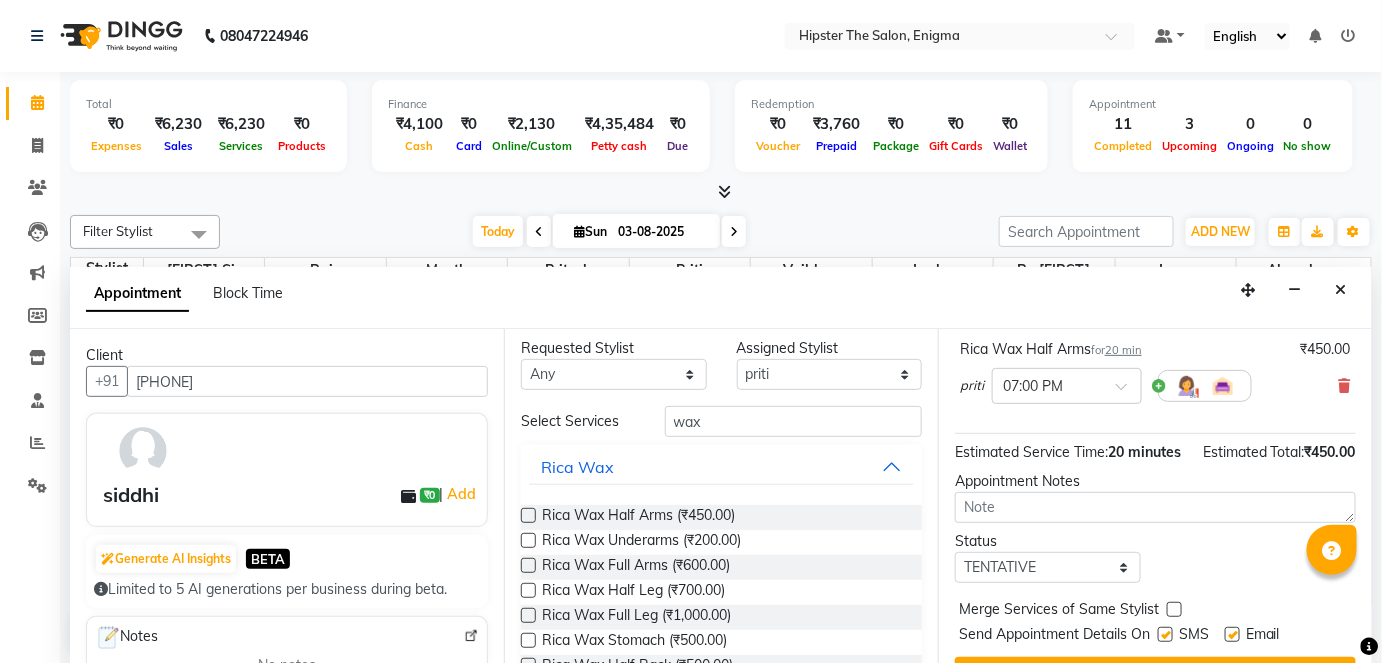 scroll, scrollTop: 210, scrollLeft: 0, axis: vertical 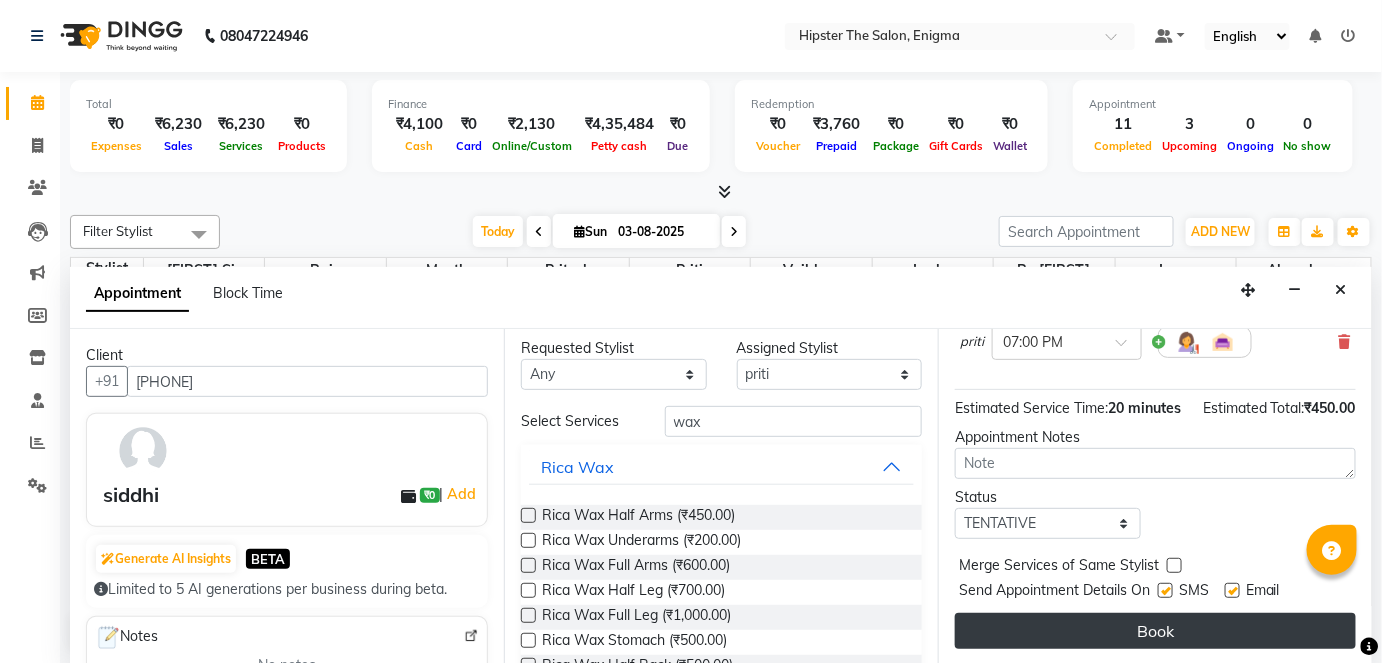click on "Book" at bounding box center [1155, 631] 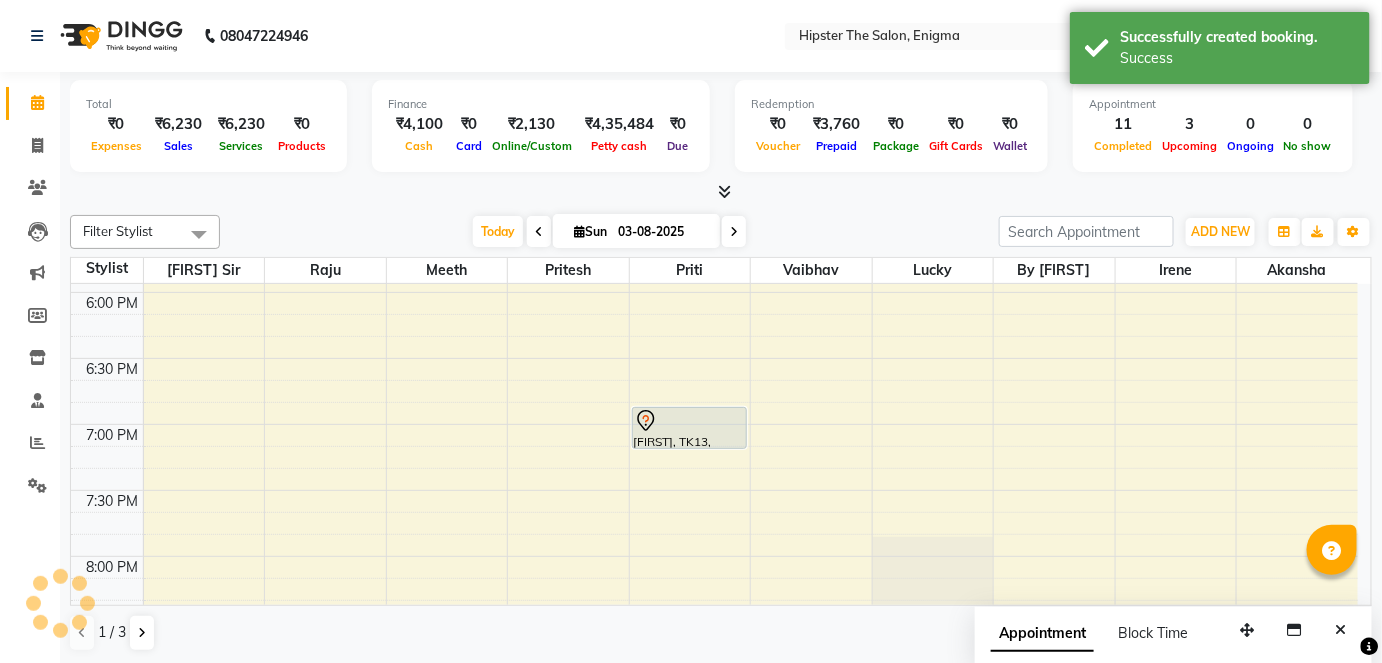scroll, scrollTop: 0, scrollLeft: 0, axis: both 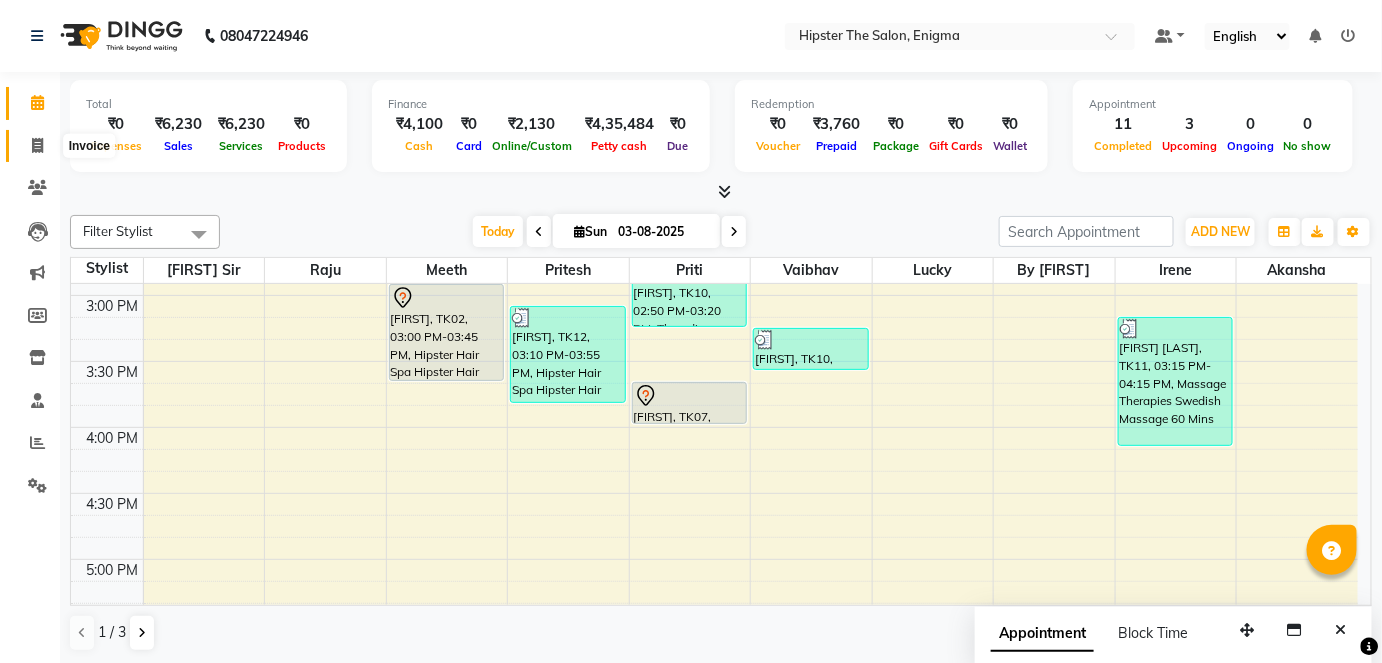click 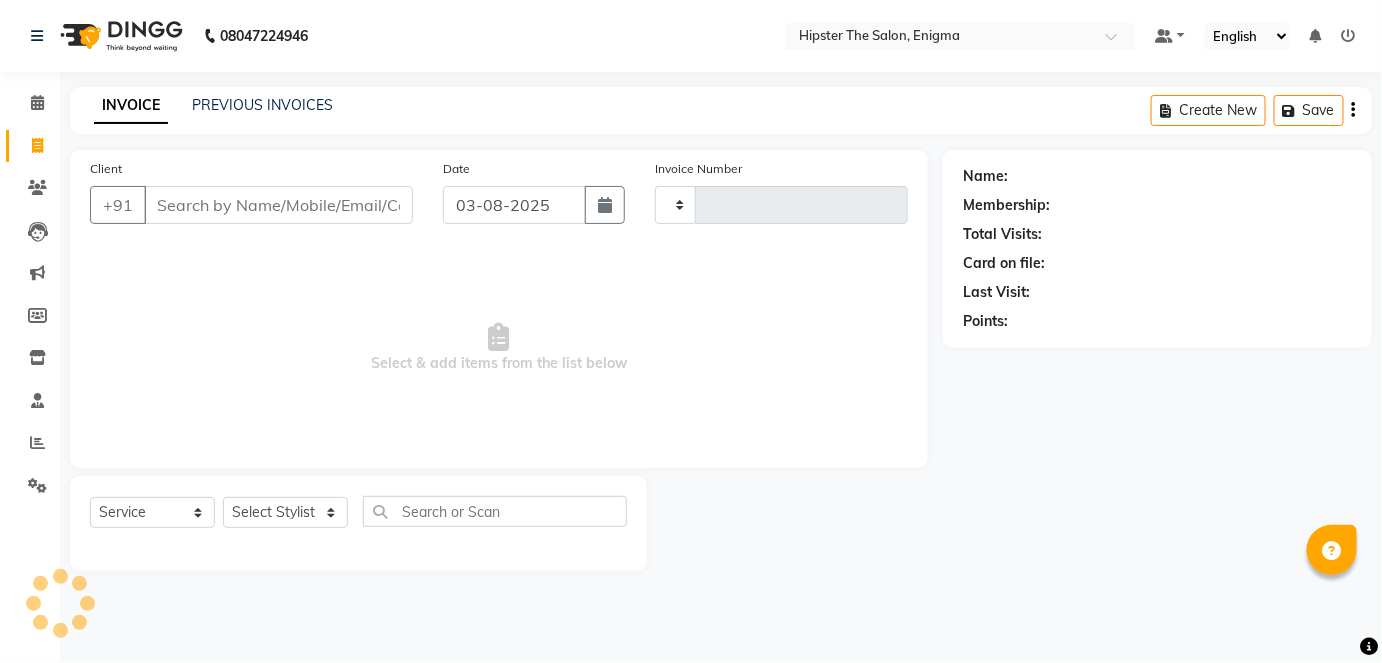 type on "0715" 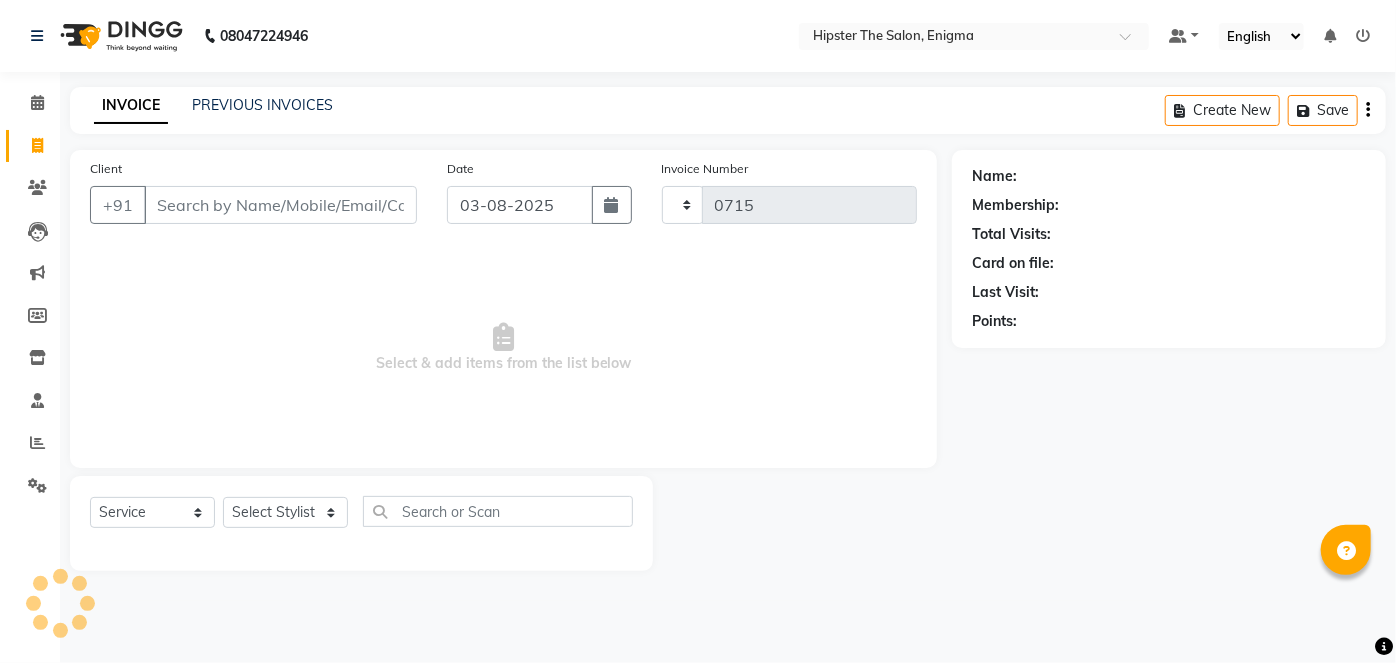 select on "4468" 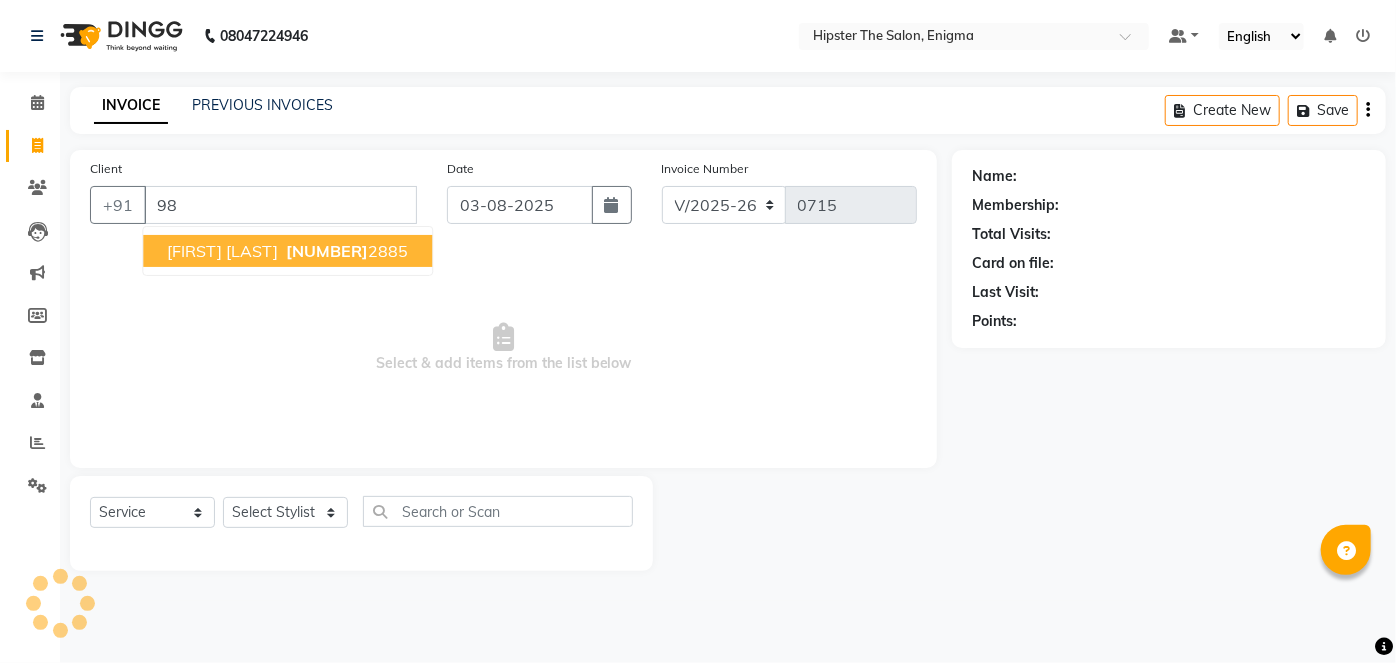 type on "9" 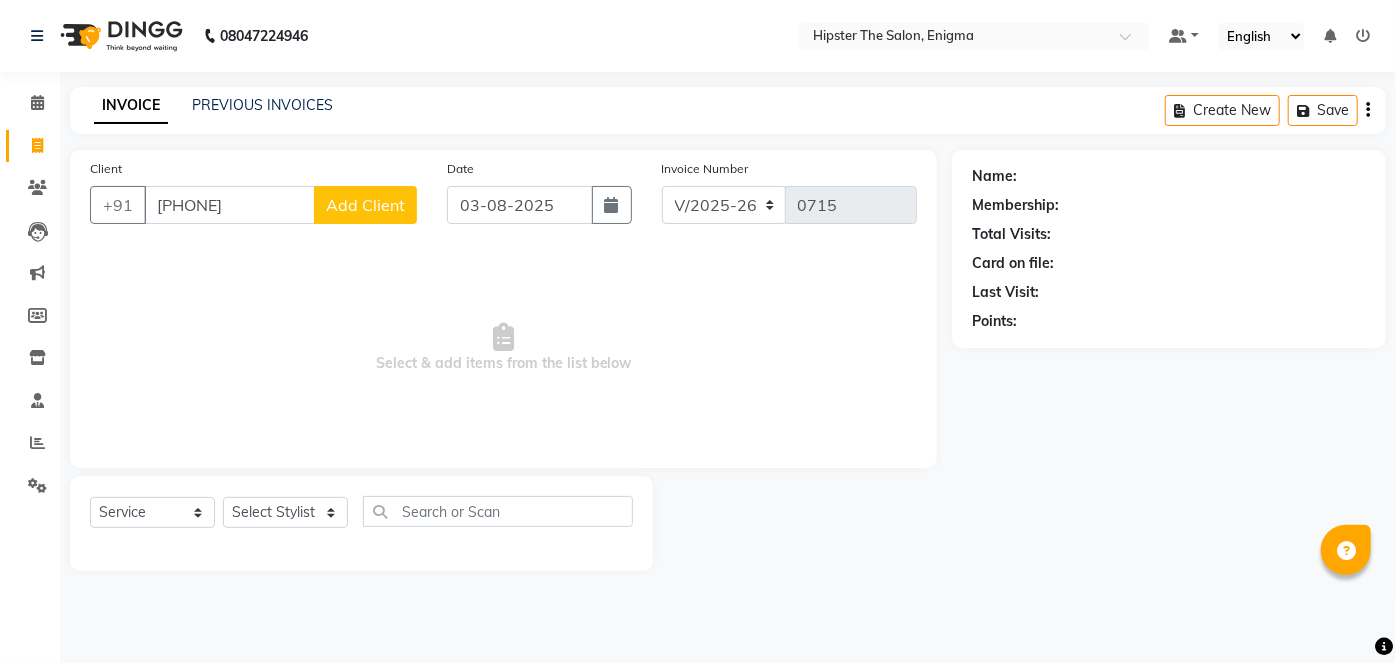 type on "[PHONE]" 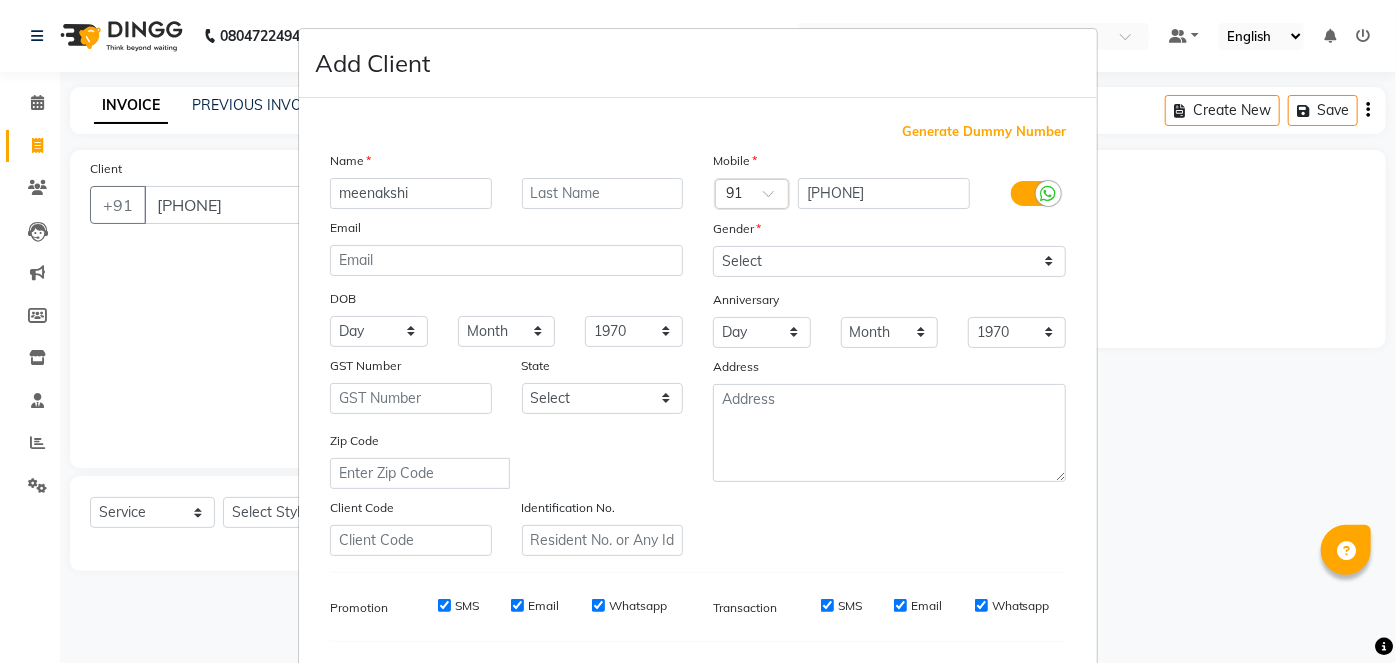 type on "meenakshi" 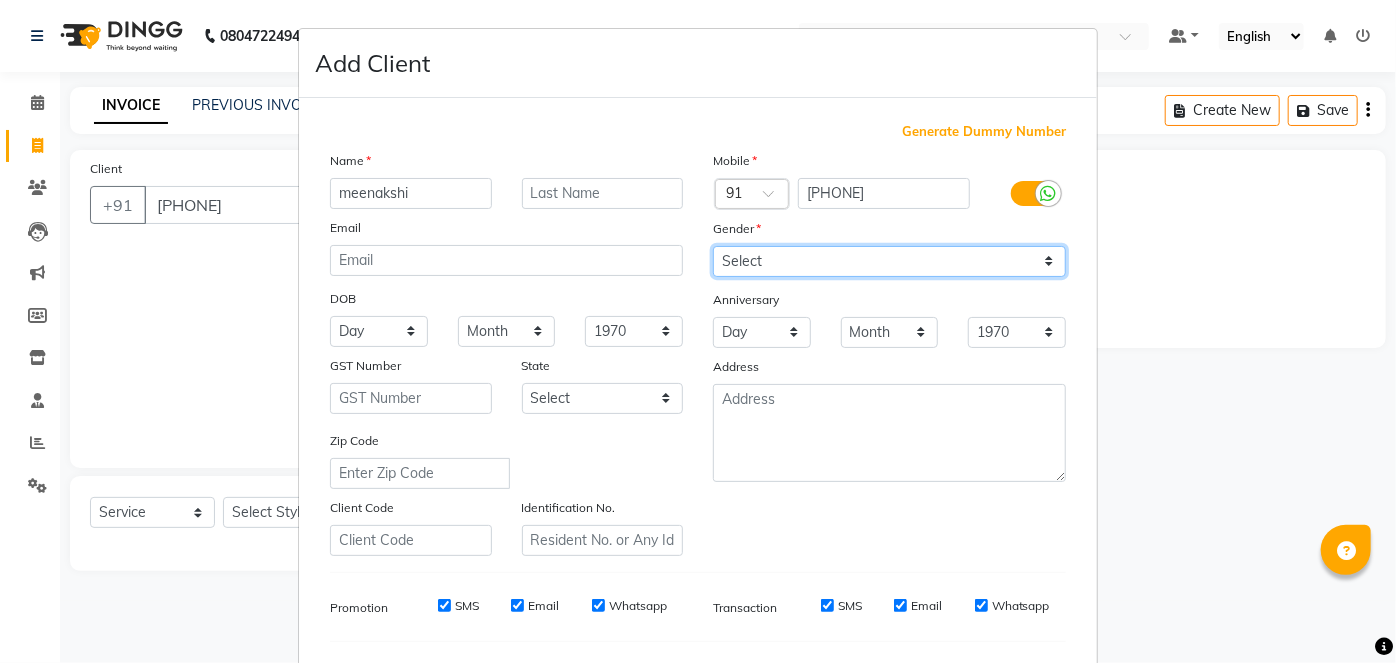 click on "Select Male Female Other Prefer Not To Say" at bounding box center [889, 261] 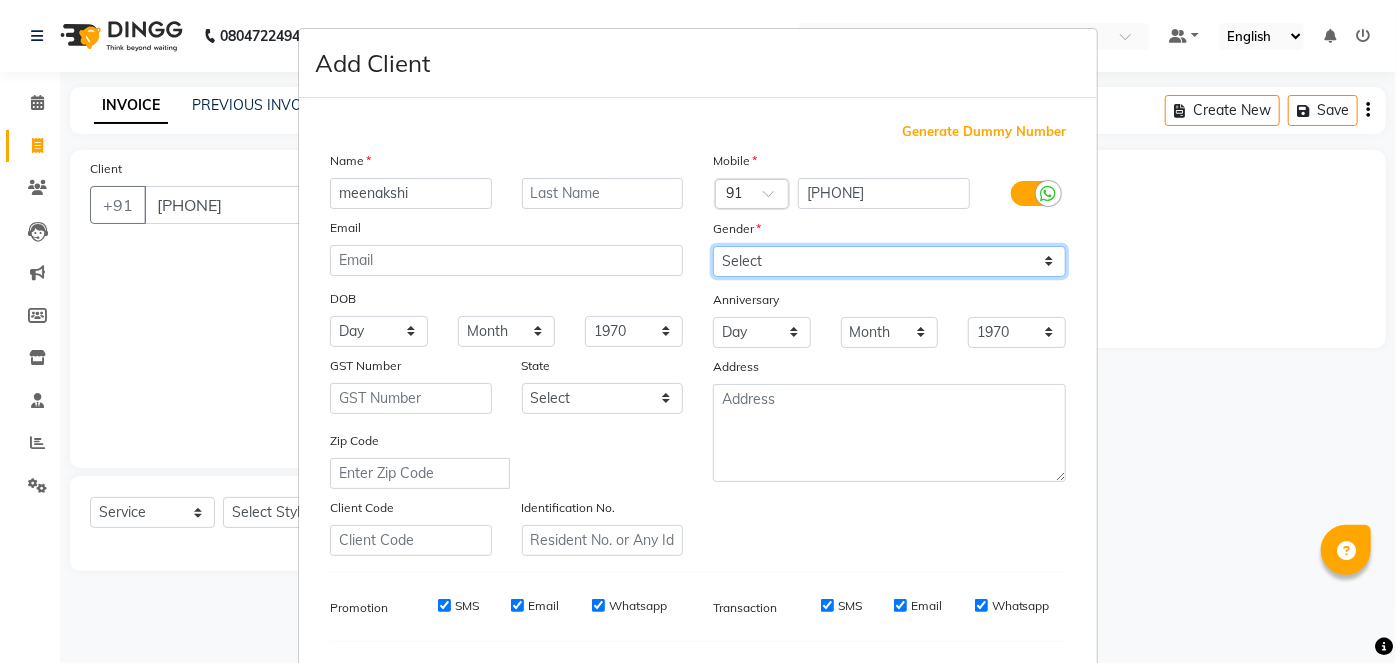 select on "female" 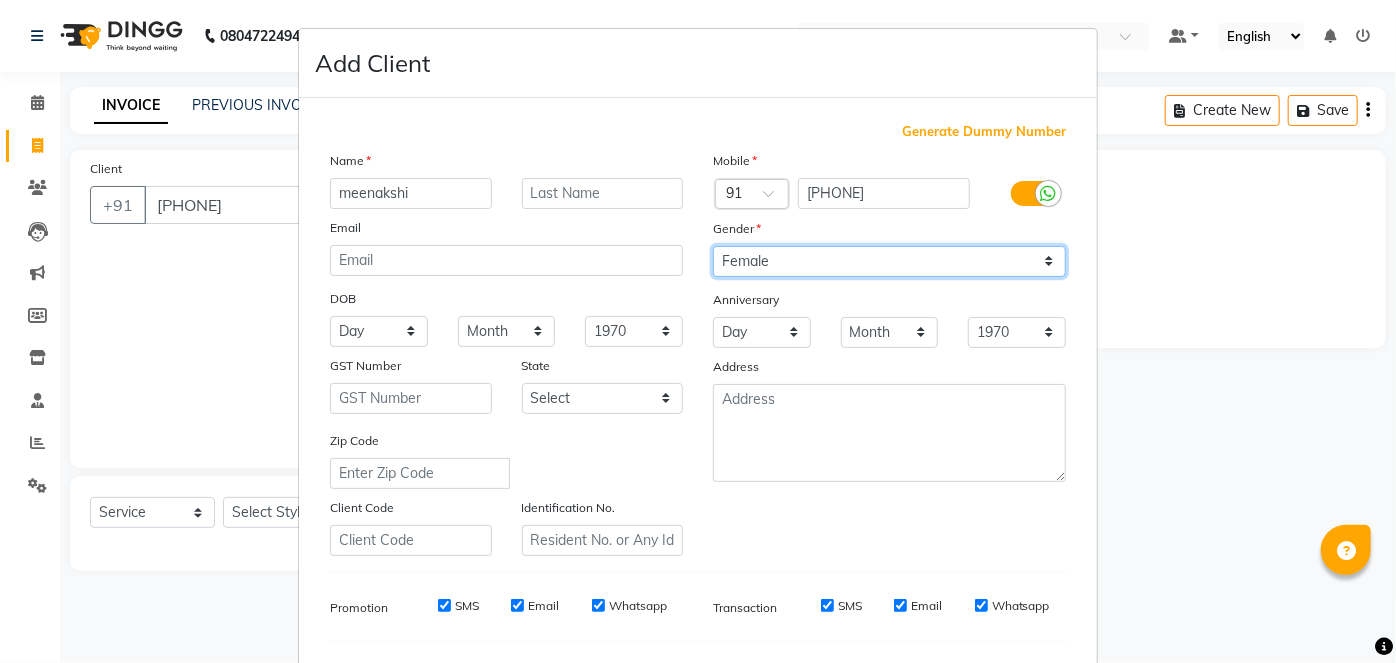 click on "Select Male Female Other Prefer Not To Say" at bounding box center (889, 261) 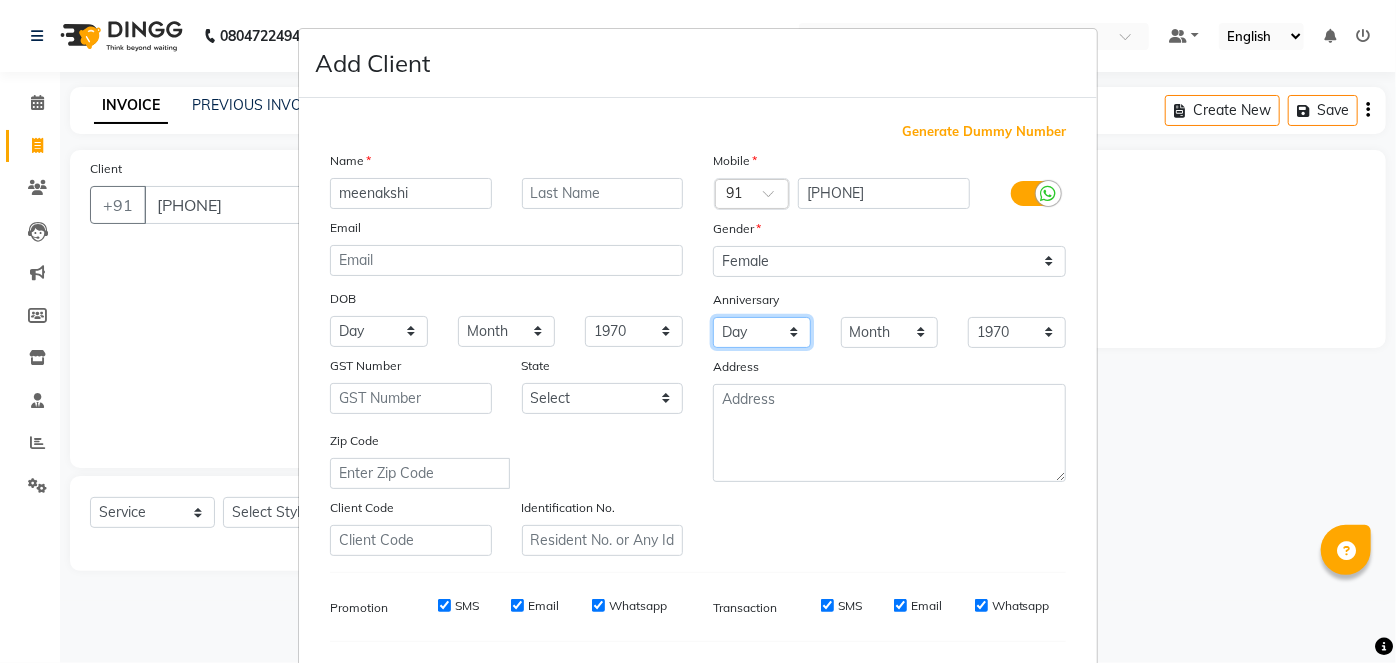 click on "Day 01 02 03 04 05 06 07 08 09 10 11 12 13 14 15 16 17 18 19 20 21 22 23 24 25 26 27 28 29 30 31" at bounding box center [762, 332] 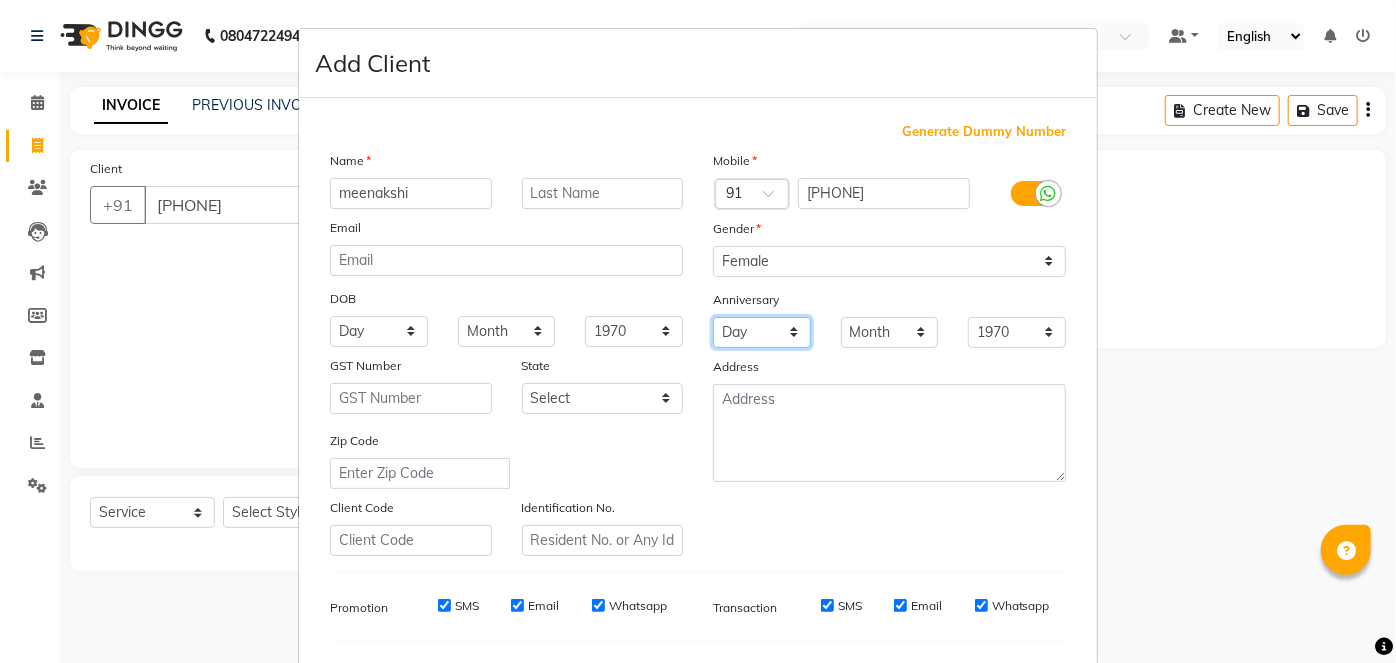 click on "Day 01 02 03 04 05 06 07 08 09 10 11 12 13 14 15 16 17 18 19 20 21 22 23 24 25 26 27 28 29 30 31" at bounding box center [762, 332] 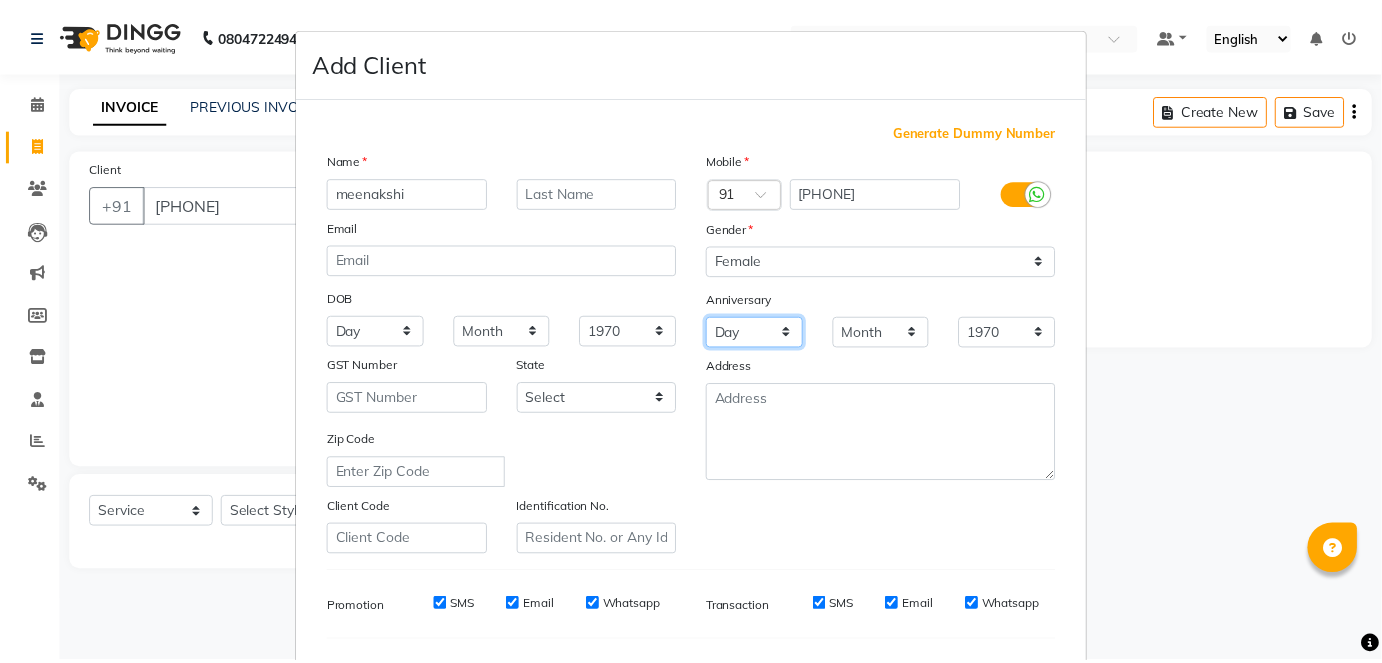 scroll, scrollTop: 258, scrollLeft: 0, axis: vertical 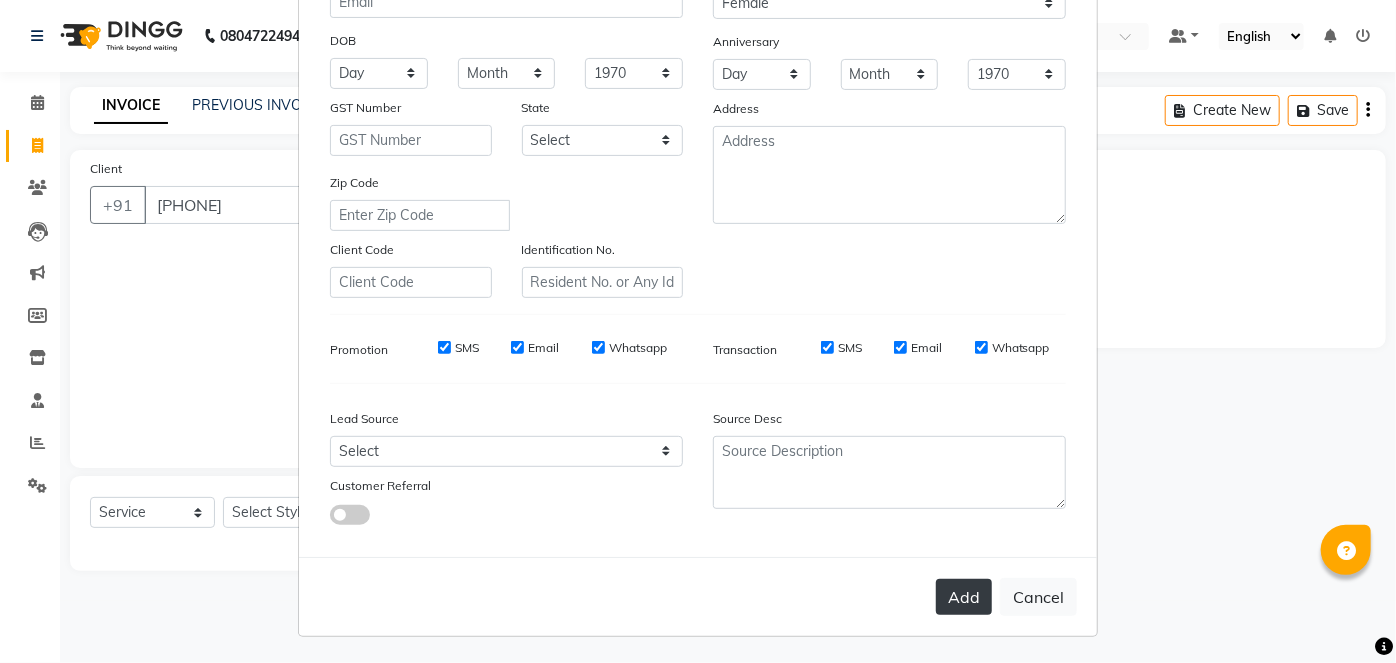 click on "Add" at bounding box center [964, 597] 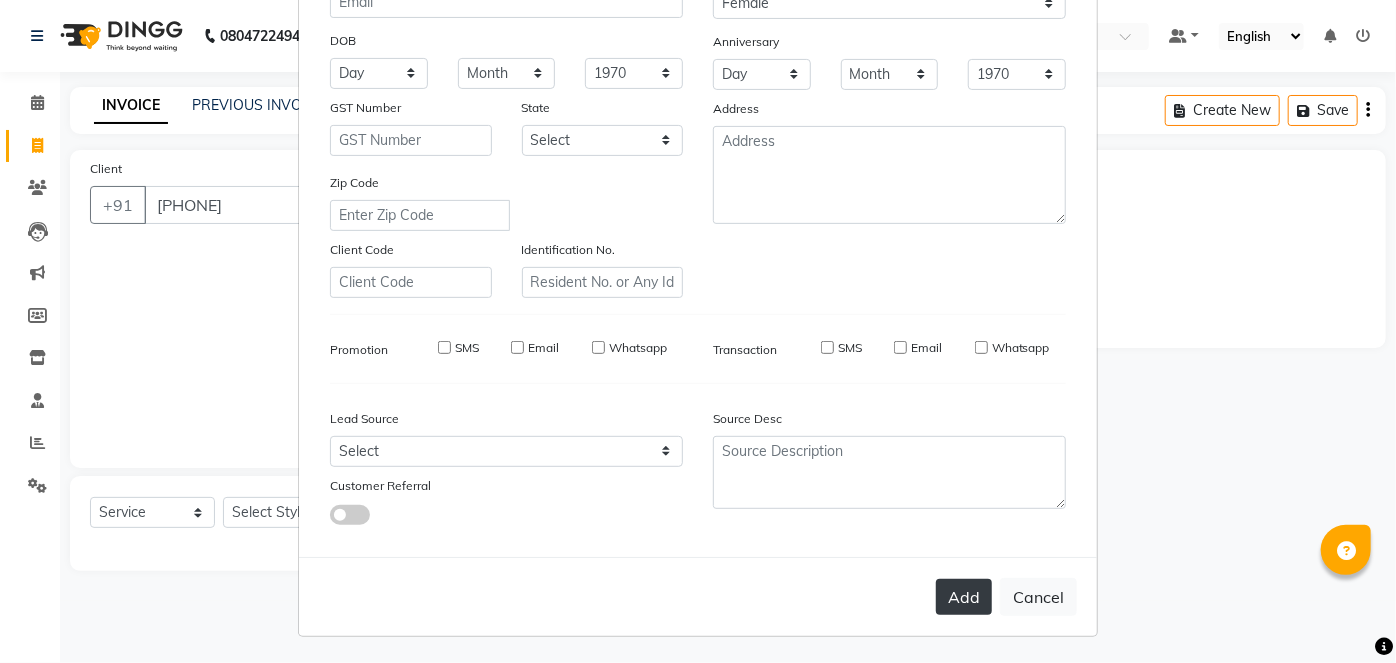 type 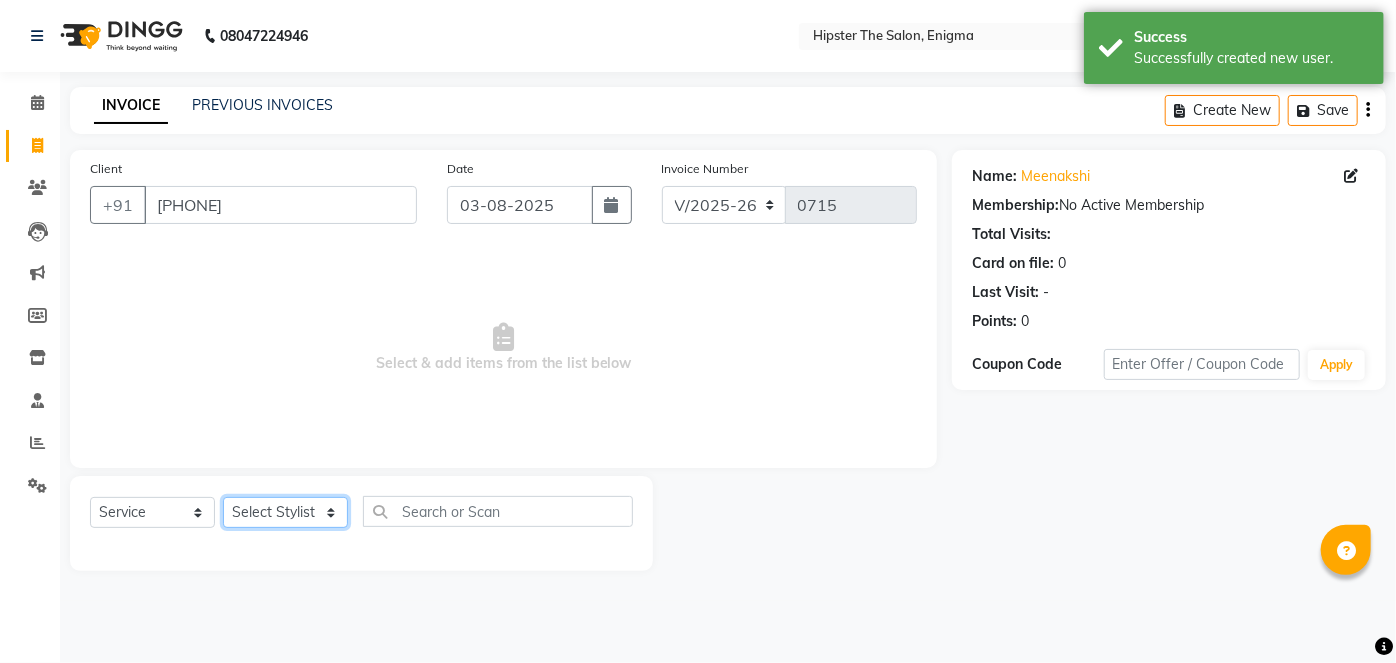 click on "Select Stylist [FIRST] [FIRST] [FIRST] [FIRST] [FIRST] [FIRST] sir [FIRST] [FIRST] [FIRST] [FIRST] [FIRST] [FIRST] [FIRST] [FIRST] [FIRST] [FIRST] [FIRST] [FIRST] [FIRST] [FIRST] [FIRST] [FIRST] [FIRST] [FIRST] [FIRST]" 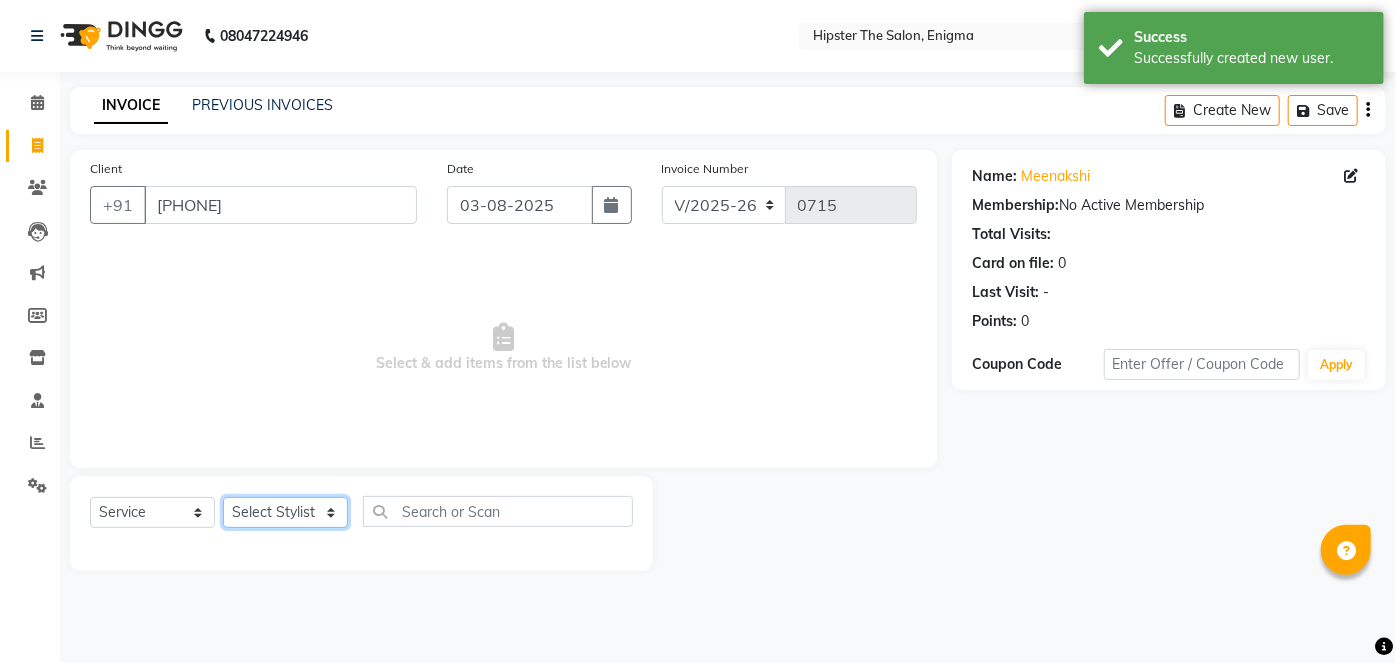 select on "85797" 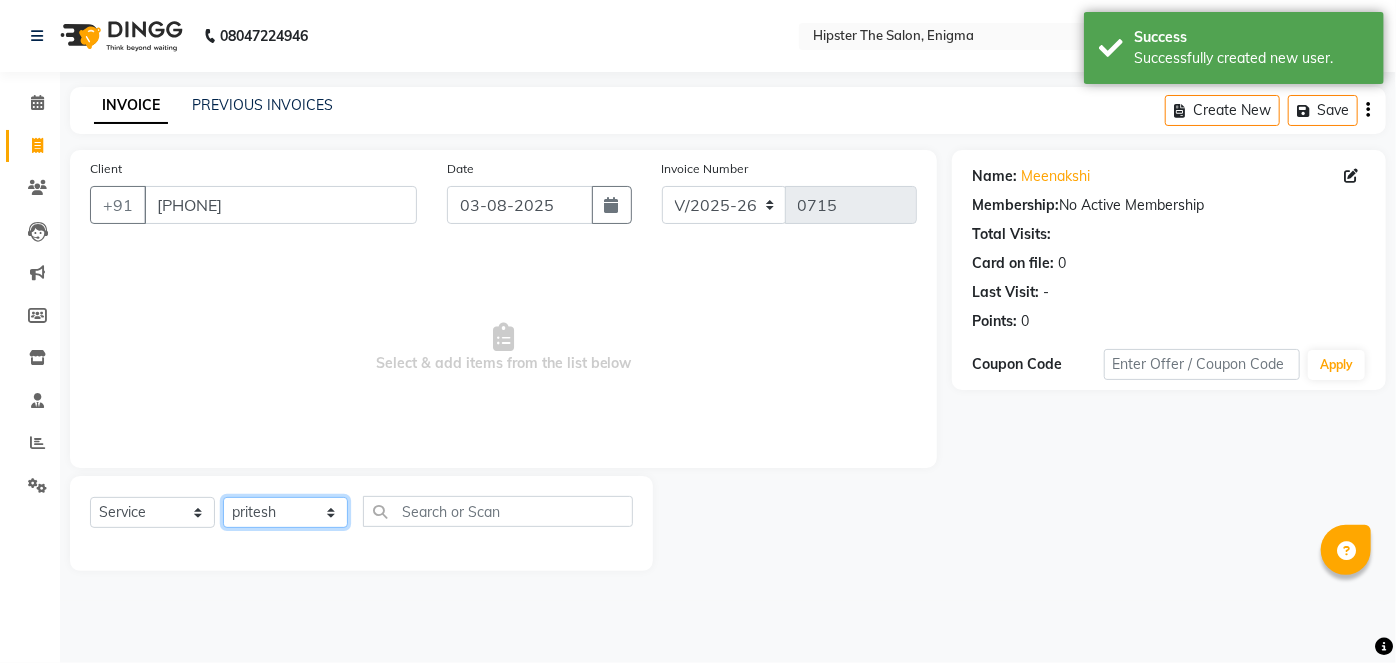 click on "Select Stylist [FIRST] [FIRST] [FIRST] [FIRST] [FIRST] [FIRST] sir [FIRST] [FIRST] [FIRST] [FIRST] [FIRST] [FIRST] [FIRST] [FIRST] [FIRST] [FIRST] [FIRST] [FIRST] [FIRST] [FIRST] [FIRST] [FIRST] [FIRST] [FIRST] [FIRST]" 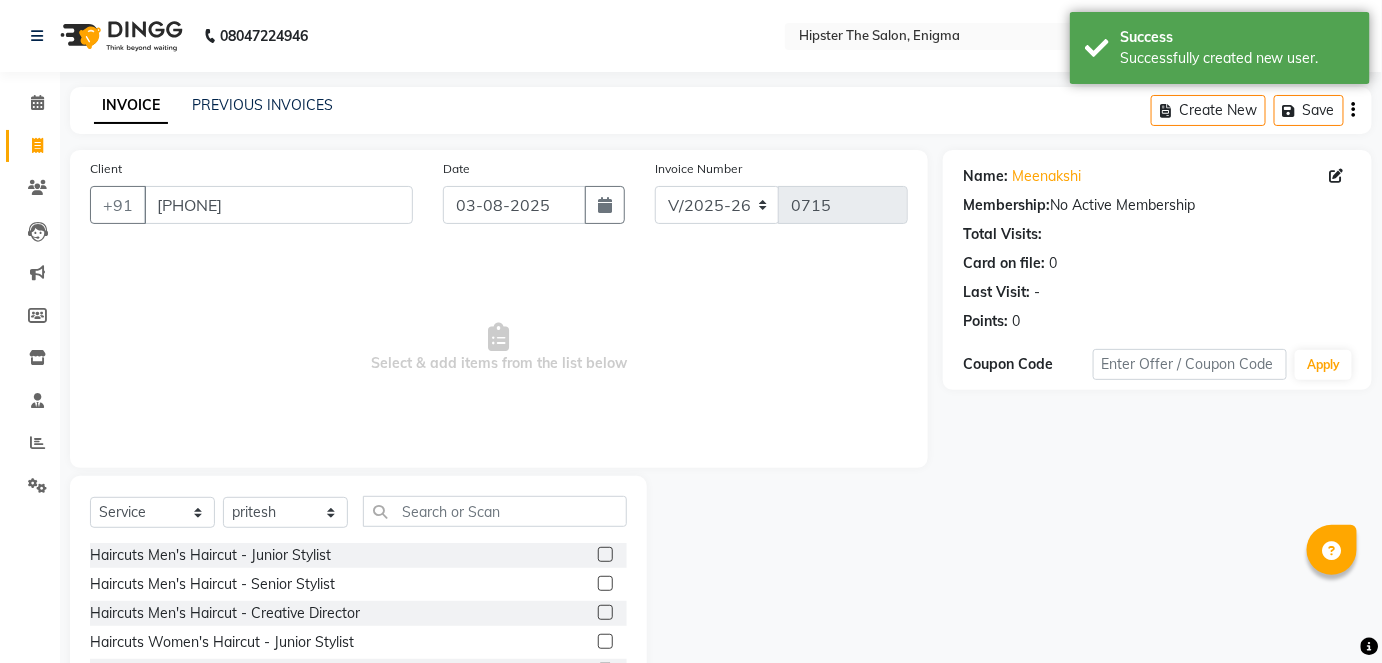 click 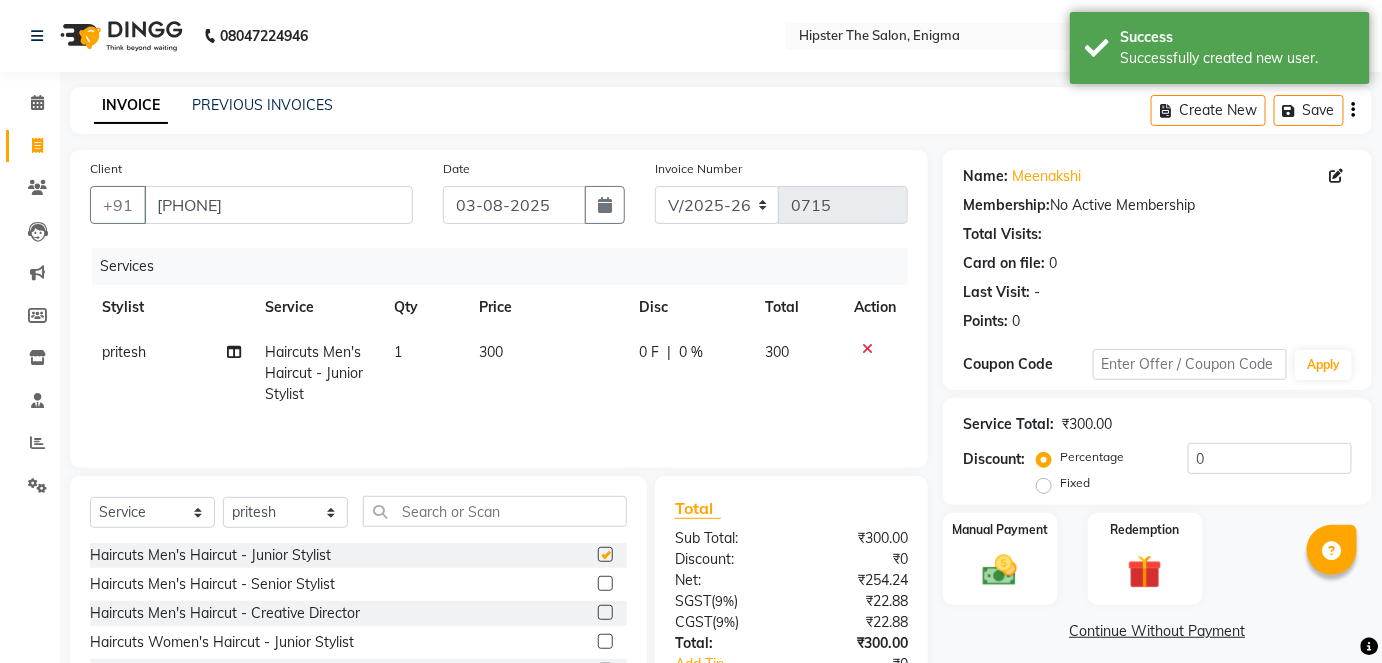 checkbox on "false" 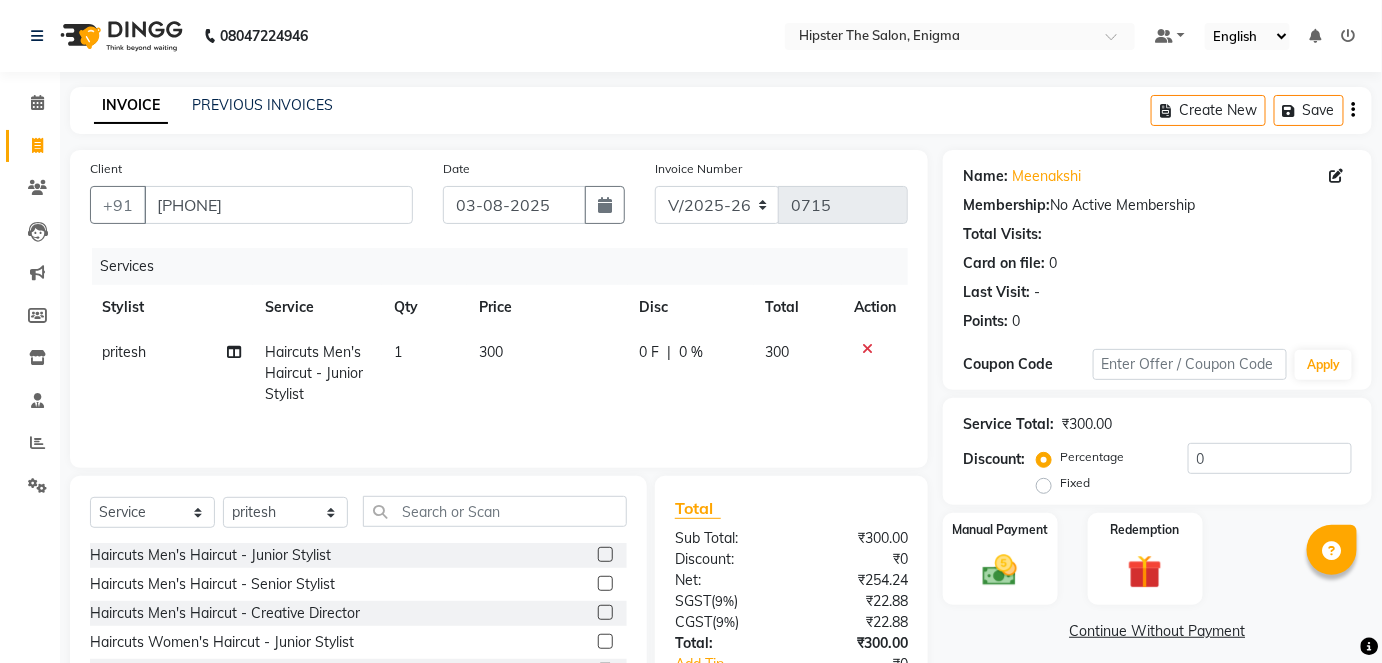 scroll, scrollTop: 96, scrollLeft: 0, axis: vertical 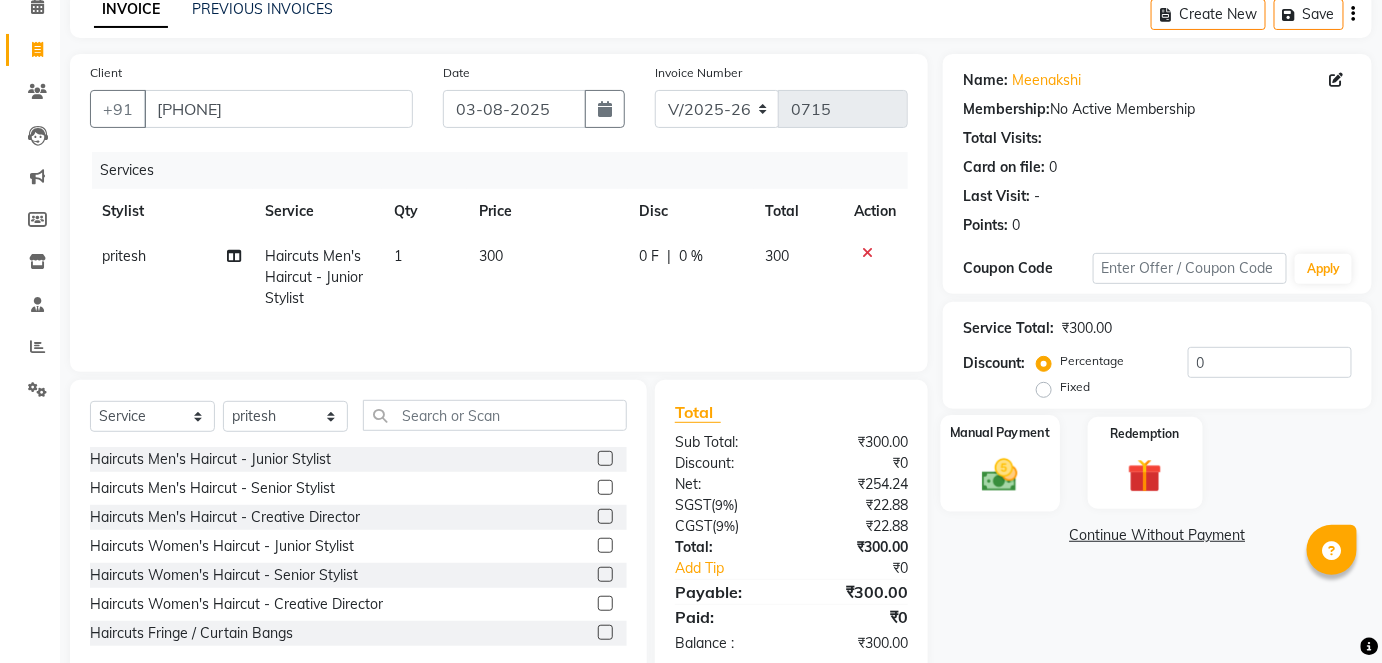 click 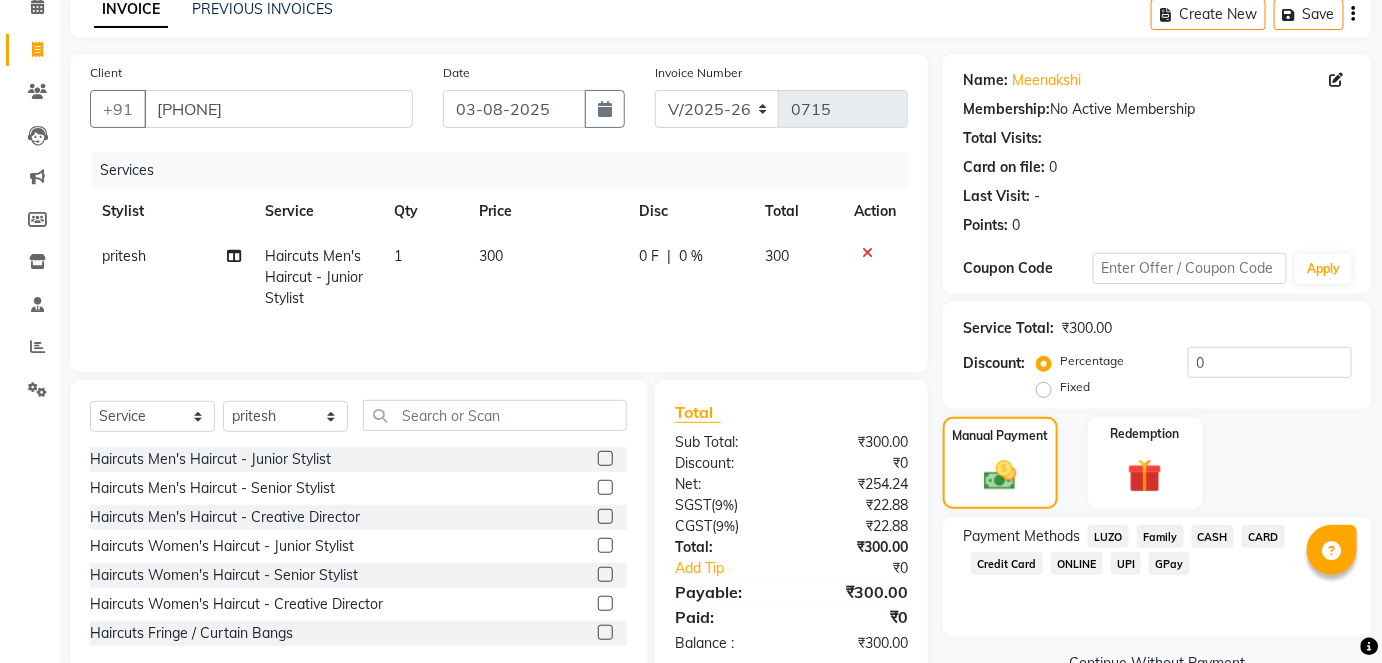 click on "GPay" 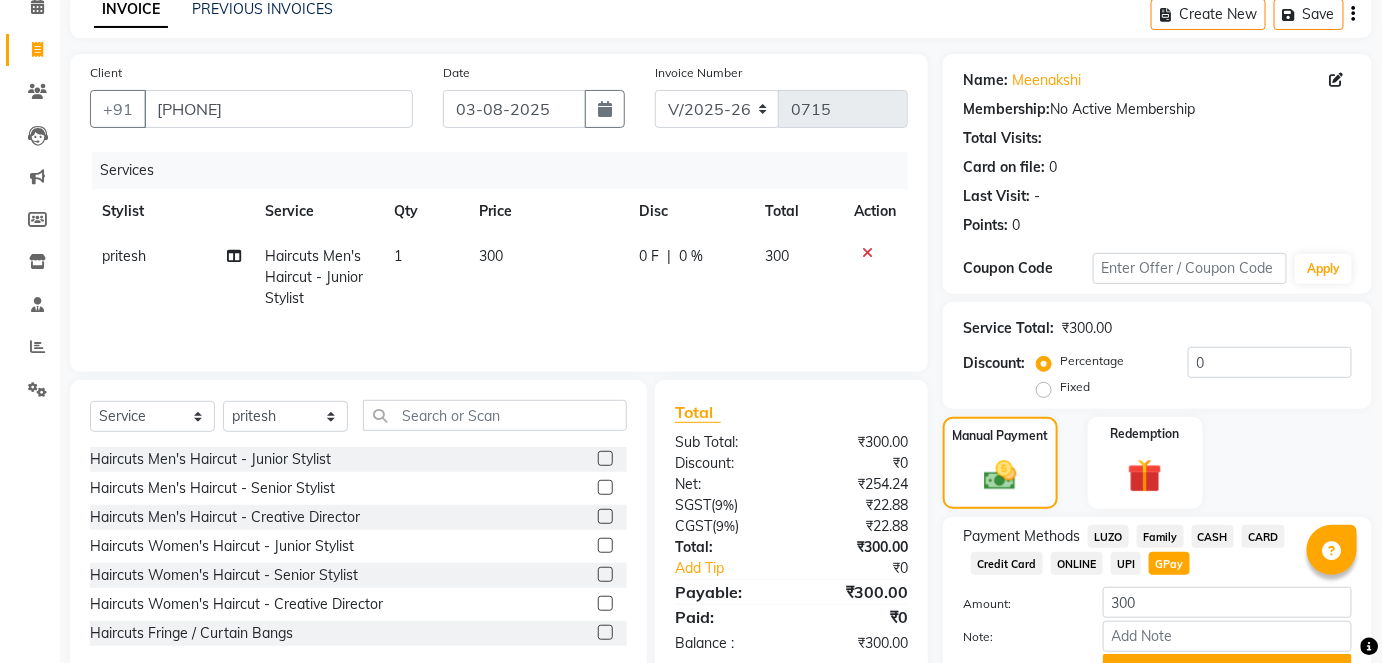 scroll, scrollTop: 196, scrollLeft: 0, axis: vertical 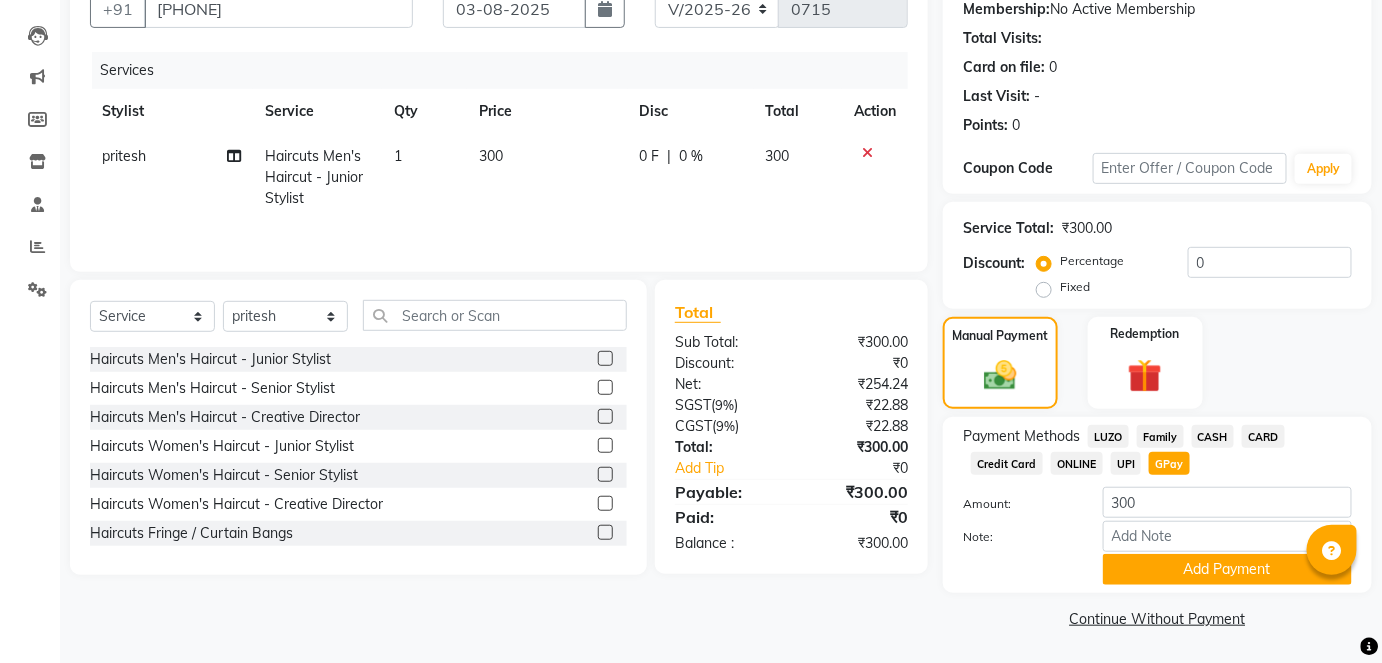 click on "Payment Methods  LUZO   Family   CASH   CARD   Credit Card   ONLINE   UPI   GPay  Amount: 300 Note: Add Payment" 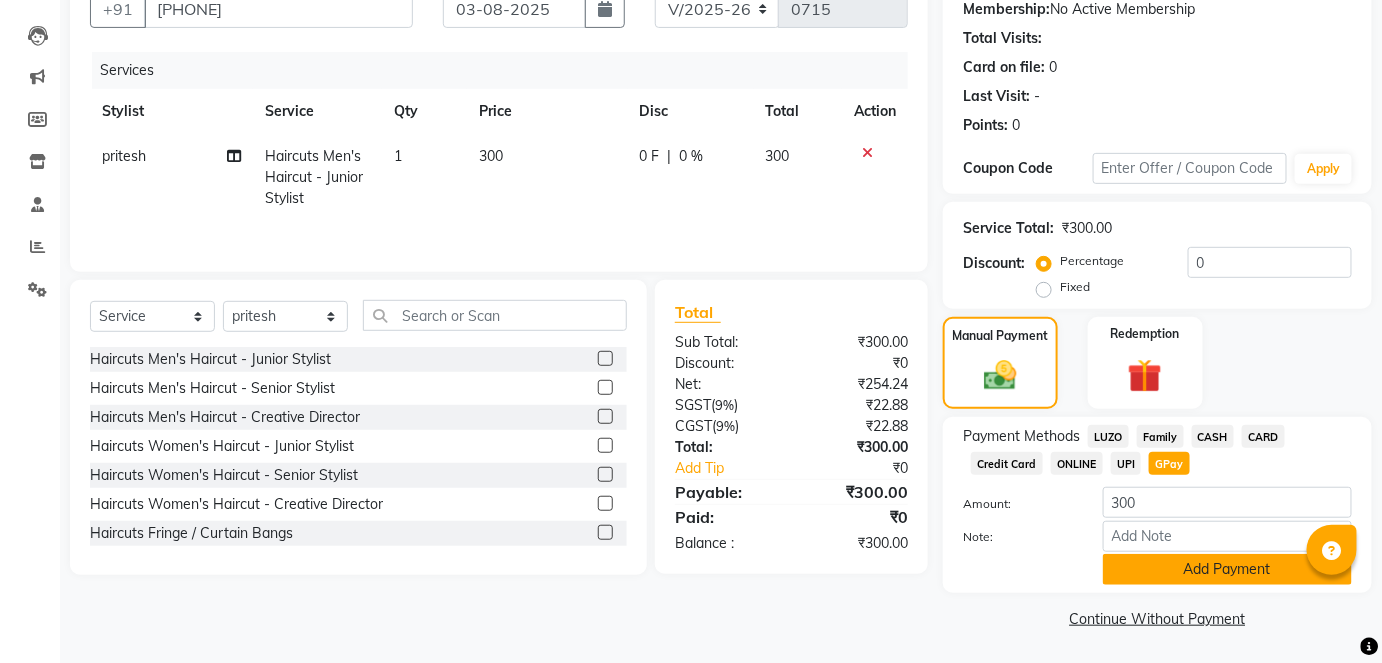 click on "Add Payment" 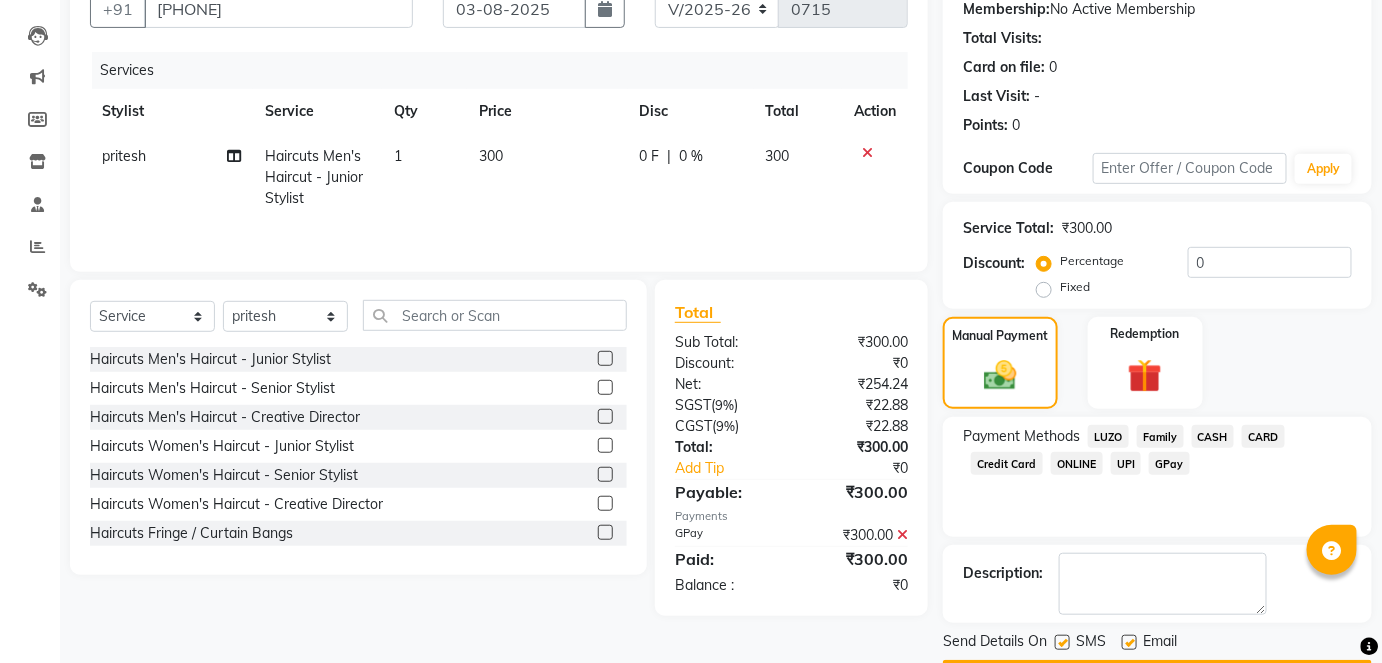 scroll, scrollTop: 252, scrollLeft: 0, axis: vertical 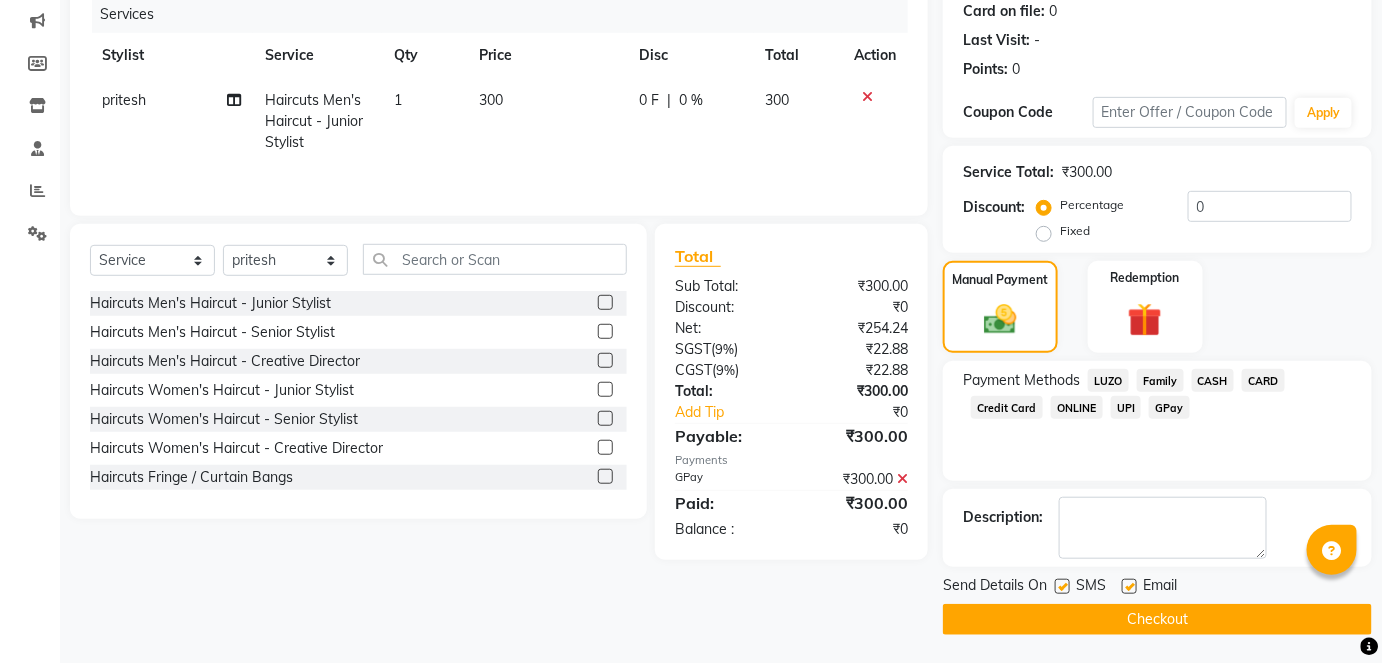 click on "Checkout" 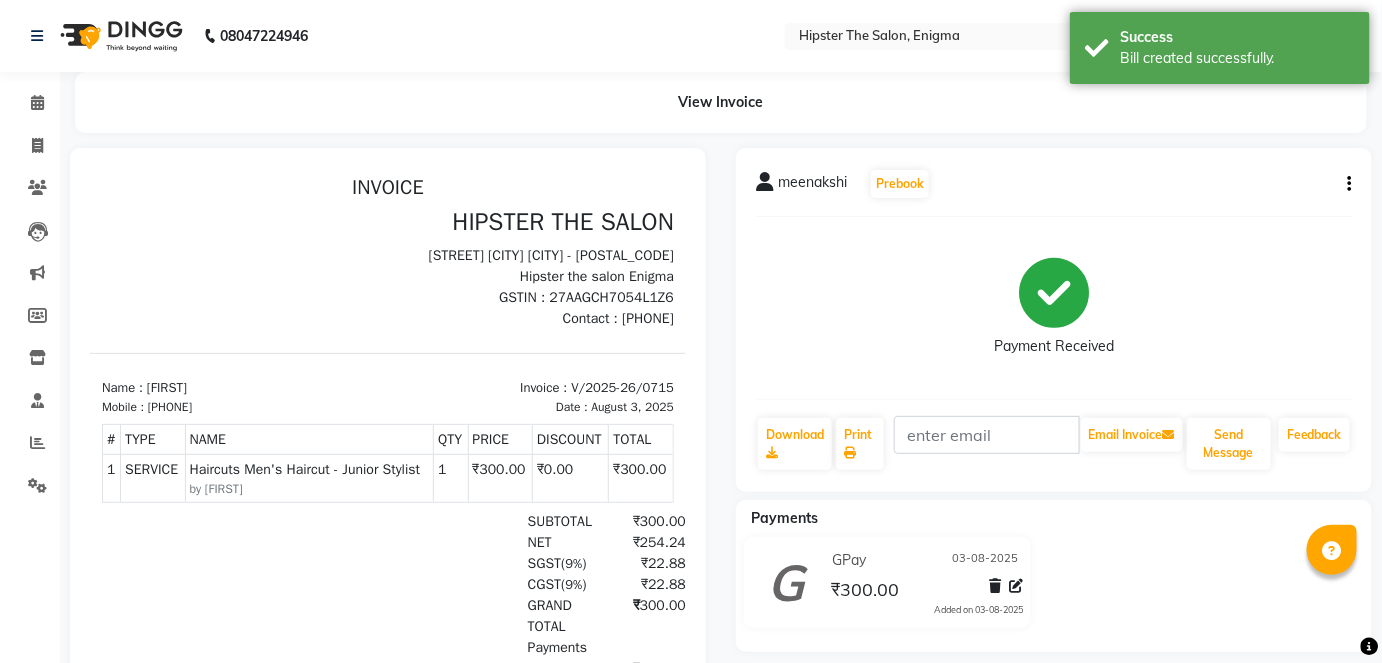 scroll, scrollTop: 0, scrollLeft: 0, axis: both 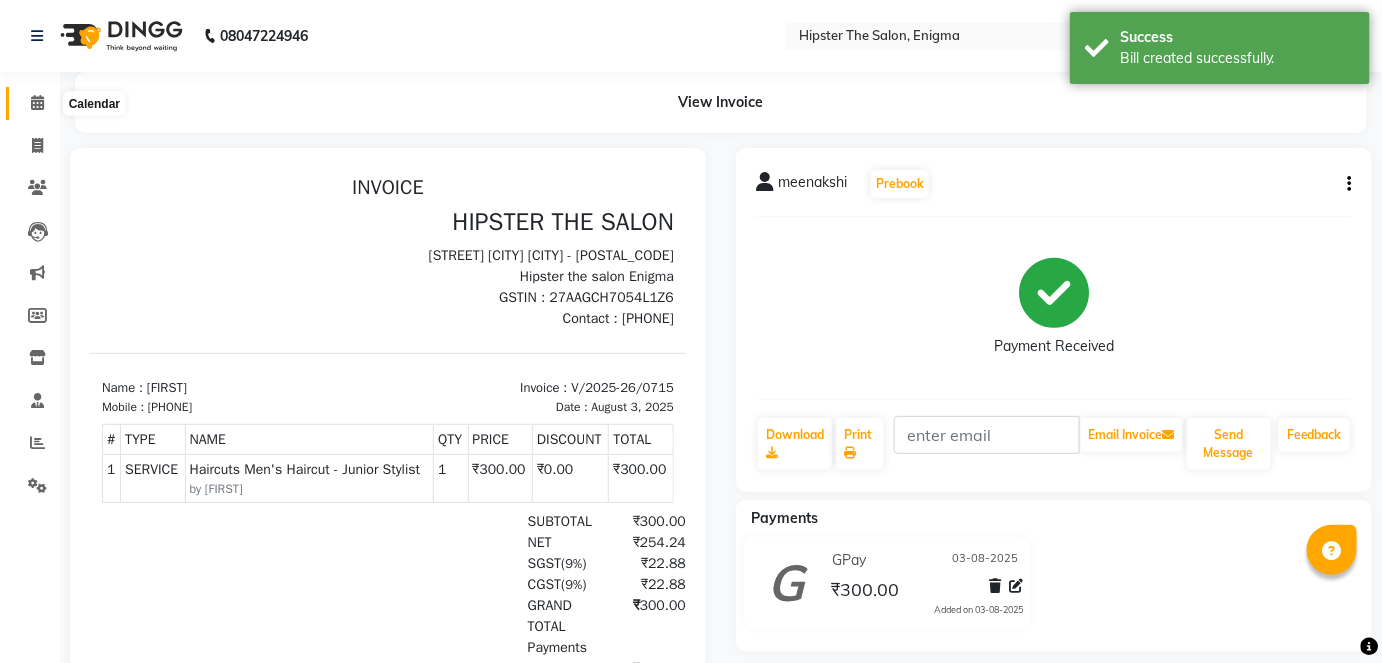 click 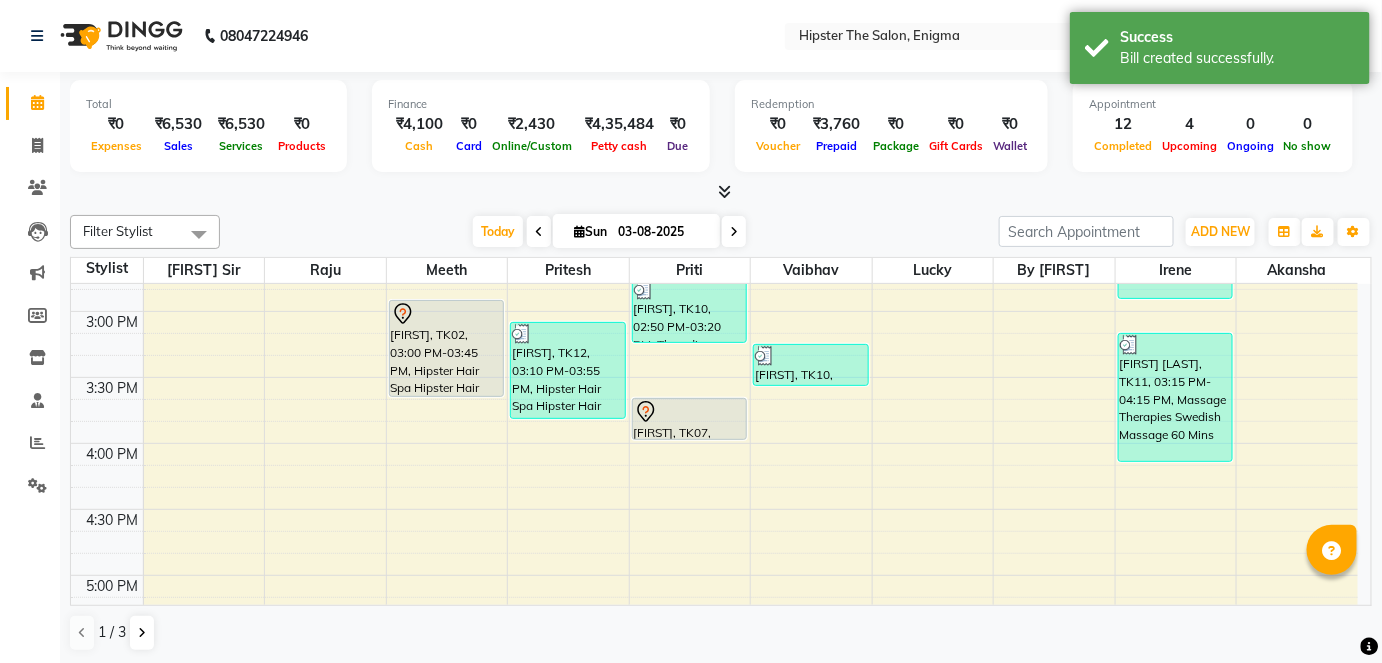 scroll, scrollTop: 897, scrollLeft: 0, axis: vertical 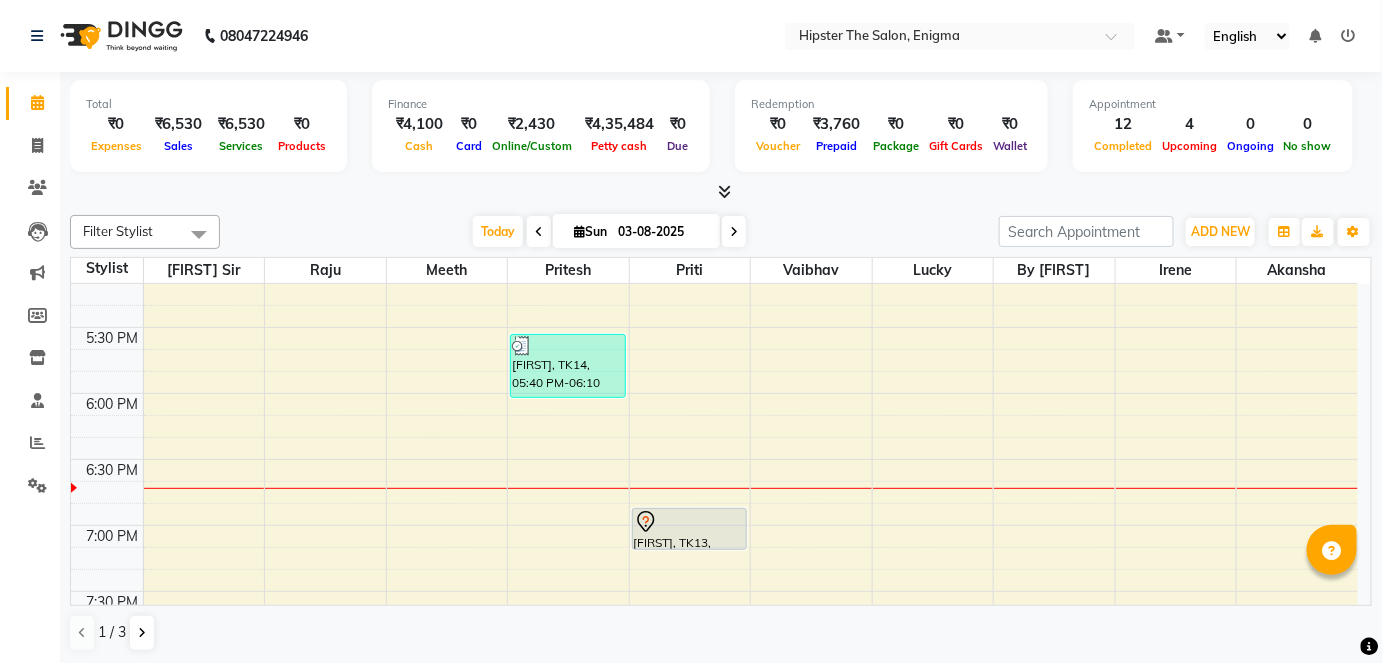 click at bounding box center (734, 232) 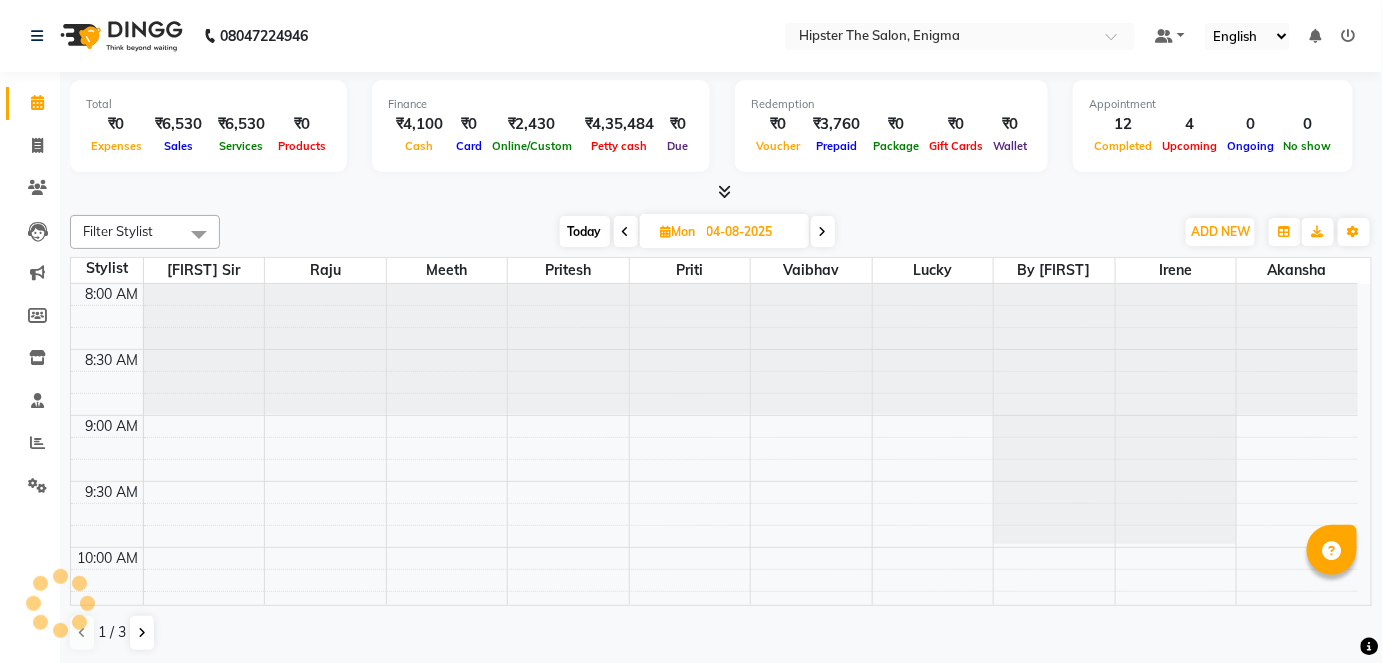 scroll, scrollTop: 1305, scrollLeft: 0, axis: vertical 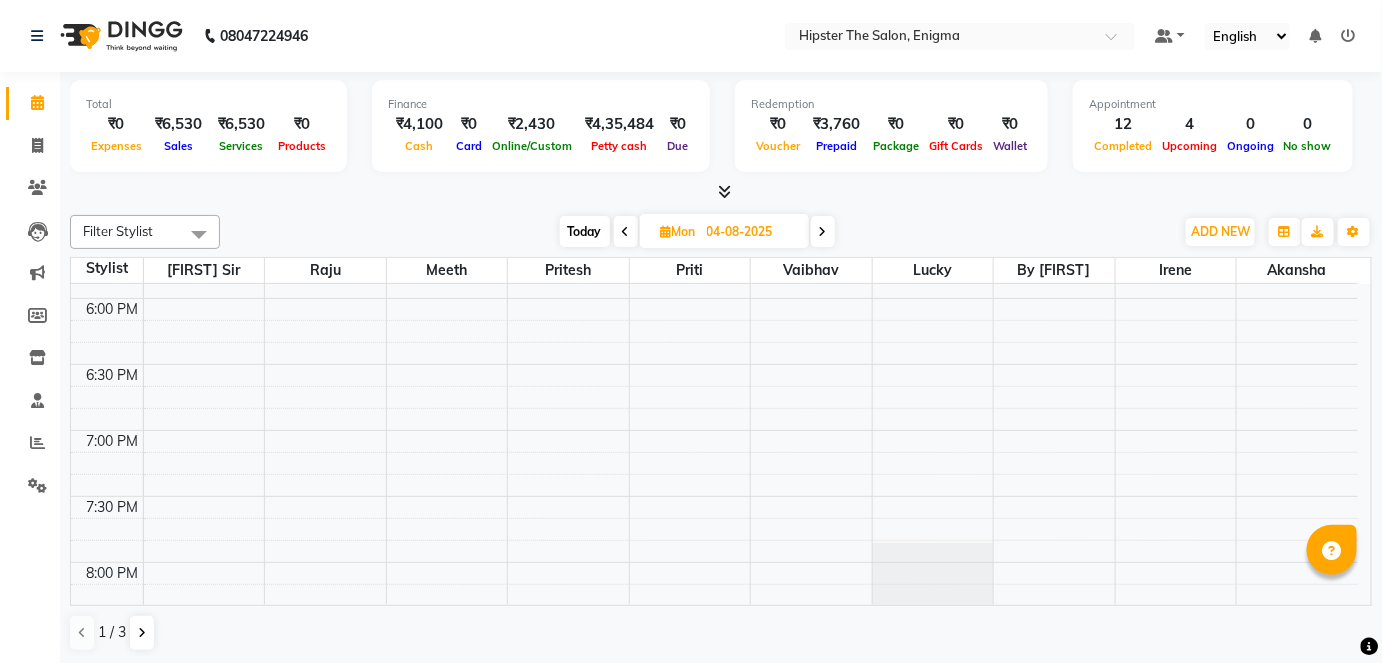 click at bounding box center [823, 231] 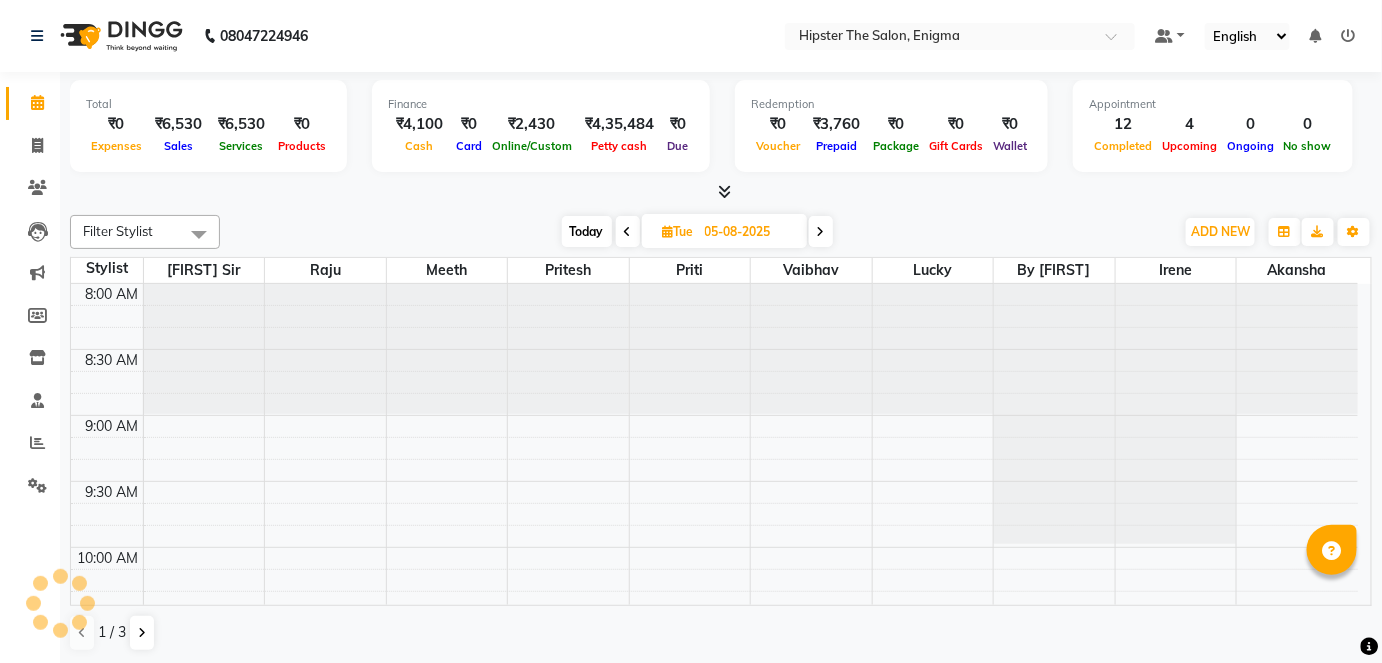 scroll, scrollTop: 1305, scrollLeft: 0, axis: vertical 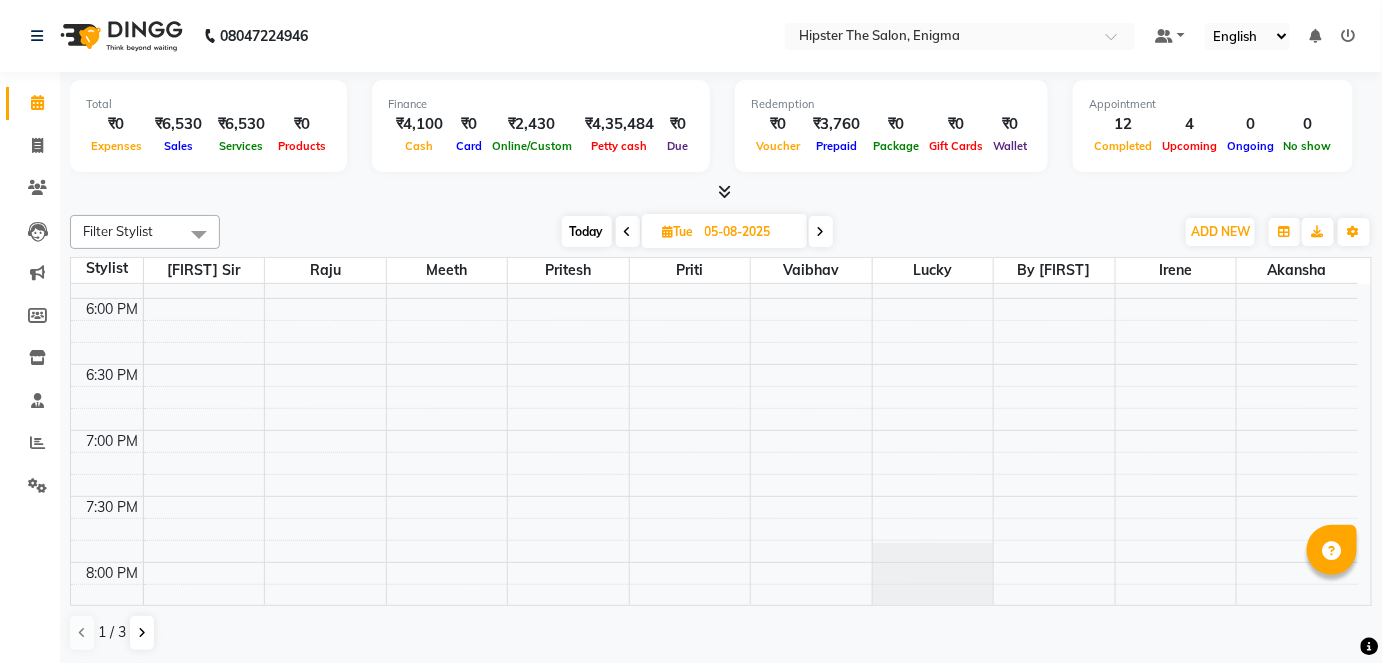 click at bounding box center (628, 231) 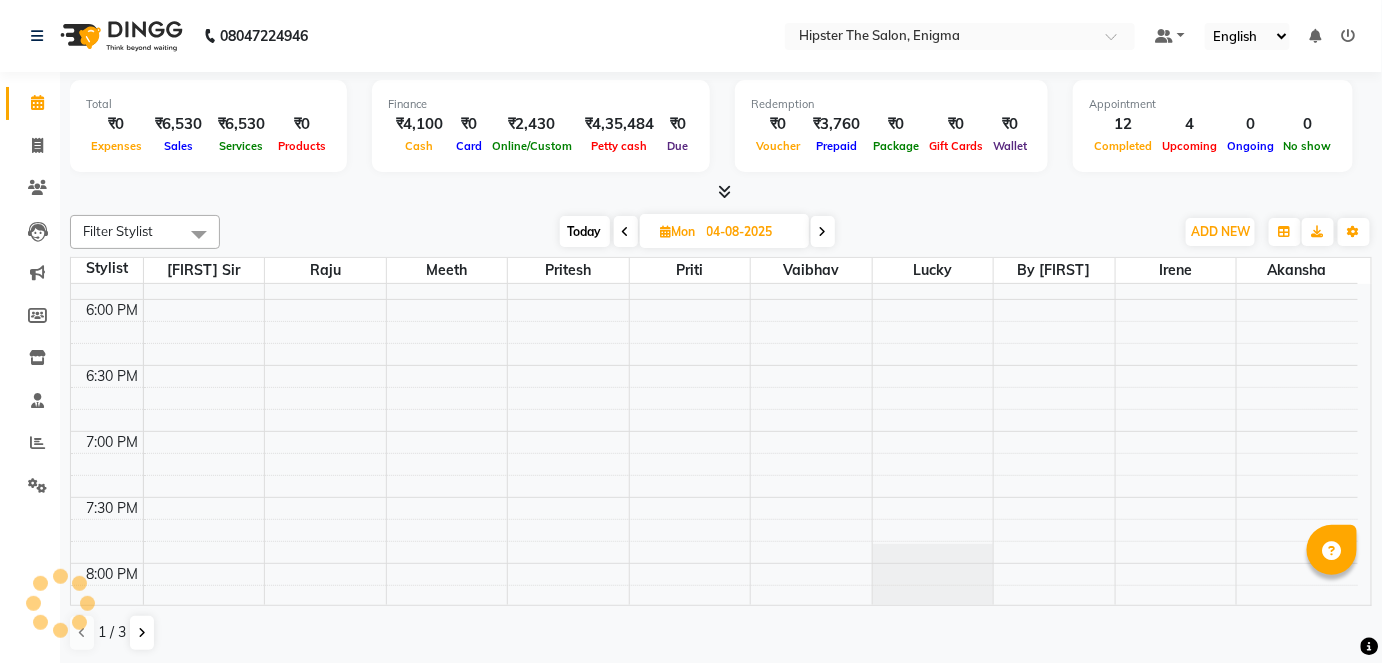 scroll, scrollTop: 1305, scrollLeft: 0, axis: vertical 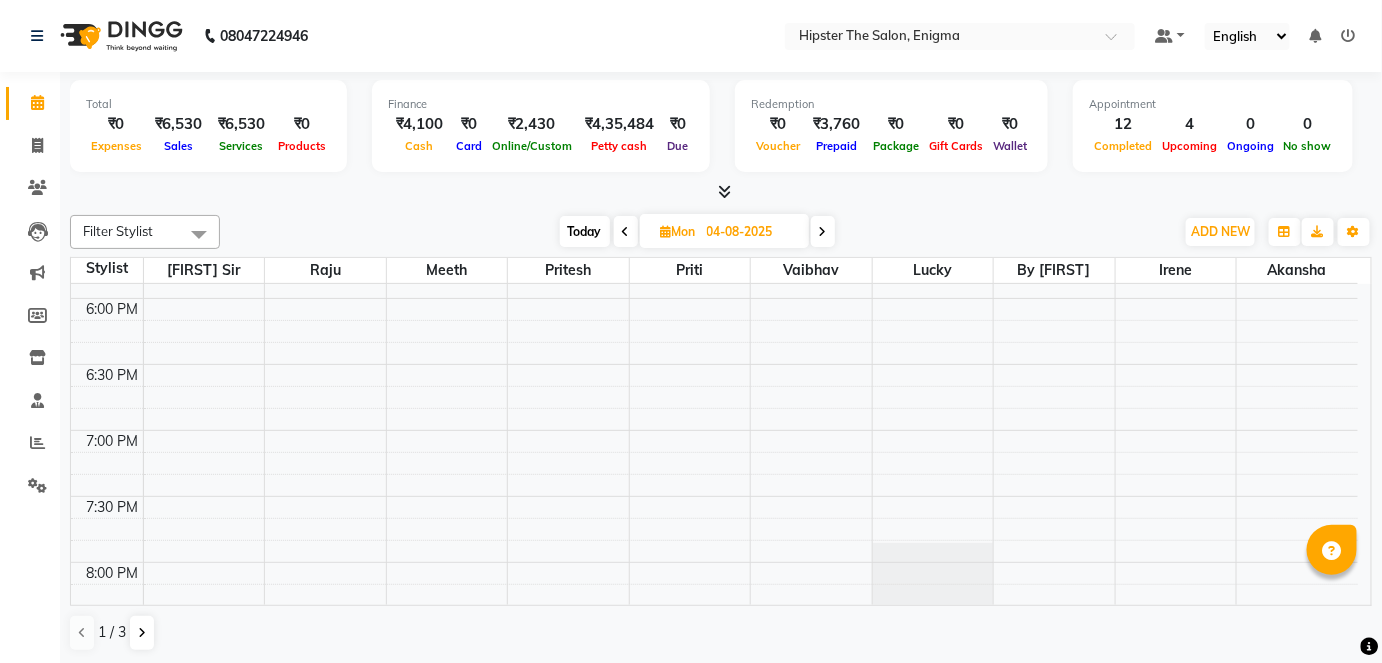 click at bounding box center [626, 231] 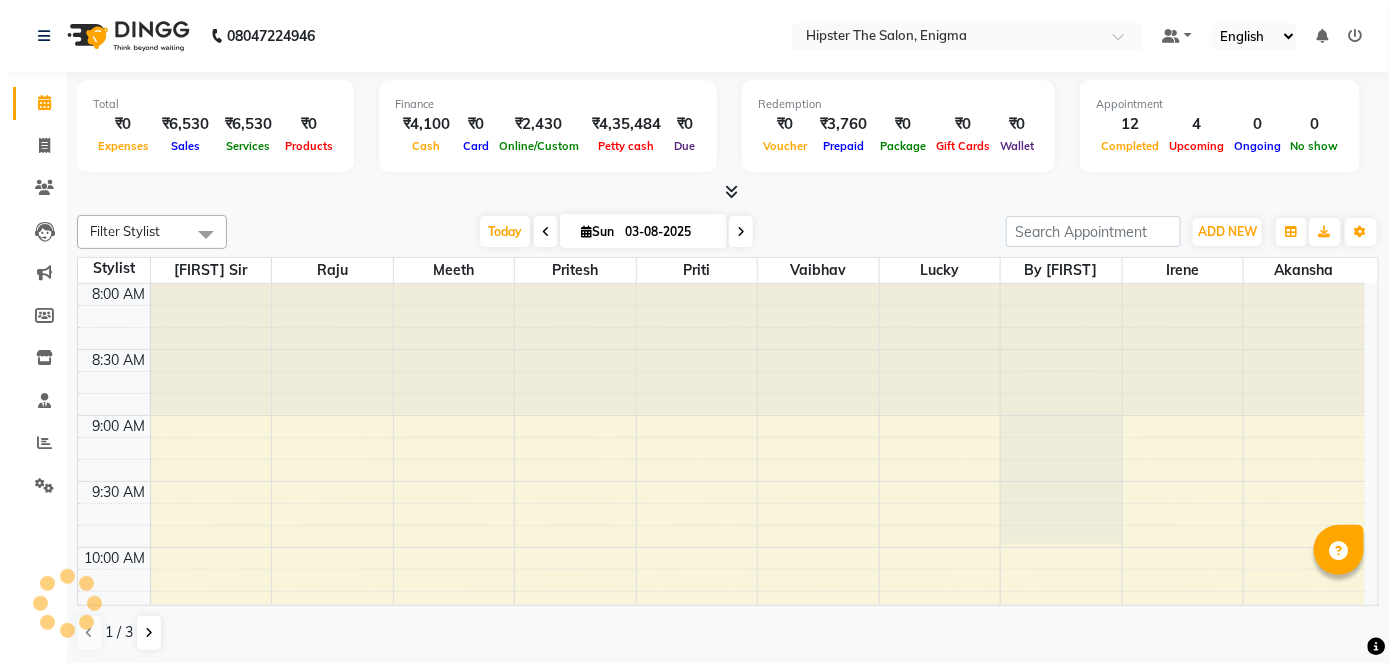 scroll, scrollTop: 1304, scrollLeft: 0, axis: vertical 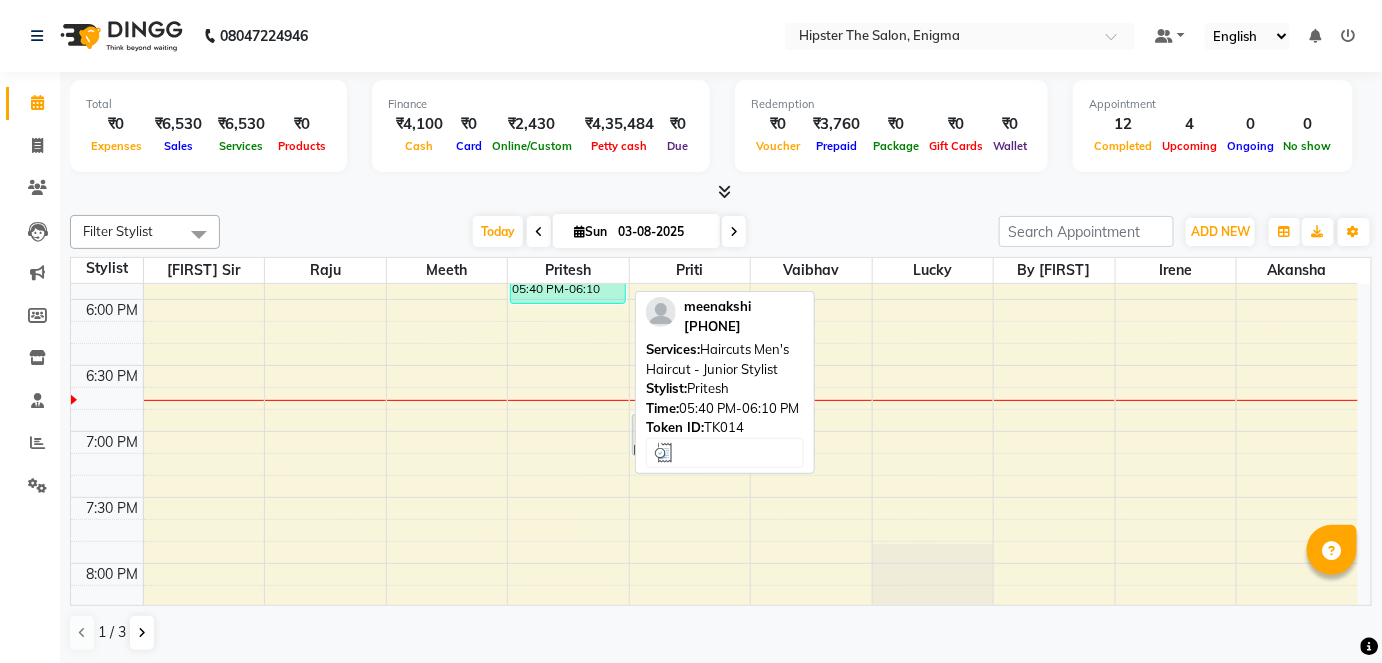 click on "[FIRST], TK14, 05:40 PM-06:10 PM, Haircuts Men's Haircut - Junior Stylist" at bounding box center [568, 272] 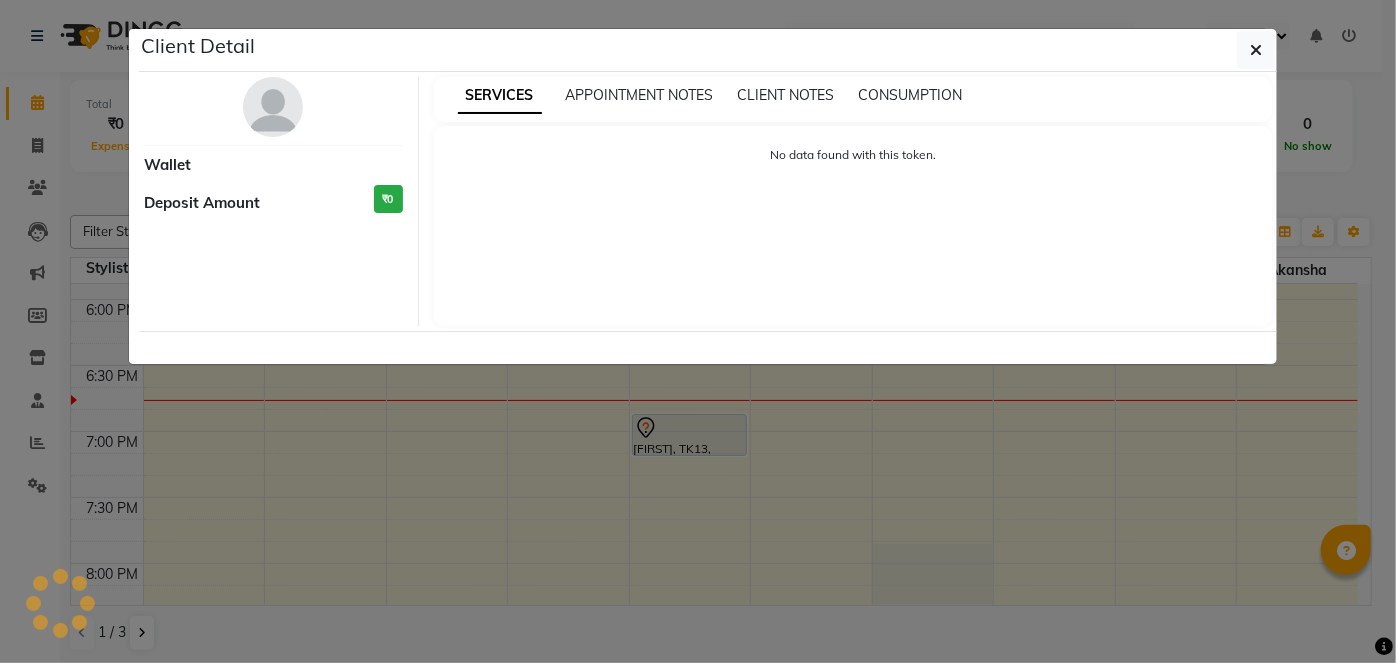select on "3" 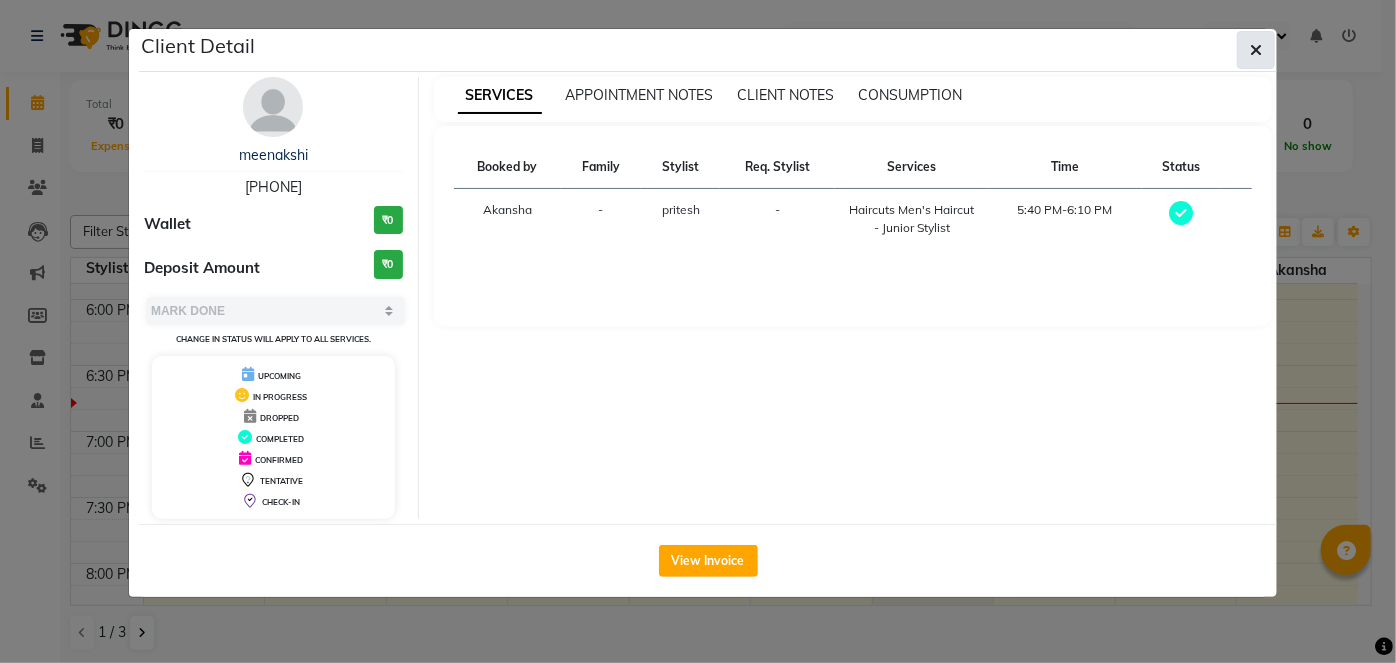 click 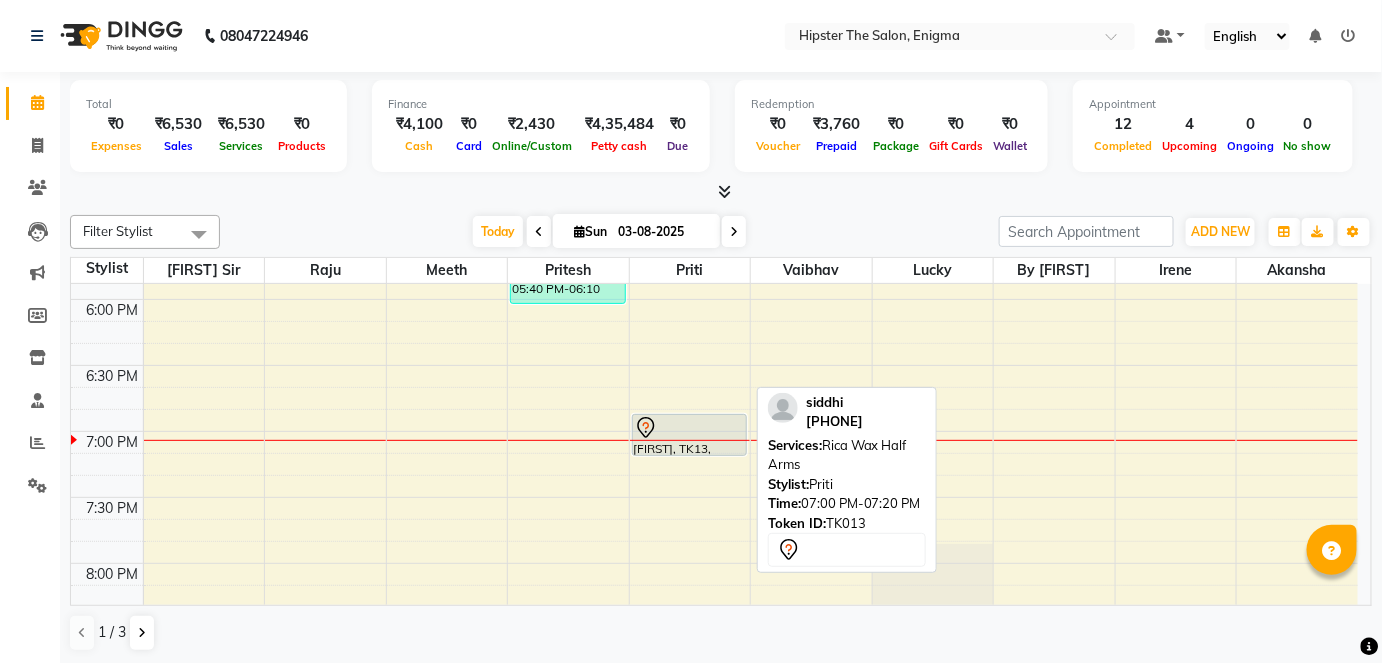 click on "[FIRST], TK13, 07:00 PM-07:20 PM, Rica Wax Half Arms" at bounding box center (690, 435) 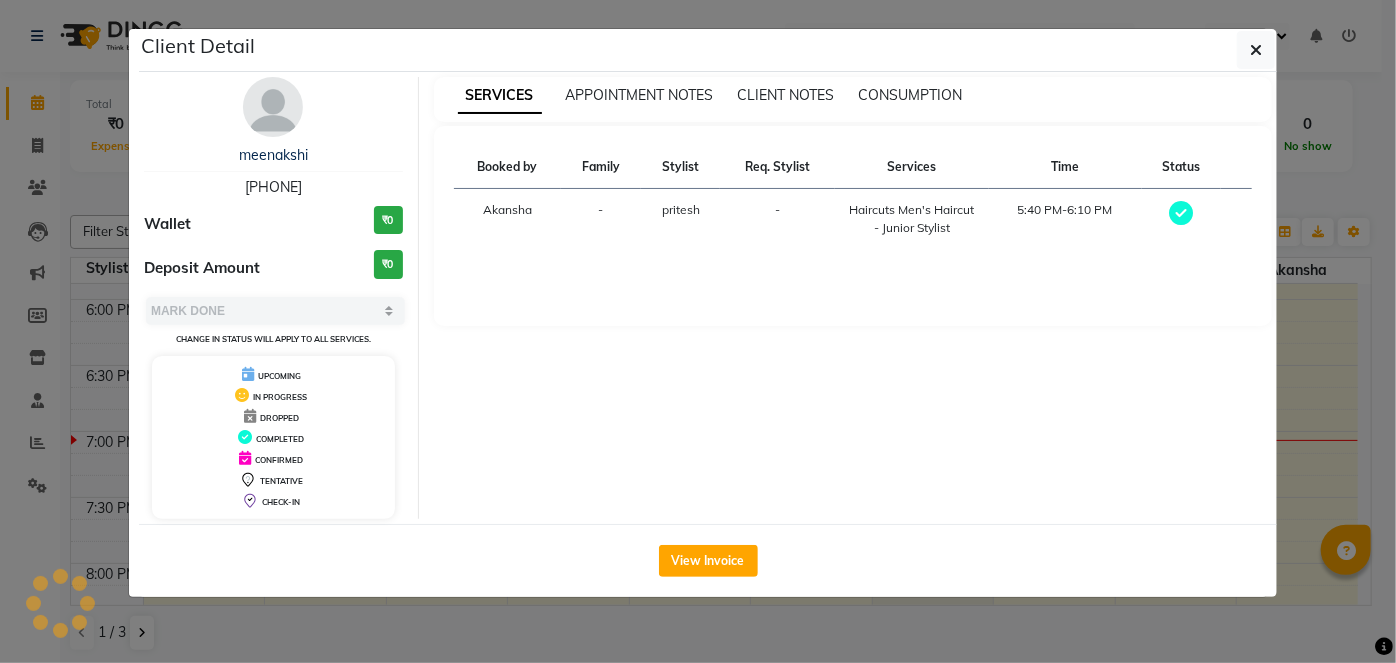 select on "7" 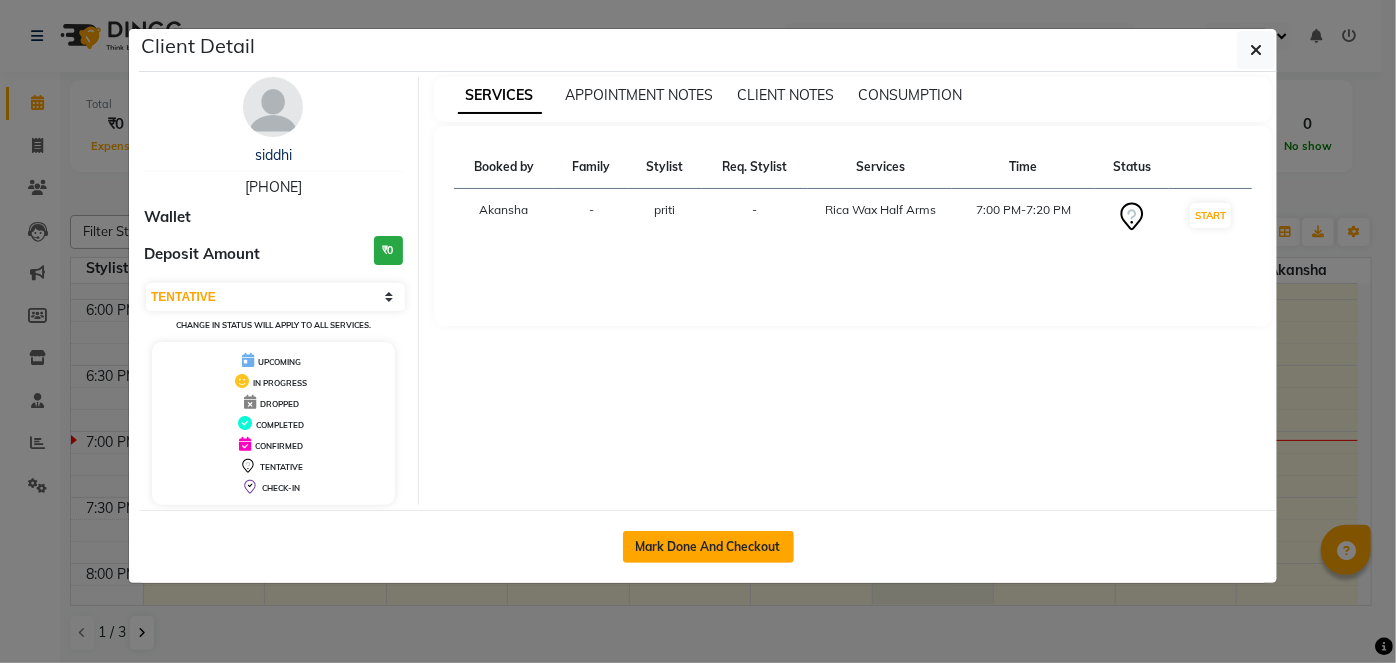 click on "Mark Done And Checkout" 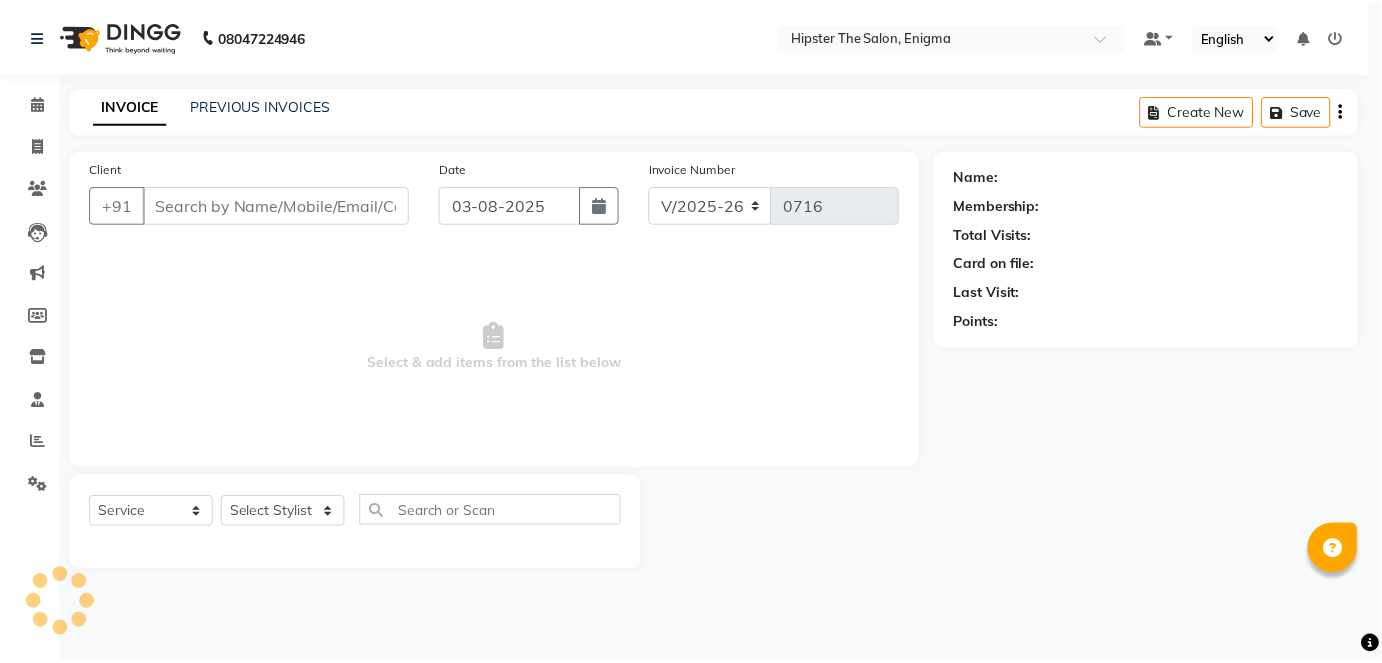 scroll, scrollTop: 0, scrollLeft: 0, axis: both 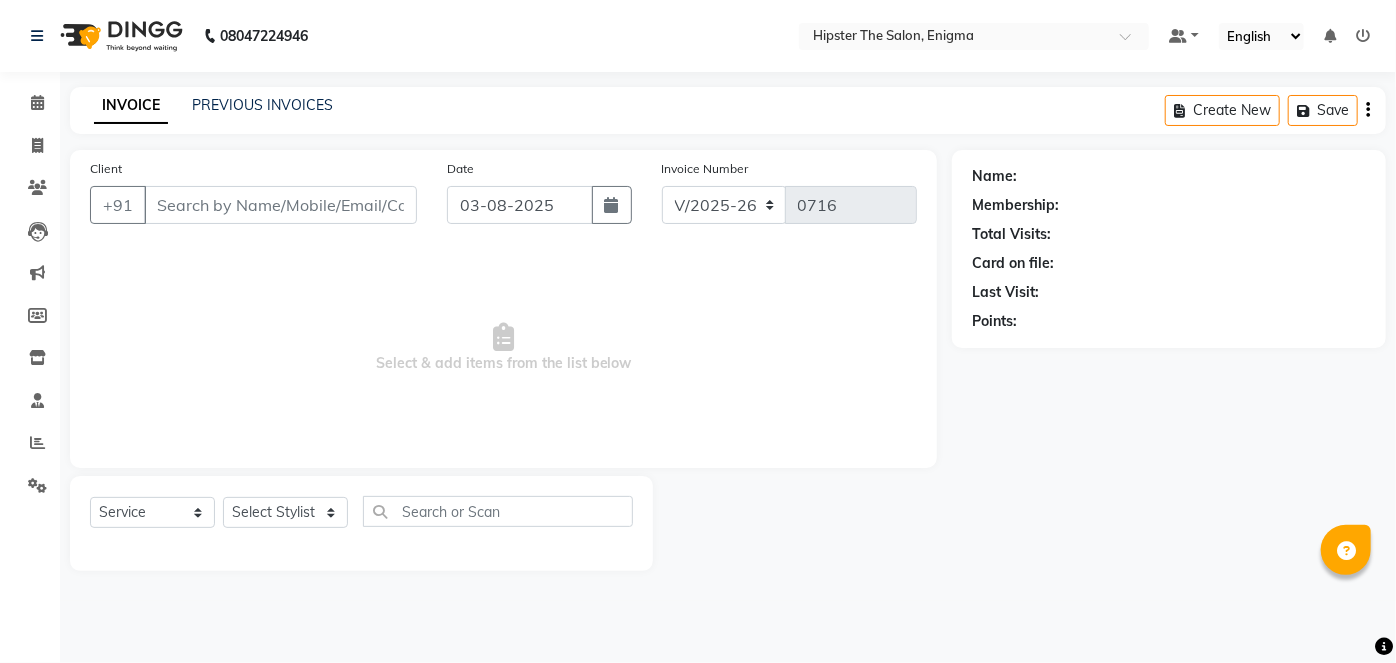 type on "[PHONE]" 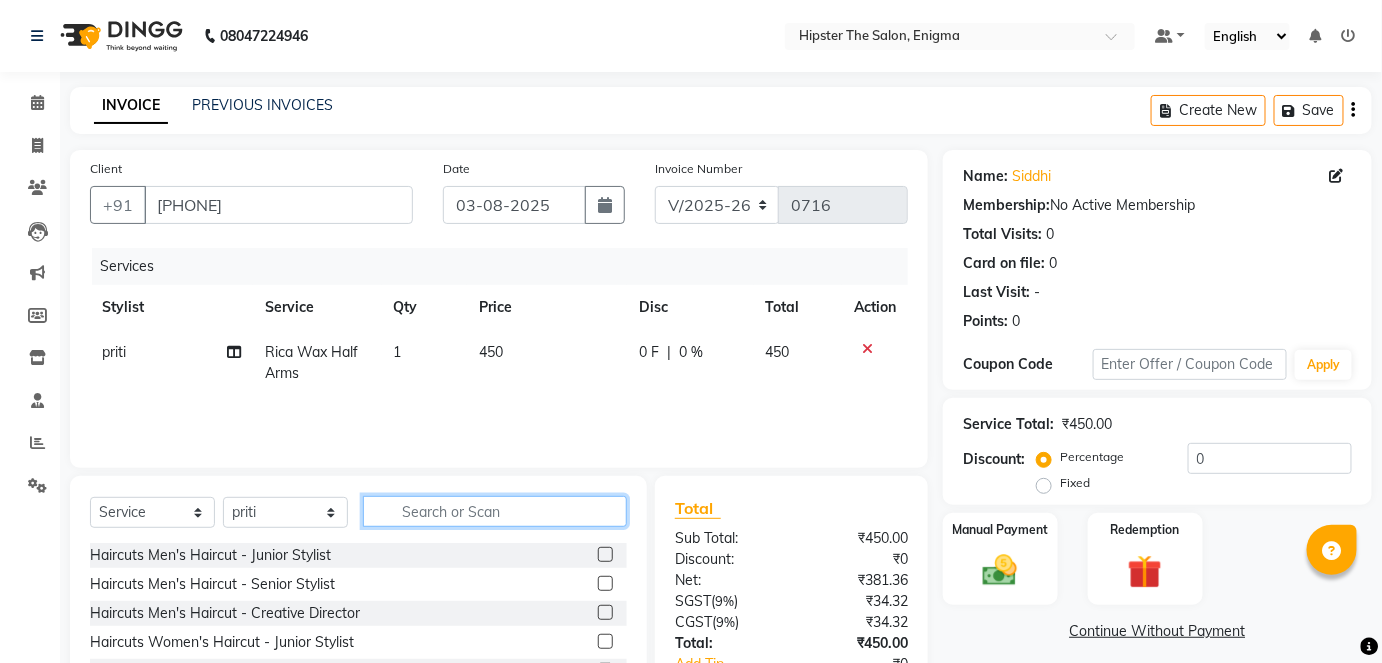 click 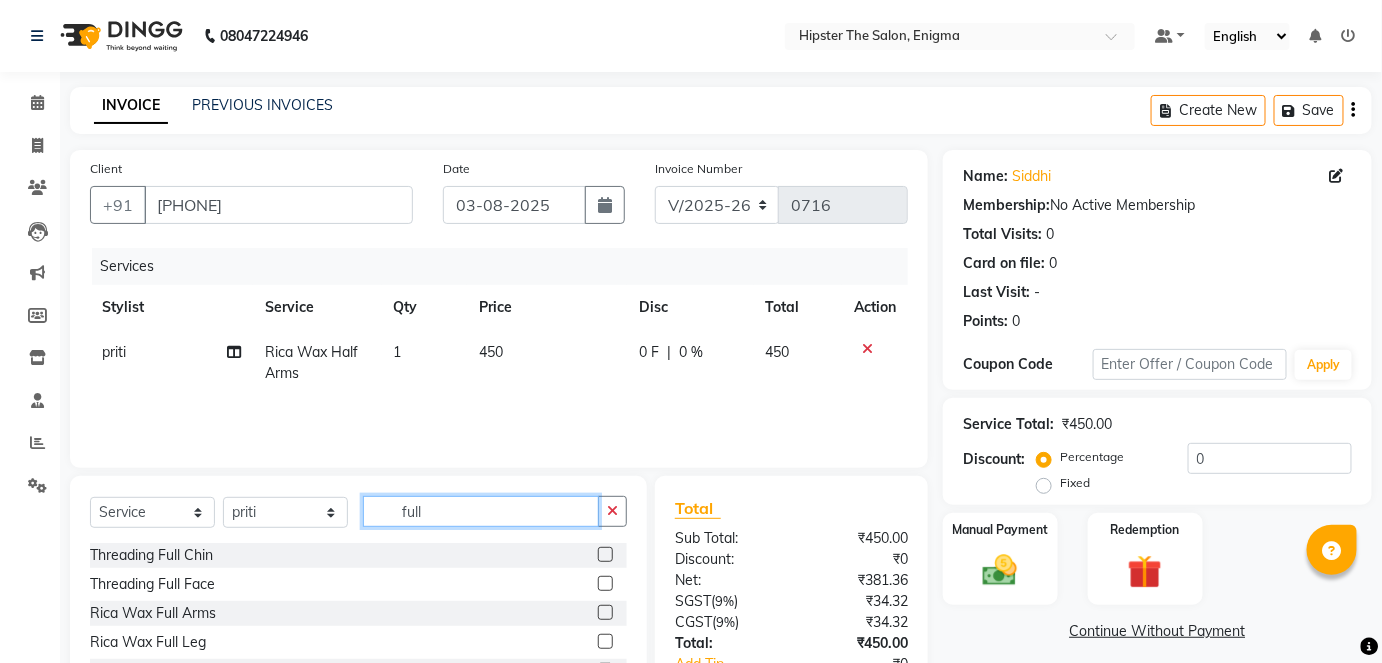 type on "full" 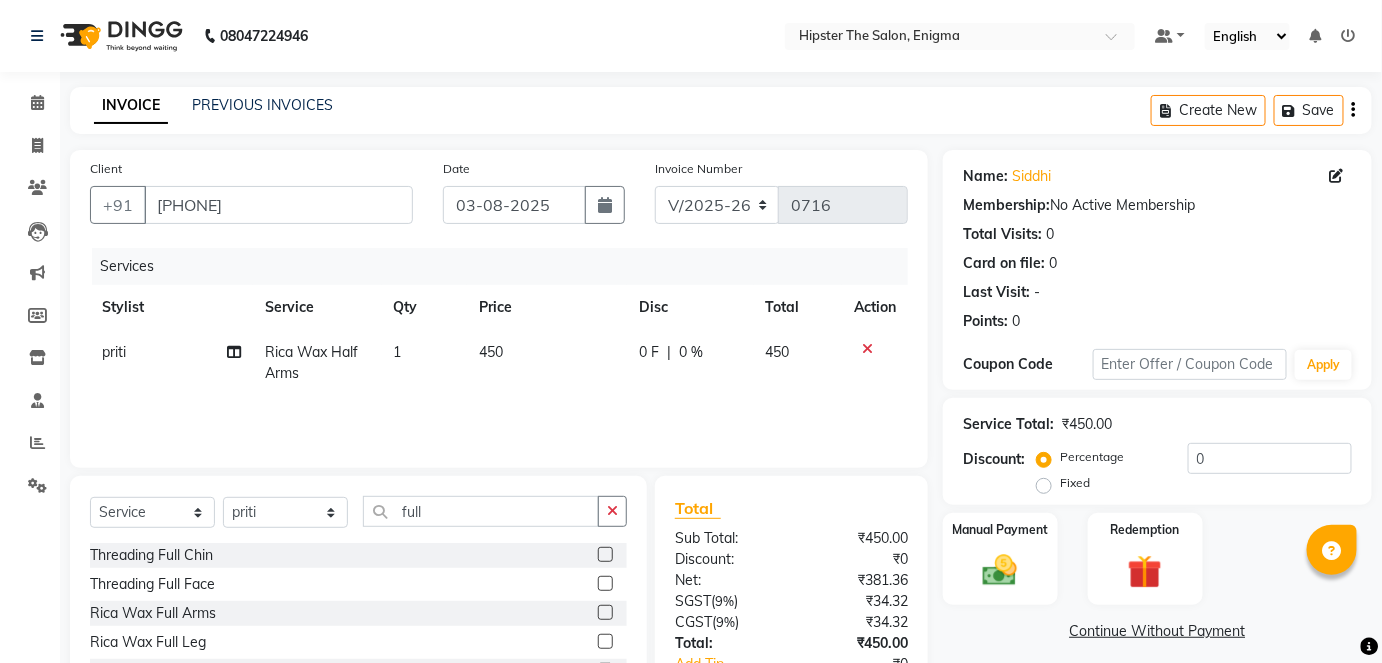 click 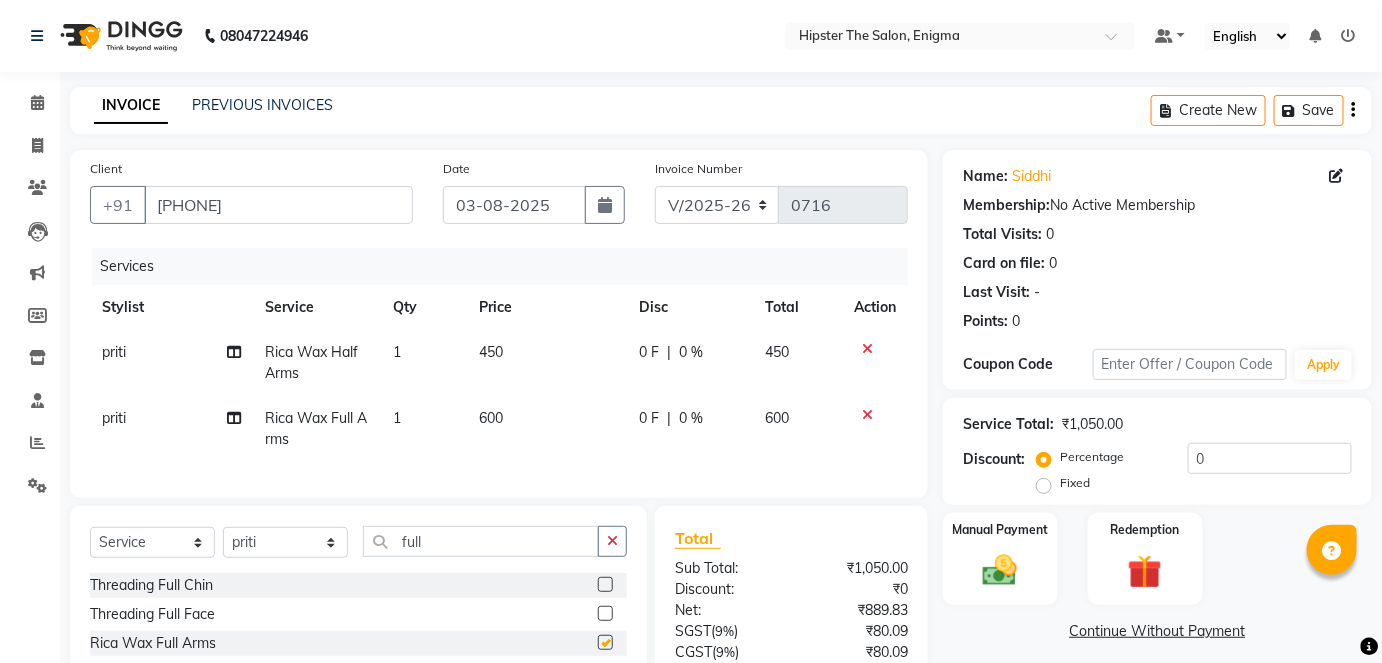 checkbox on "false" 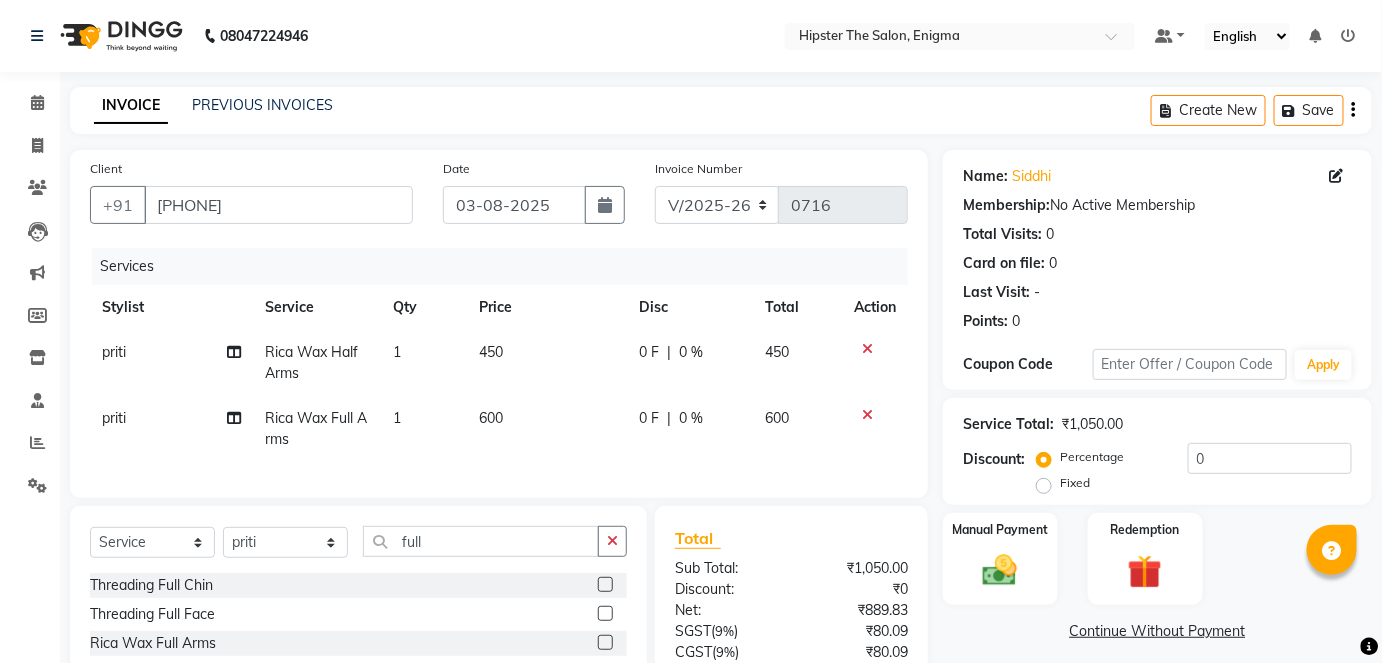 click 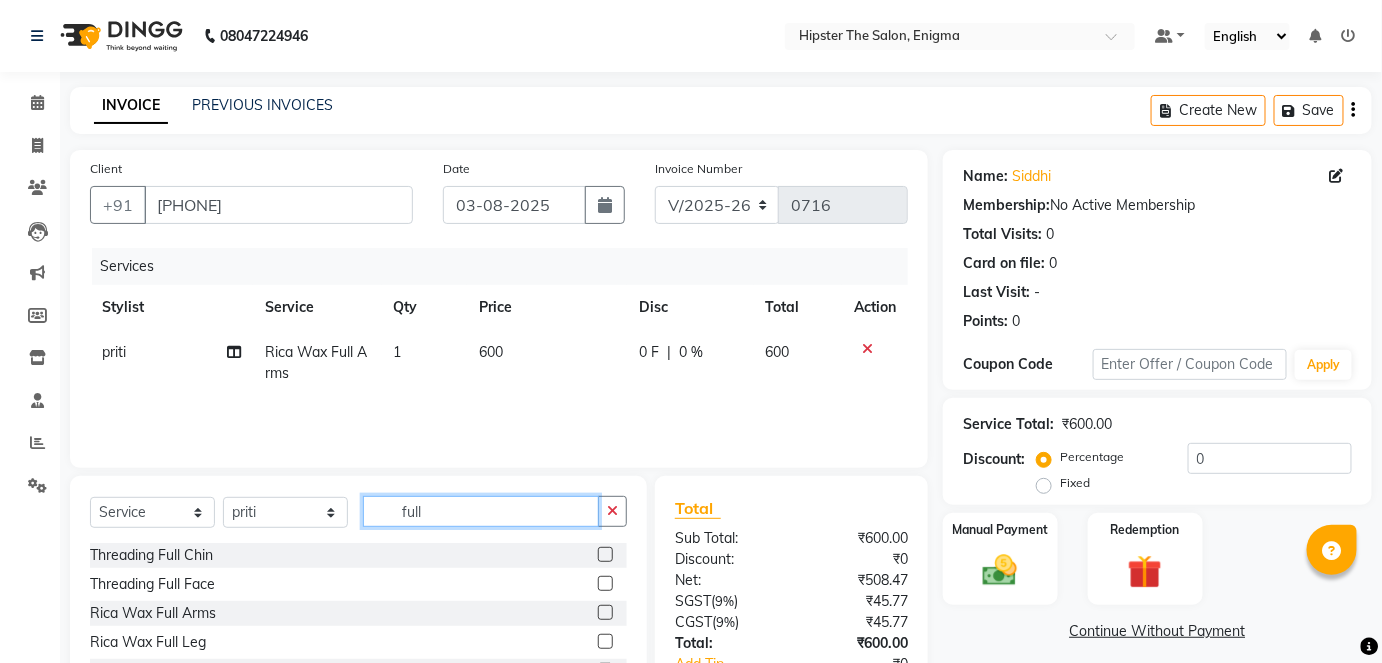 click on "full" 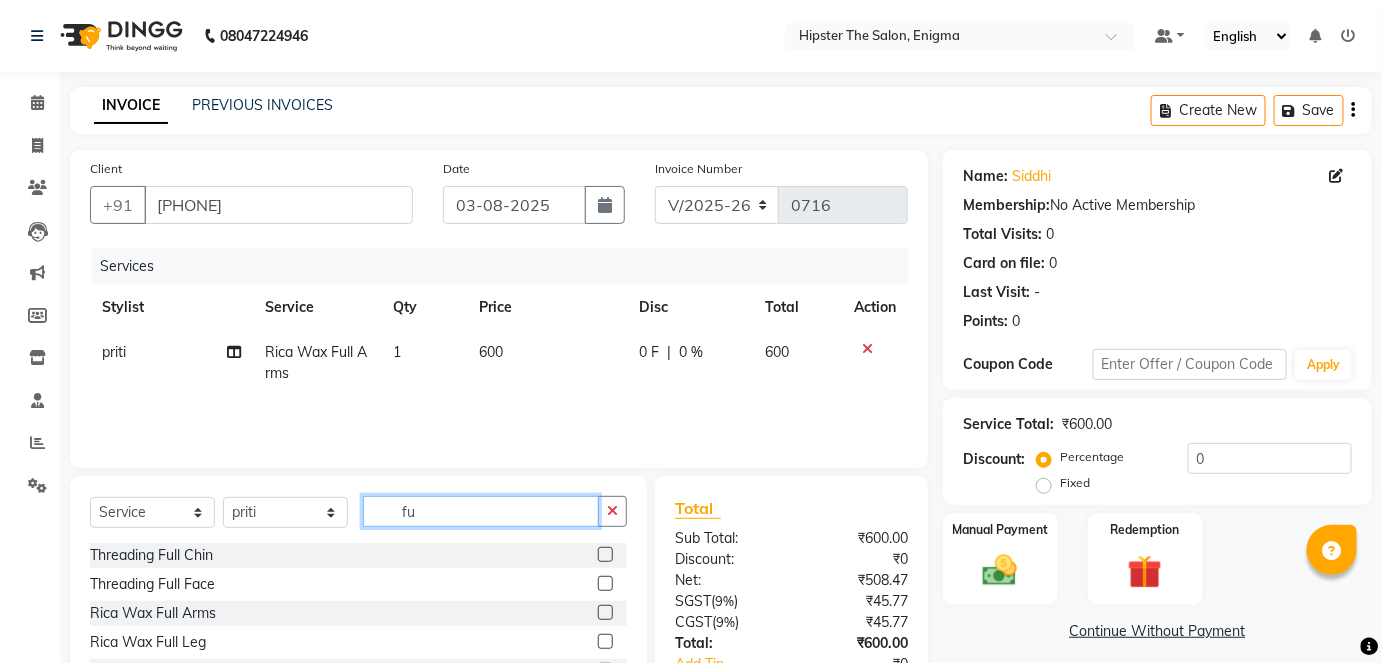 type on "f" 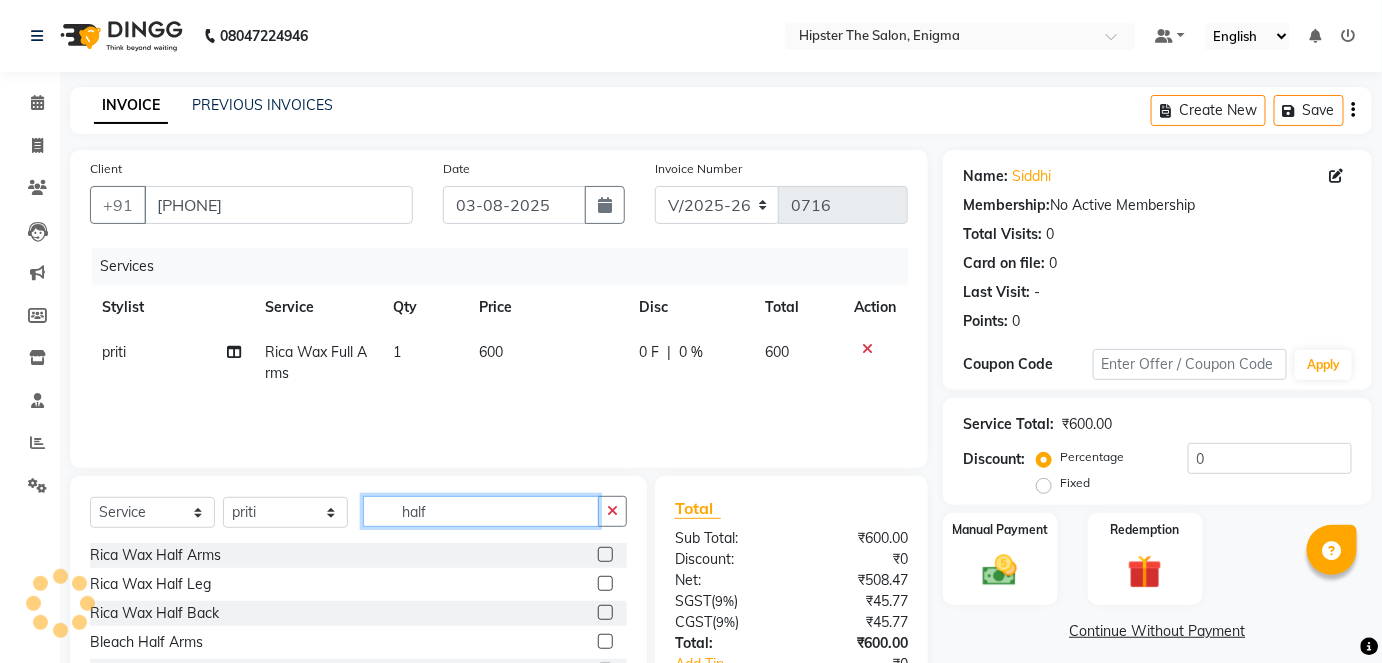 type on "half" 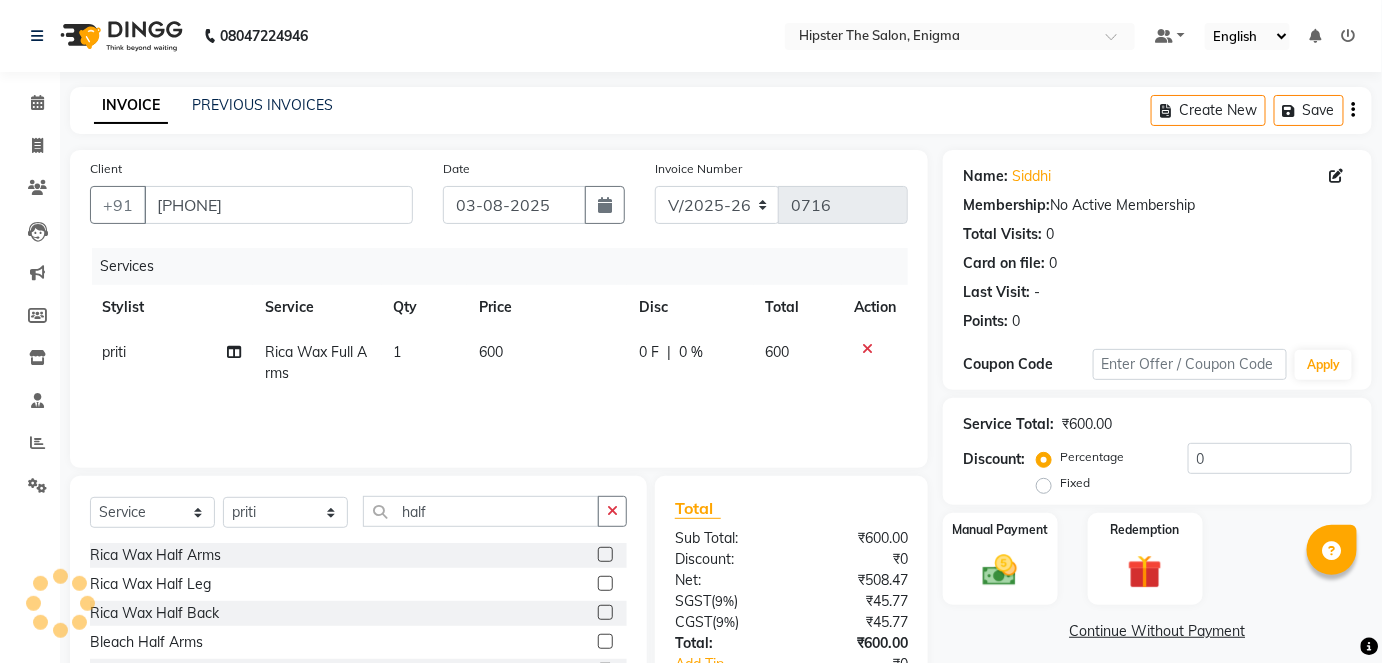 click 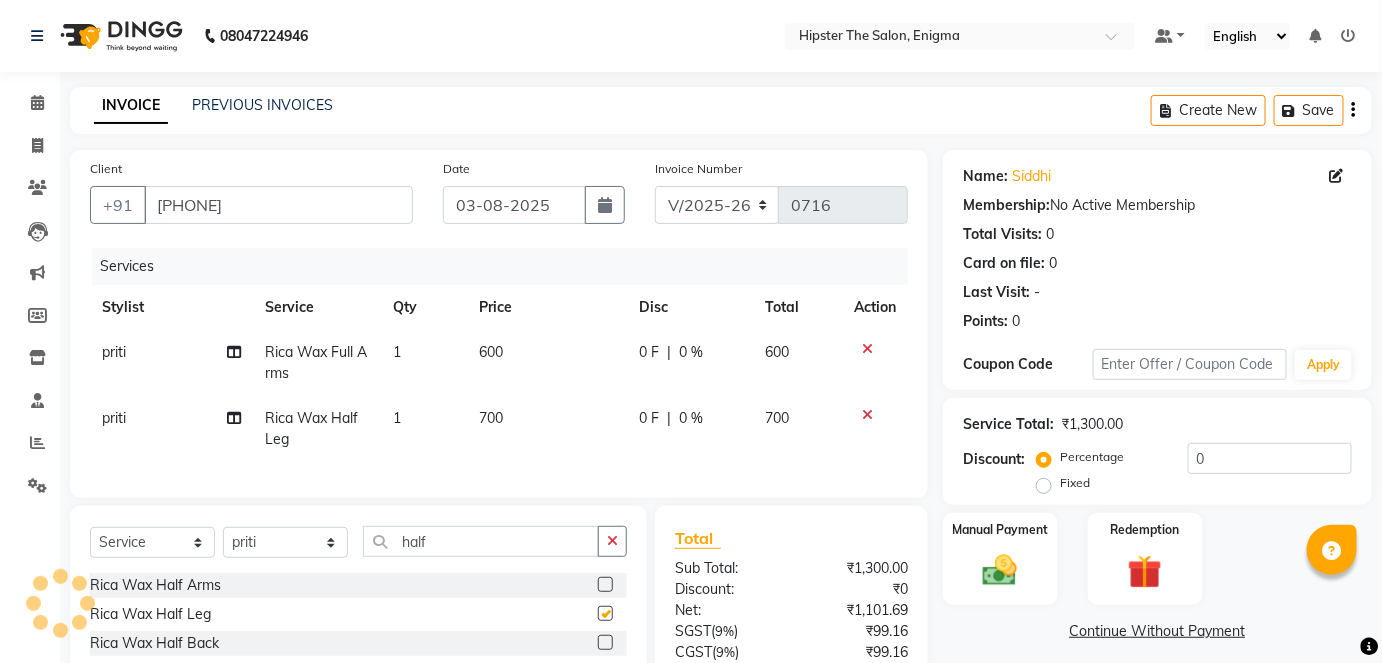 checkbox on "false" 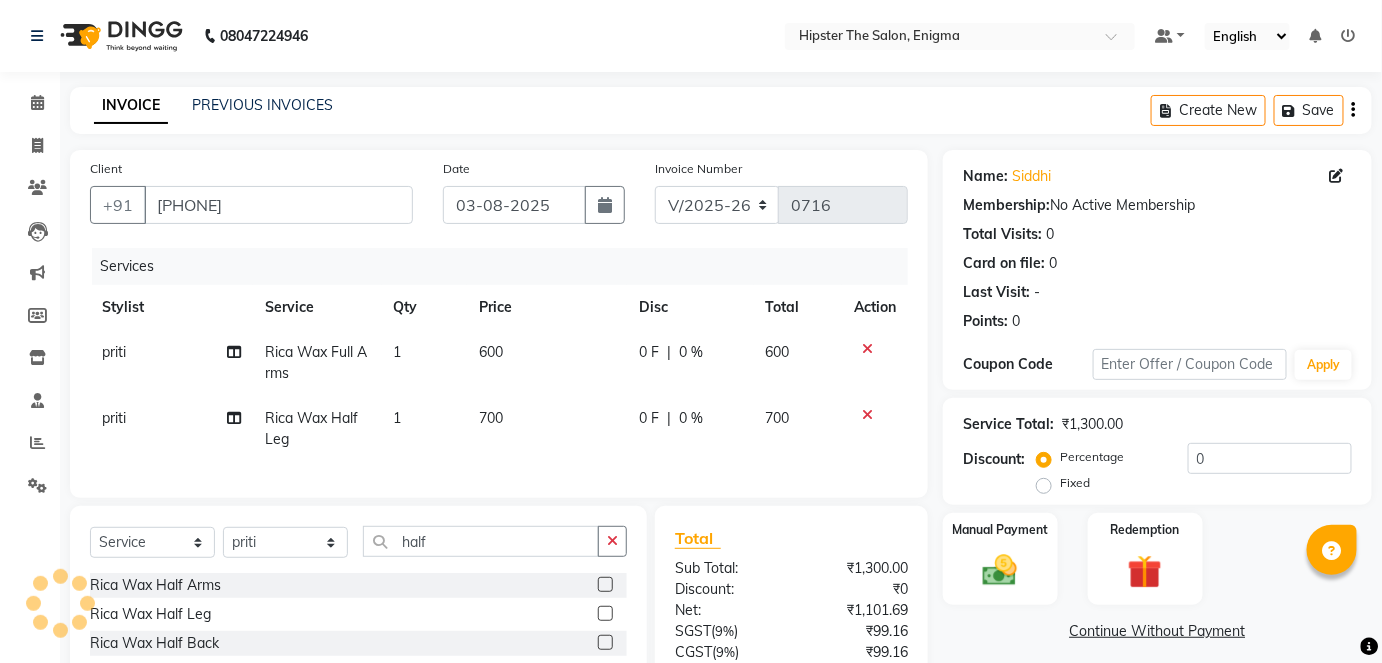 scroll, scrollTop: 171, scrollLeft: 0, axis: vertical 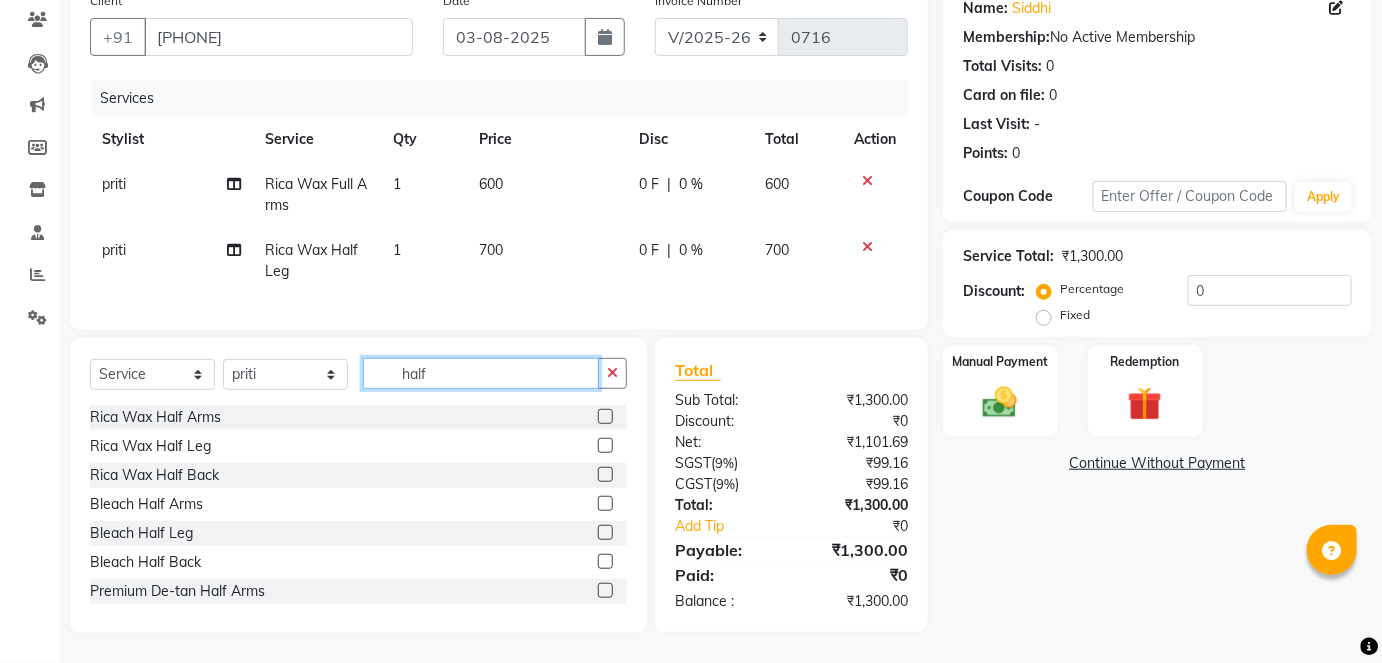 click on "half" 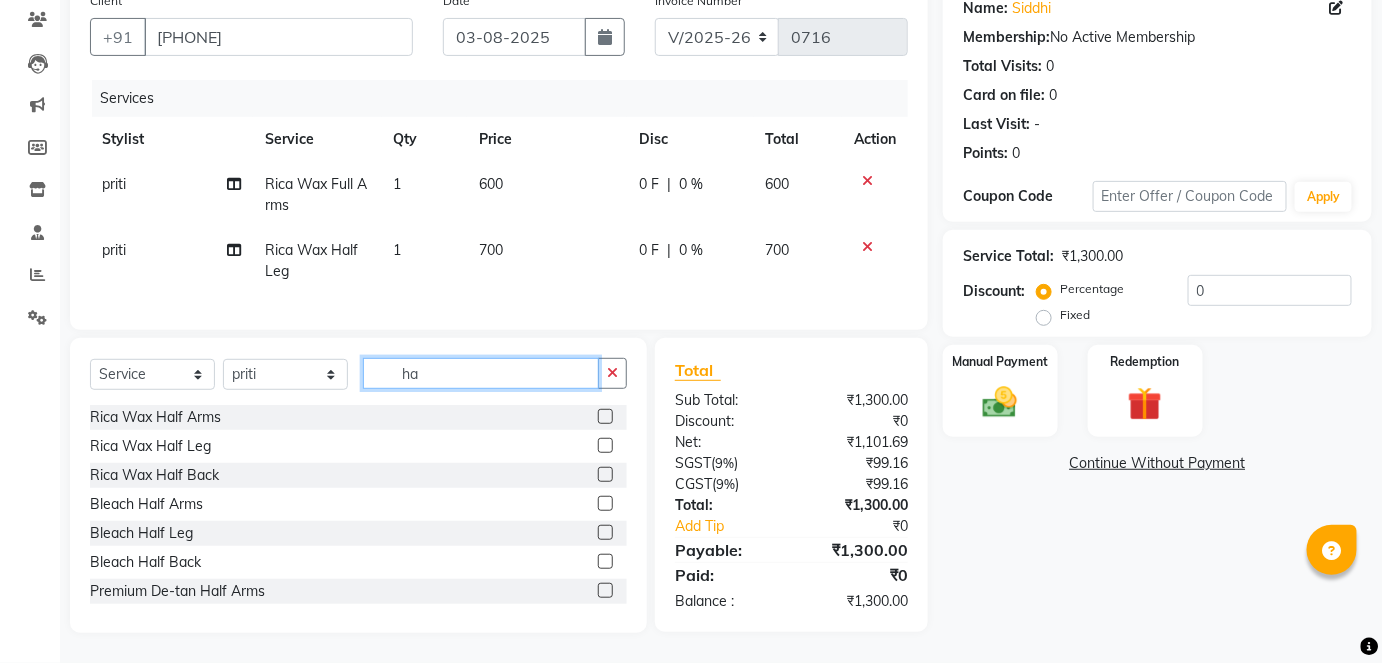 type on "h" 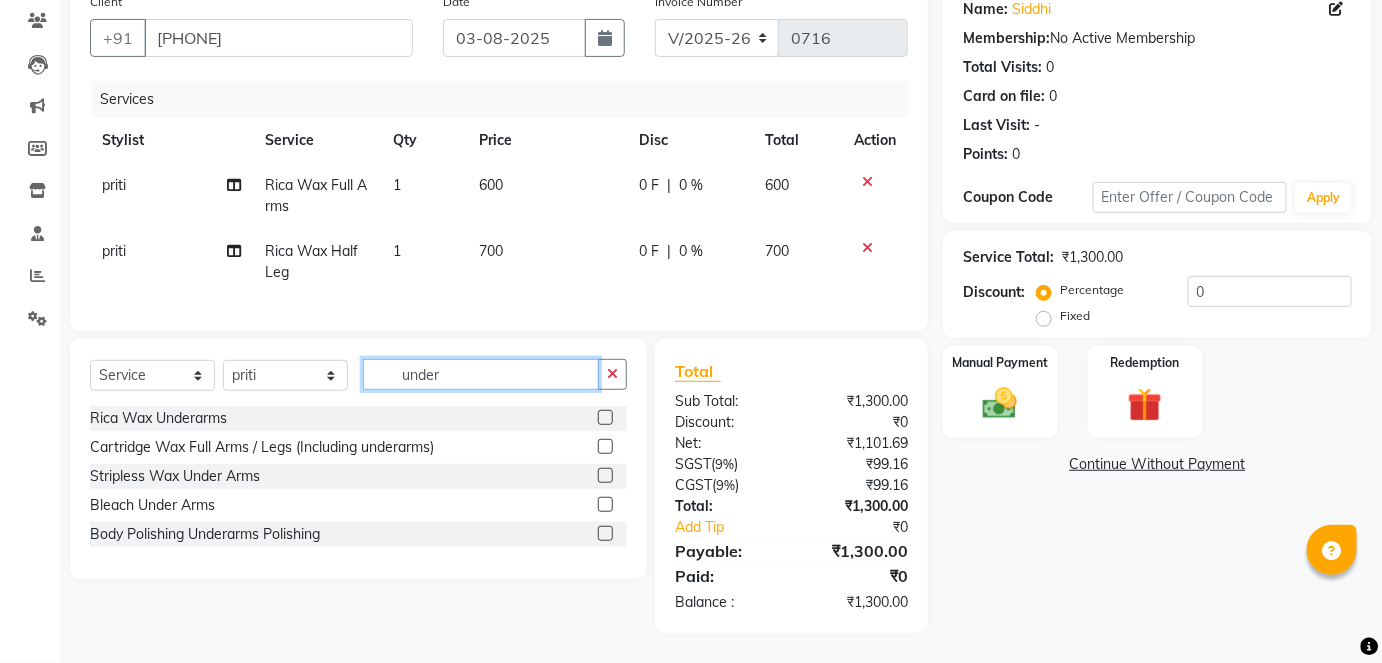 type on "under" 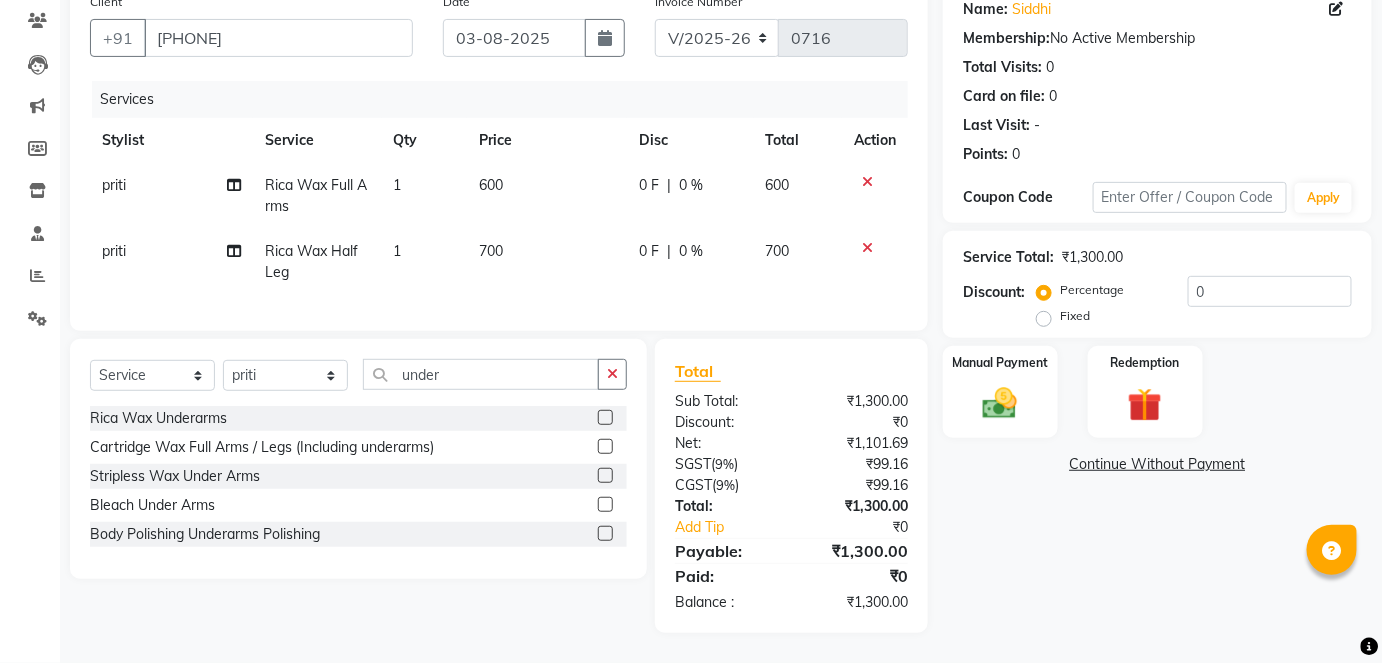 click 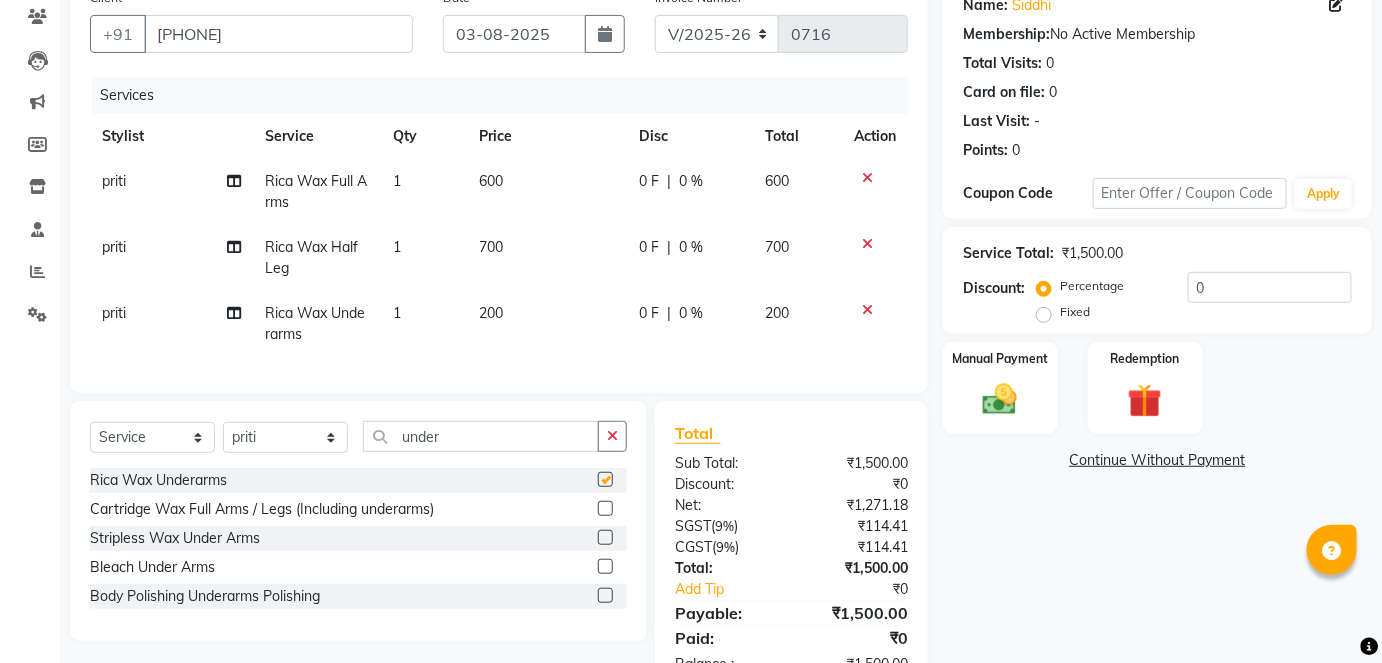 checkbox on "false" 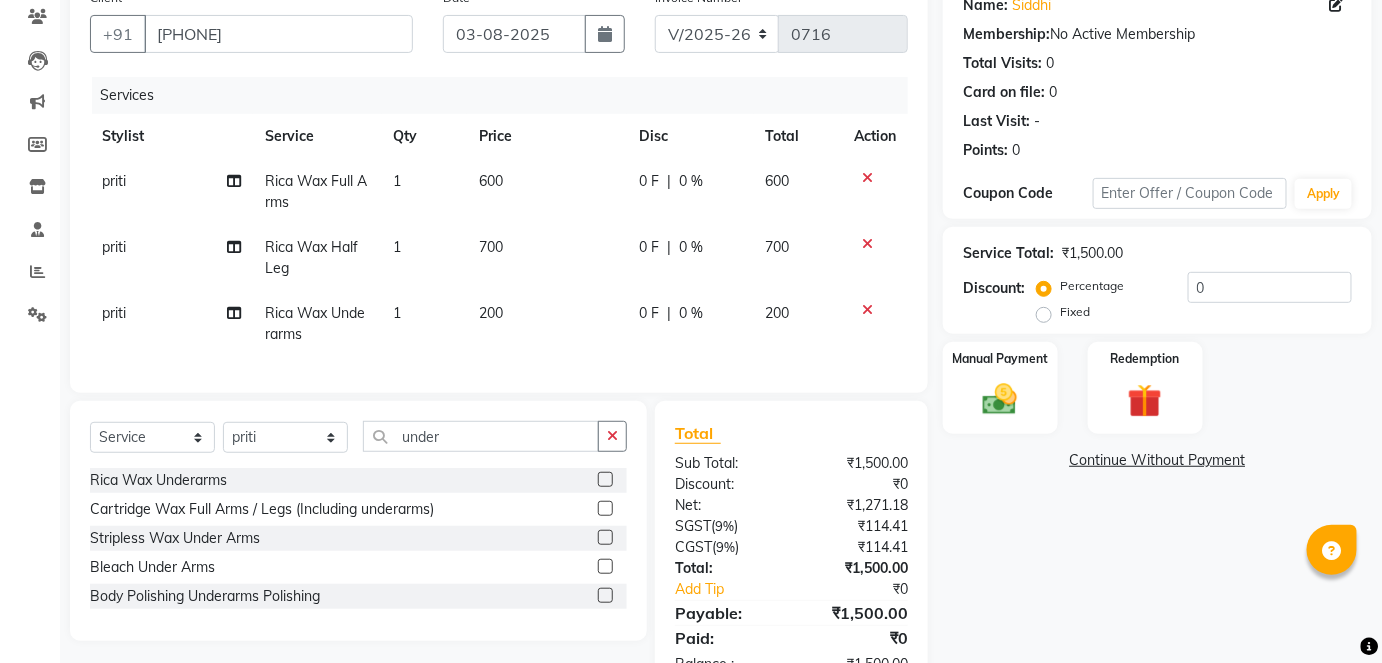 scroll, scrollTop: 245, scrollLeft: 0, axis: vertical 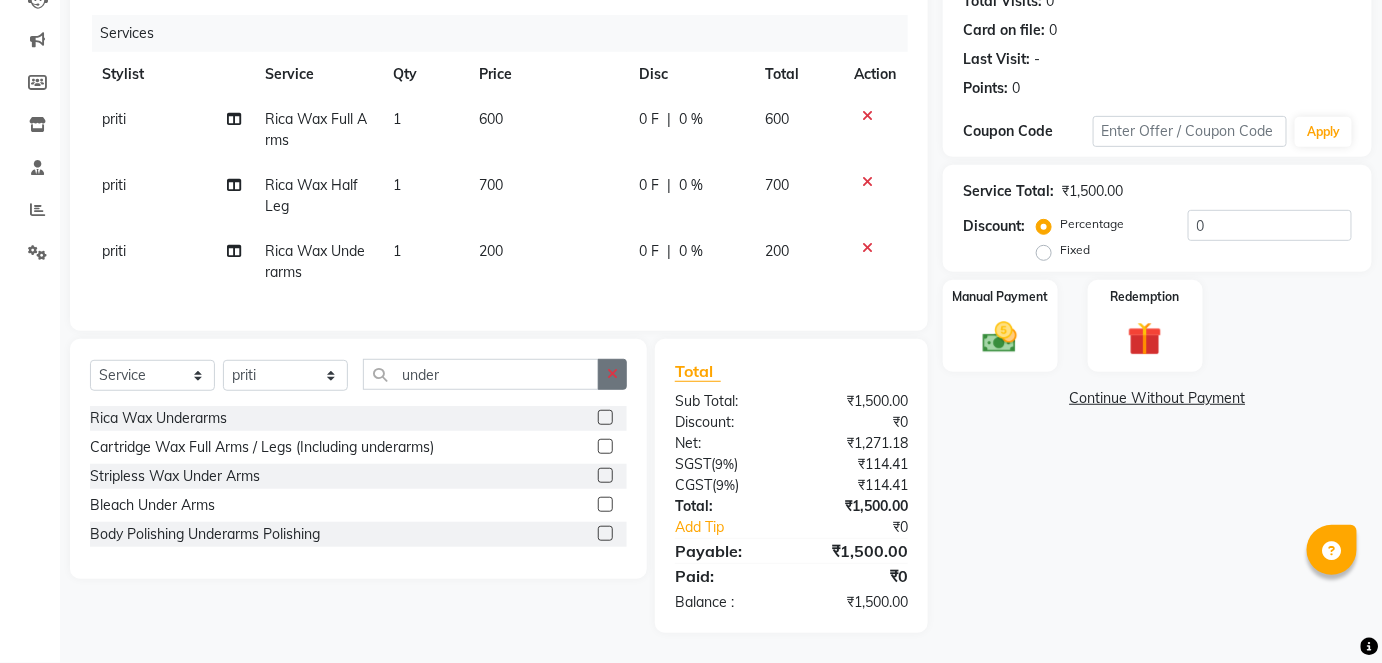 click 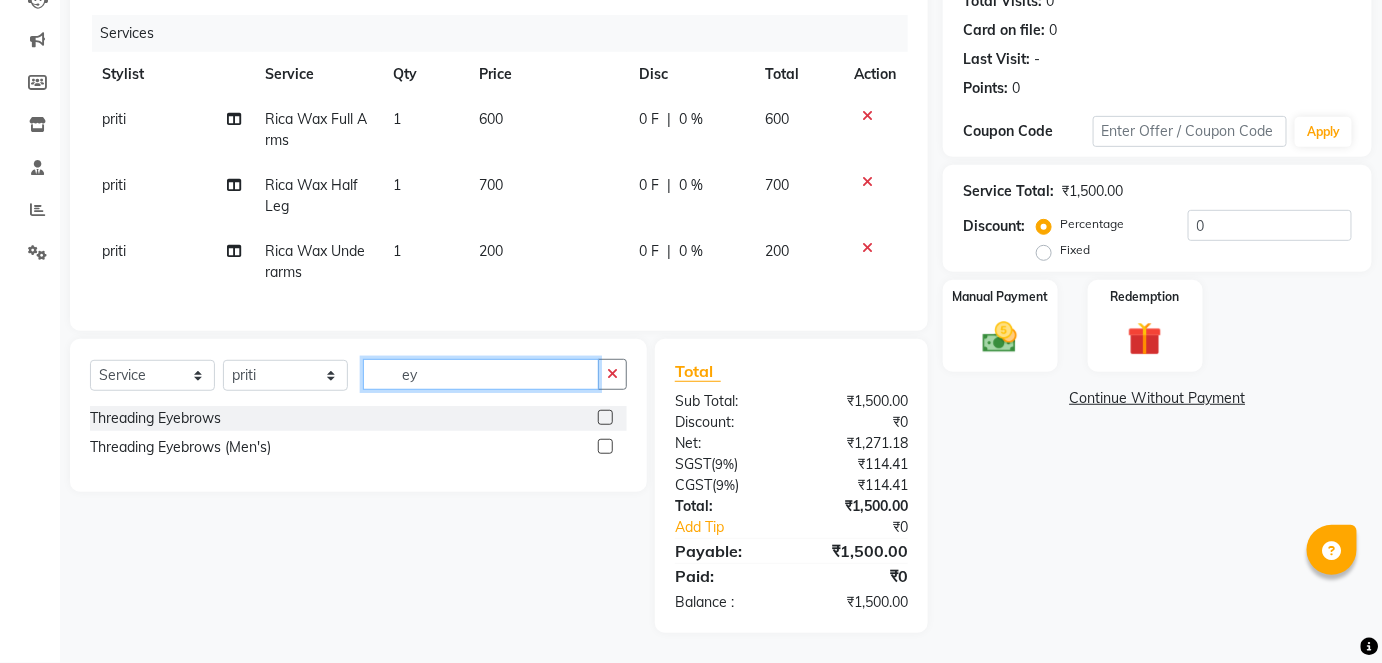 type on "ey" 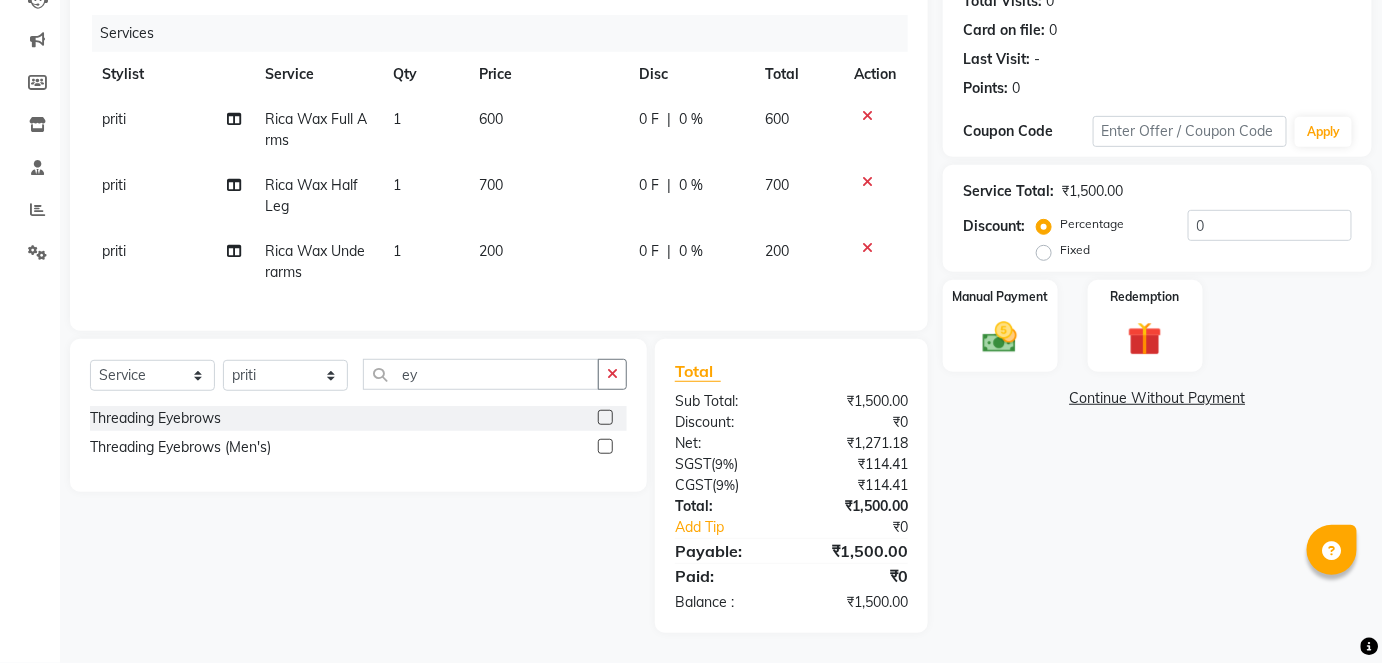 click 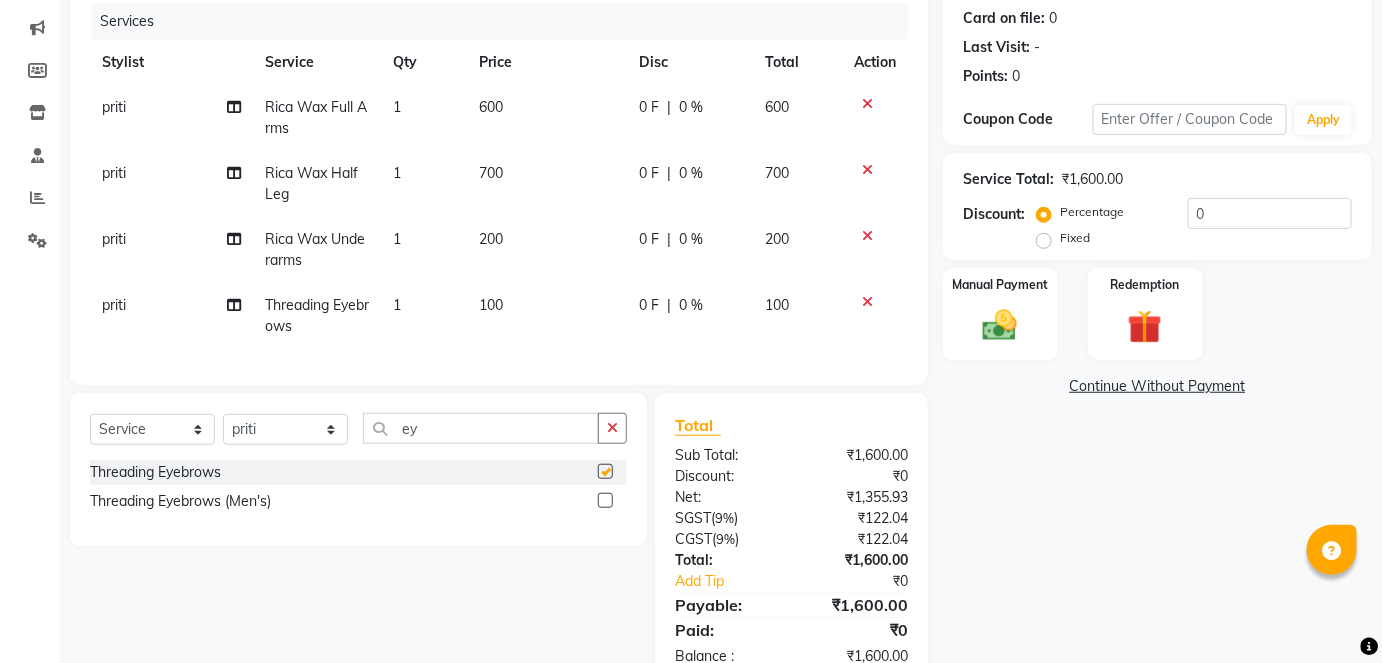 checkbox on "false" 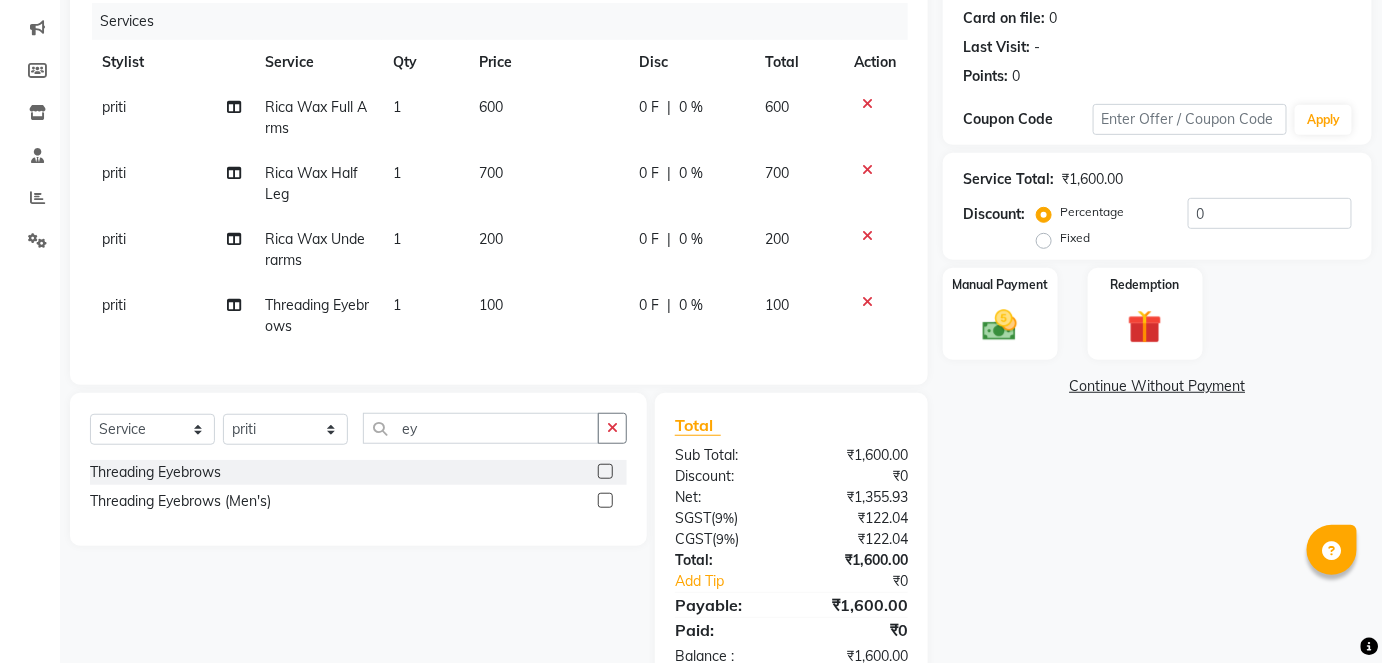 scroll, scrollTop: 312, scrollLeft: 0, axis: vertical 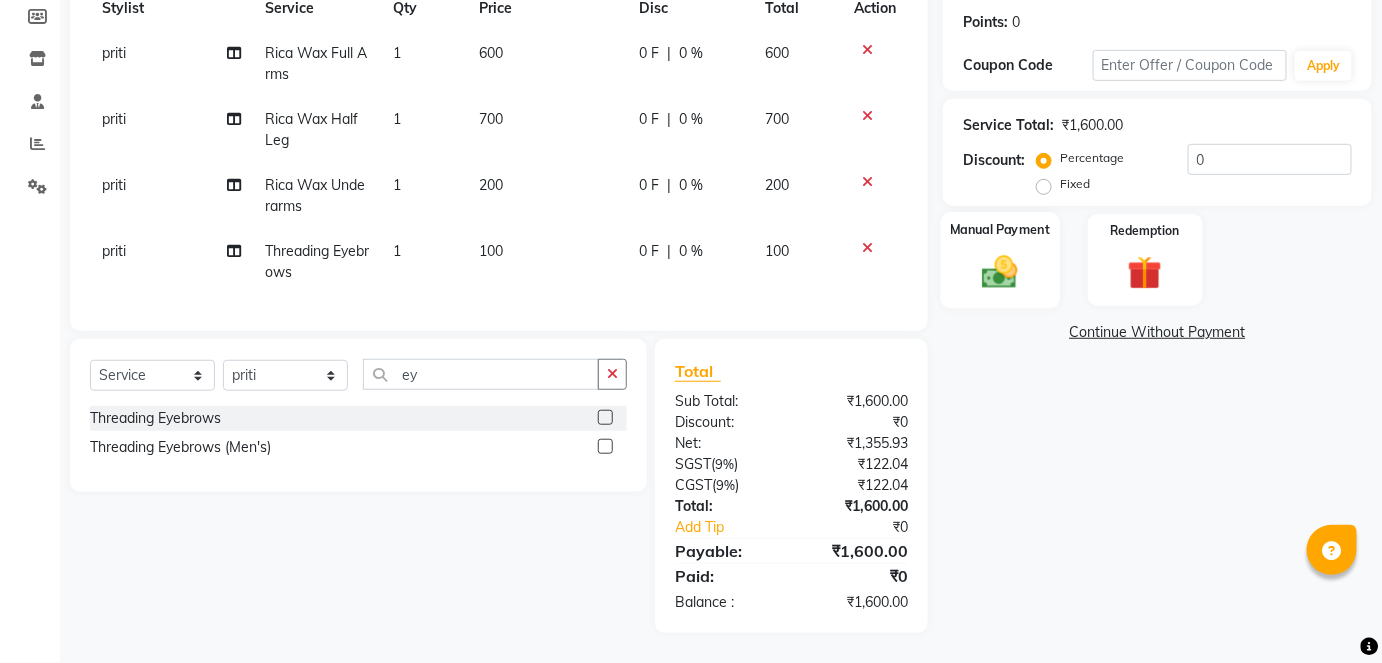 click 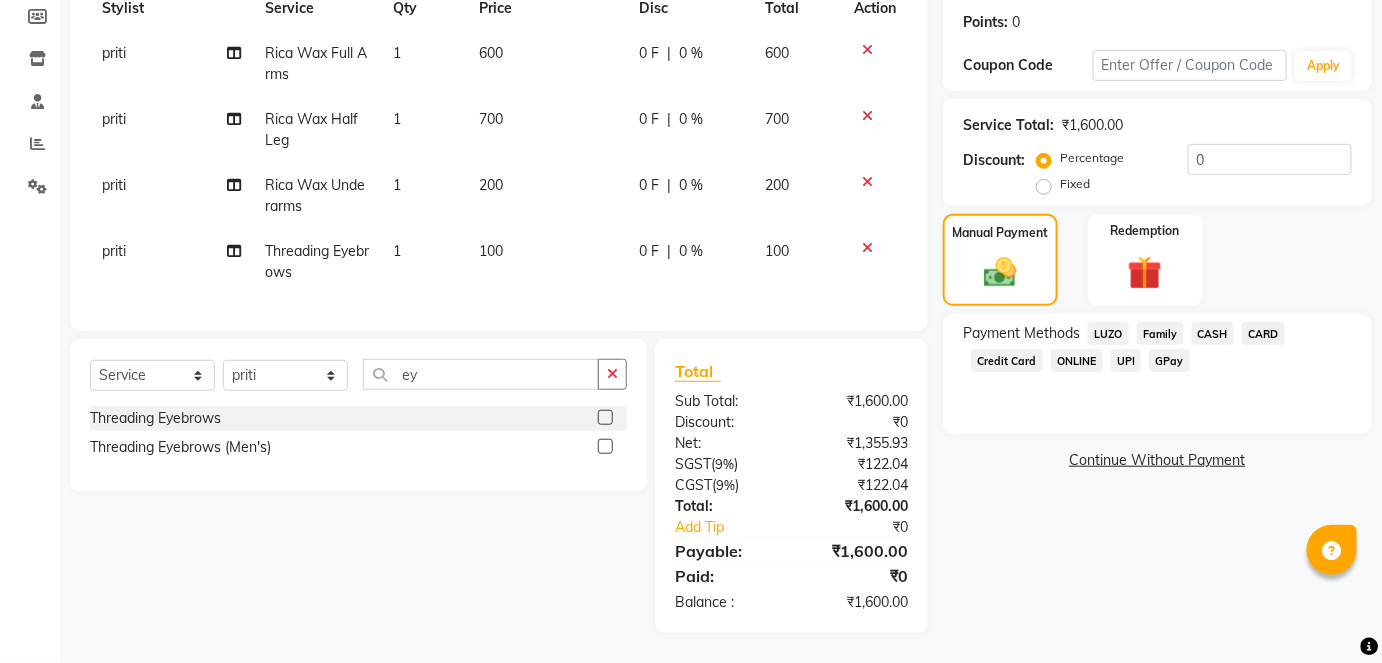 click on "GPay" 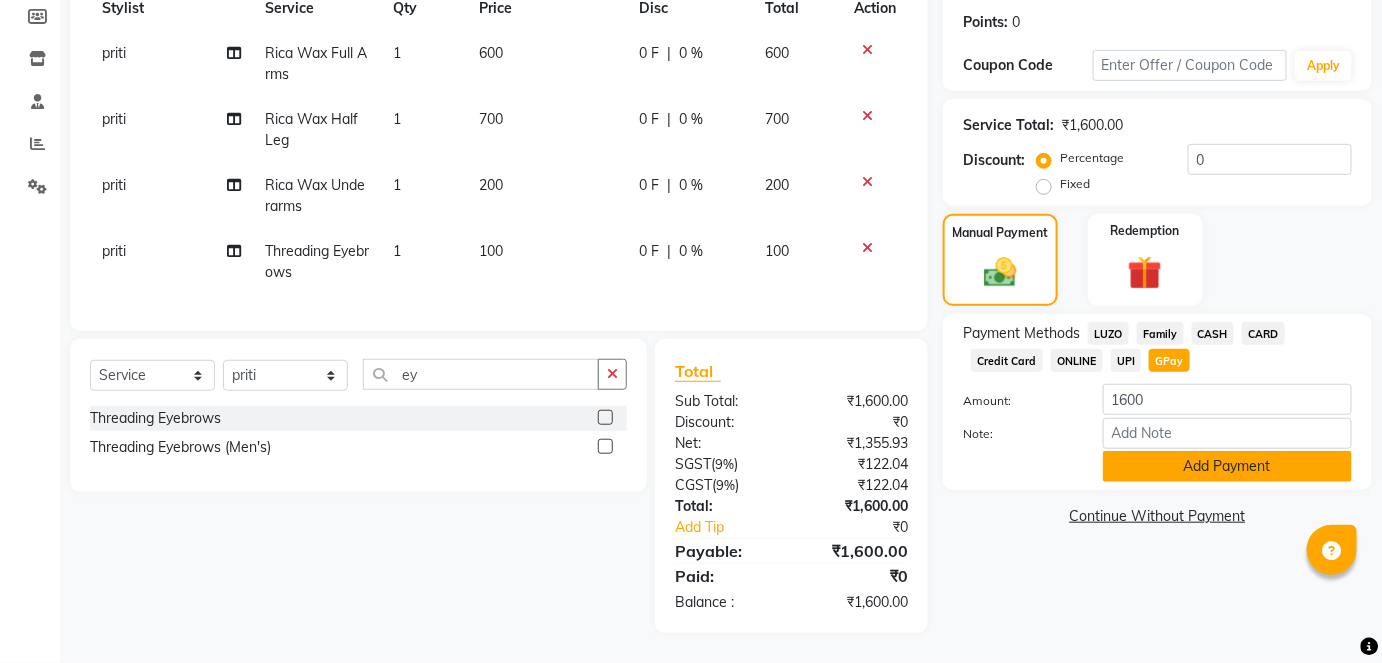 click on "Add Payment" 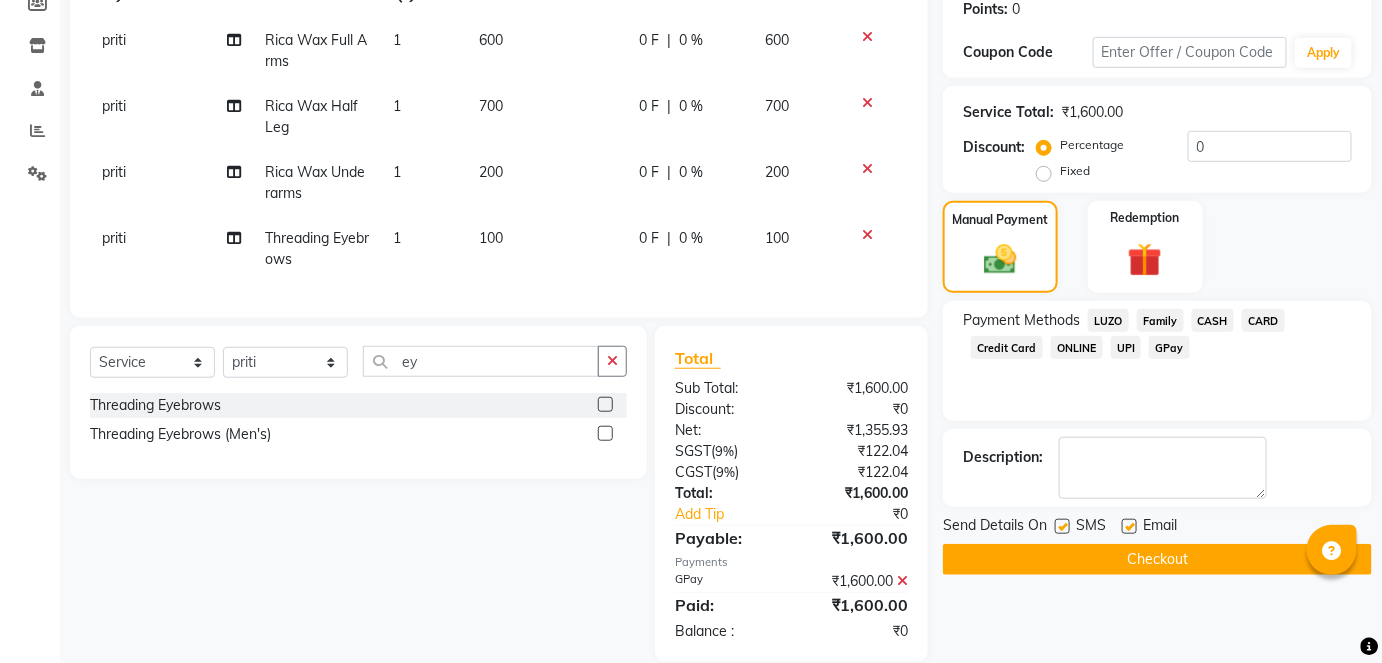 click on "Checkout" 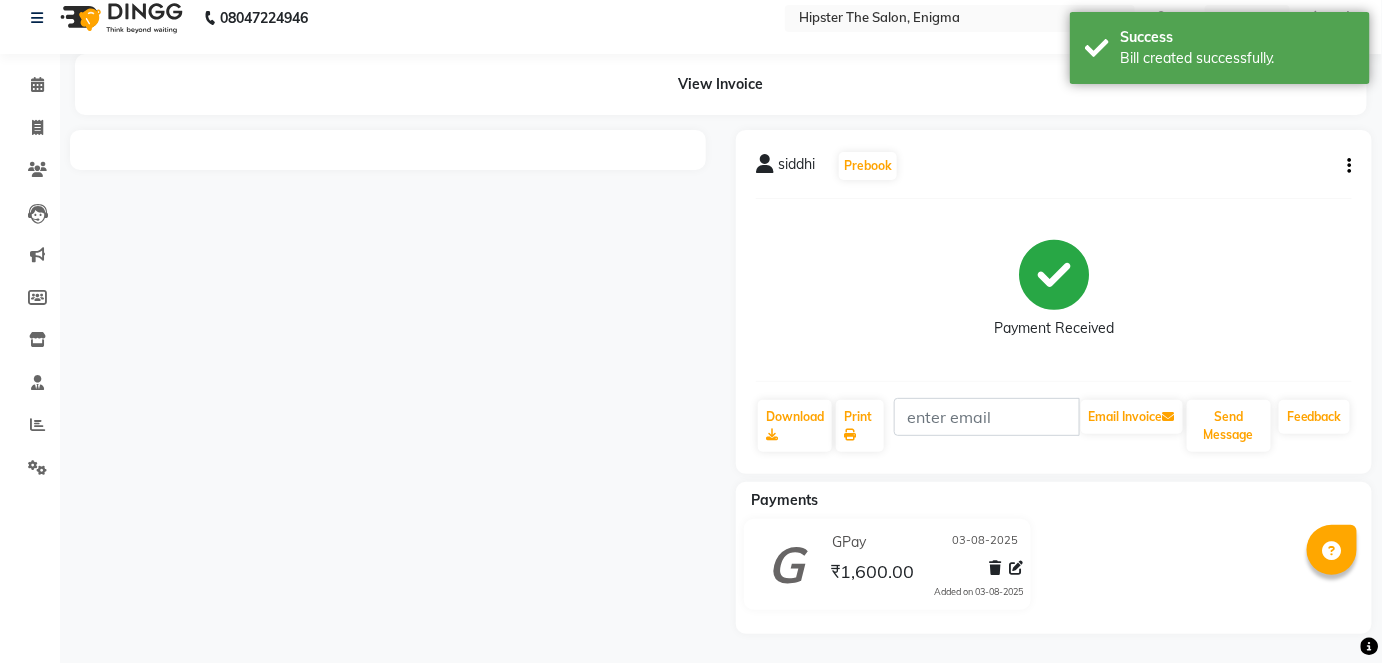 scroll, scrollTop: 0, scrollLeft: 0, axis: both 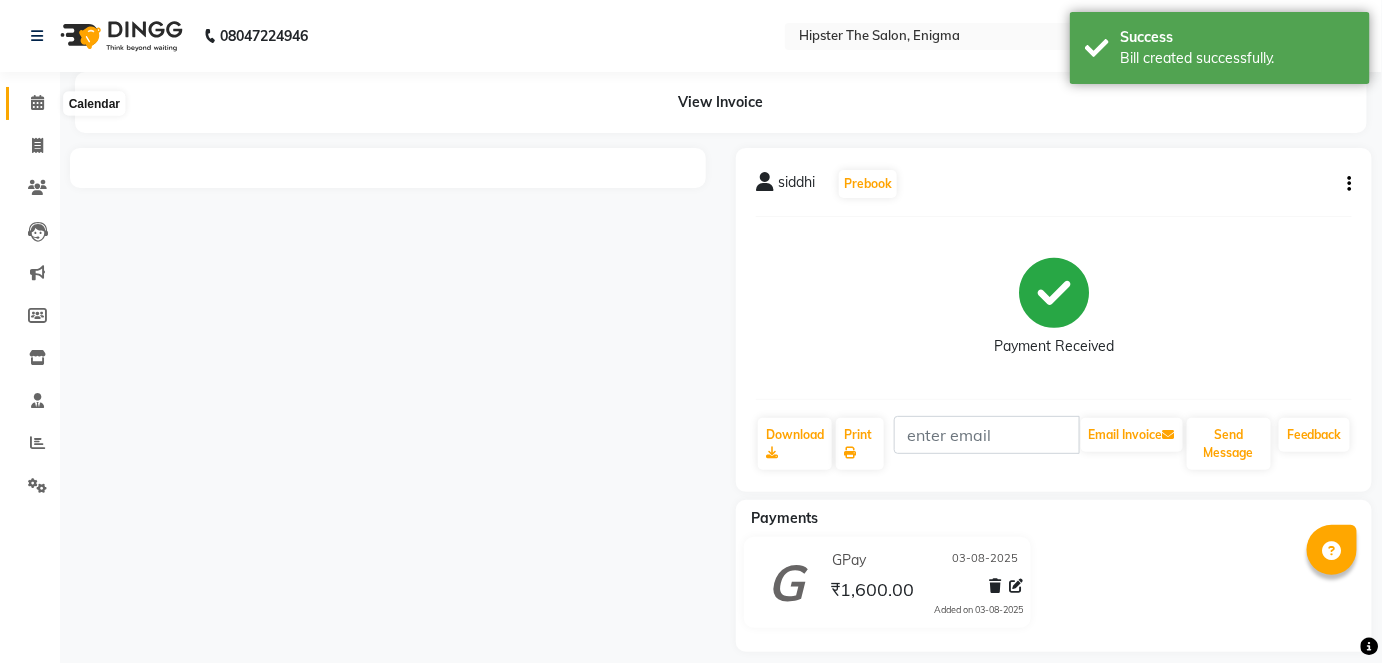 click 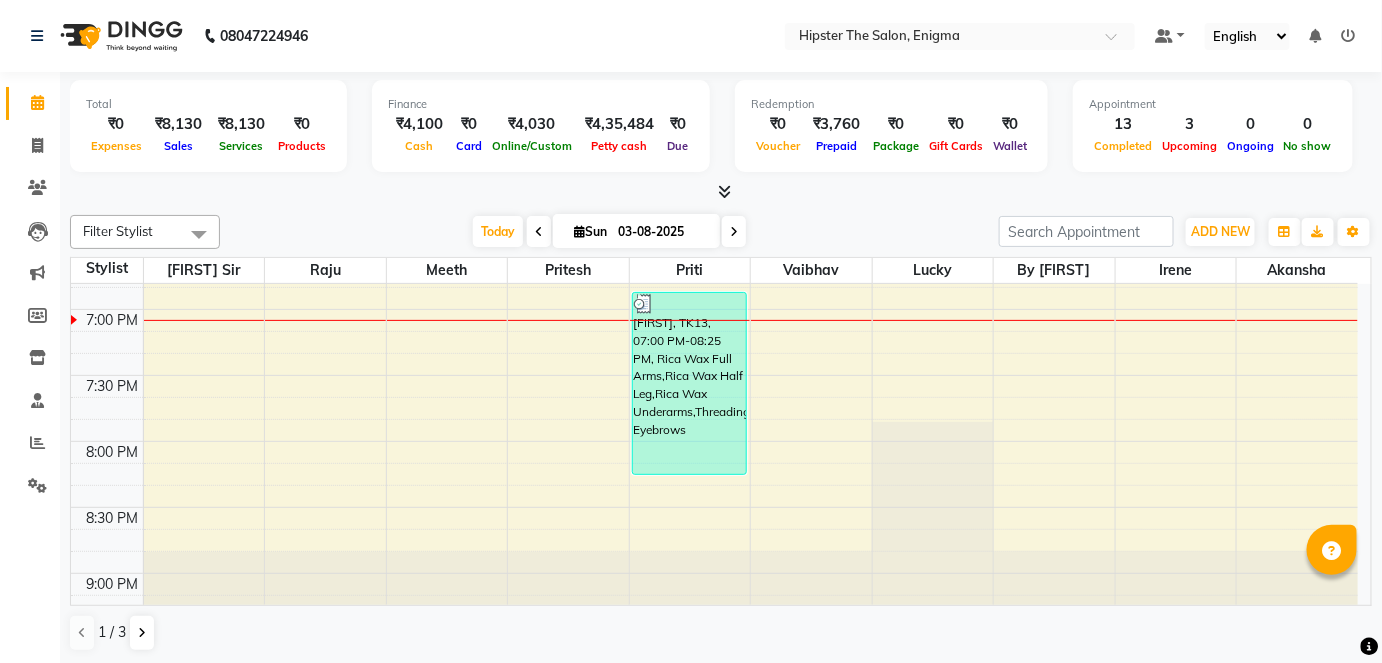 scroll, scrollTop: 1431, scrollLeft: 0, axis: vertical 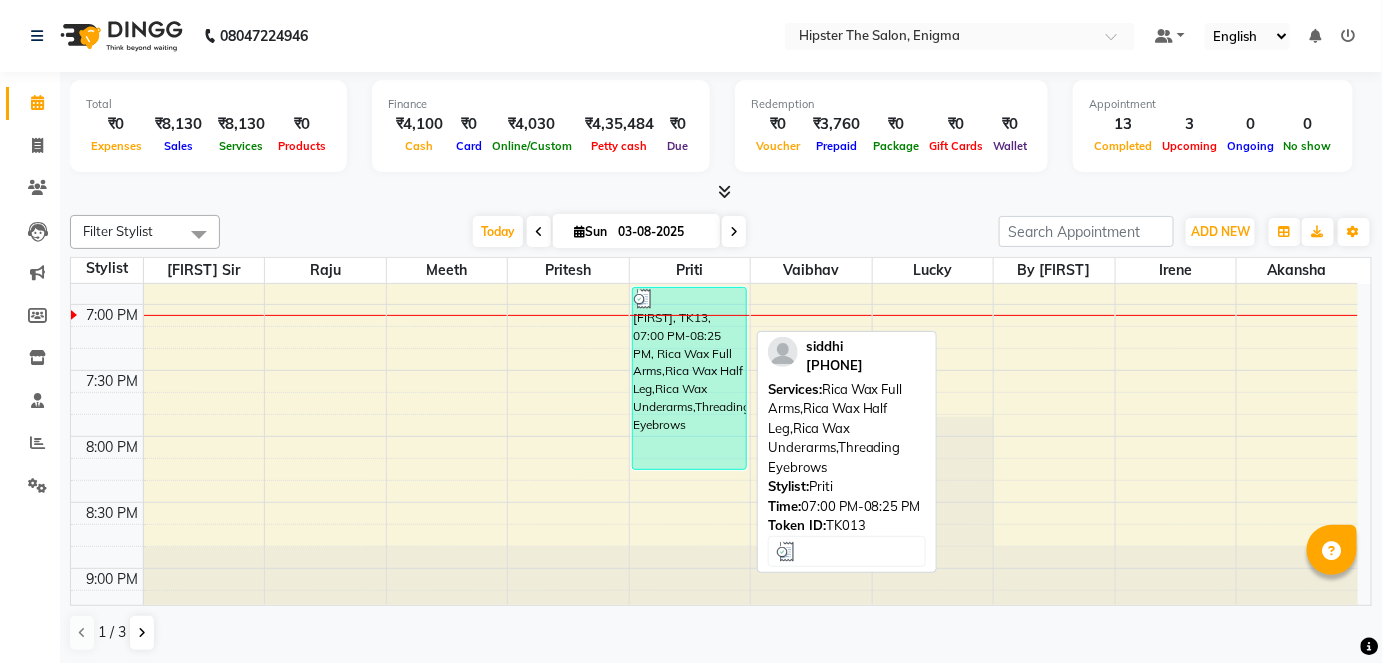 click on "[FIRST], TK13, 07:00 PM-08:25 PM, Rica Wax Full Arms,Rica Wax Half Leg,Rica Wax Underarms,Threading Eyebrows" at bounding box center (690, 378) 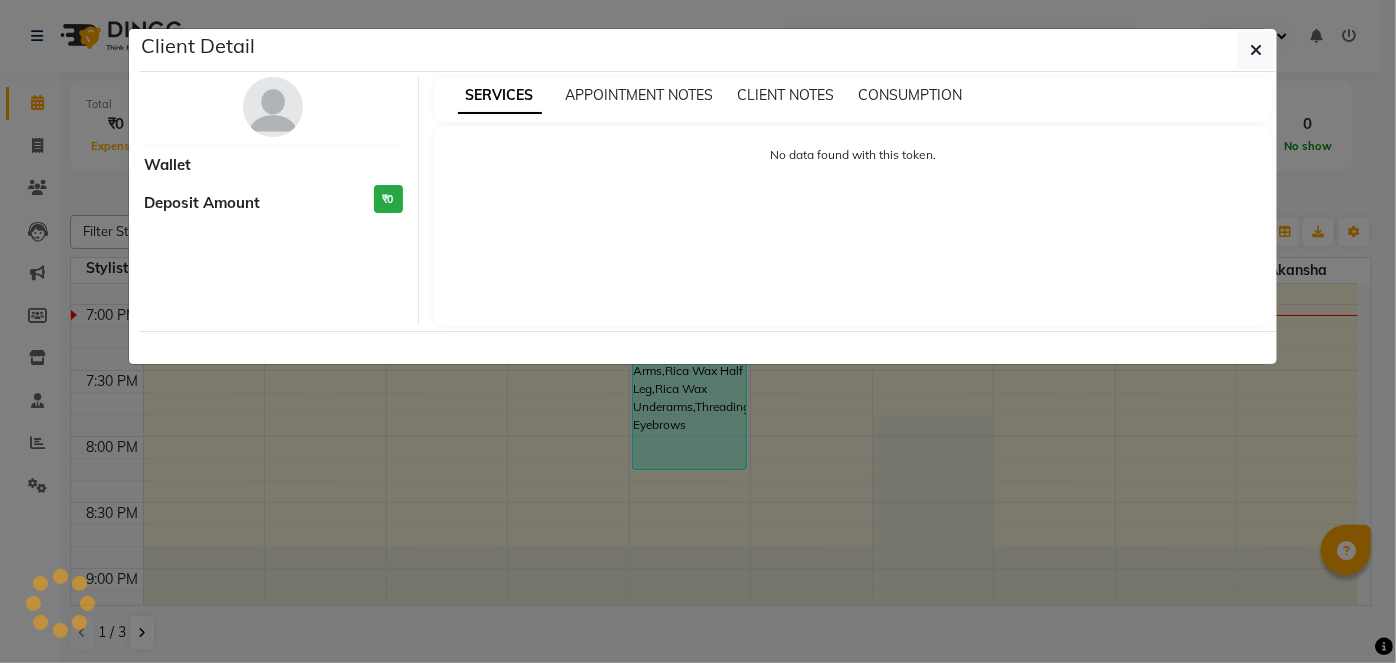 select on "3" 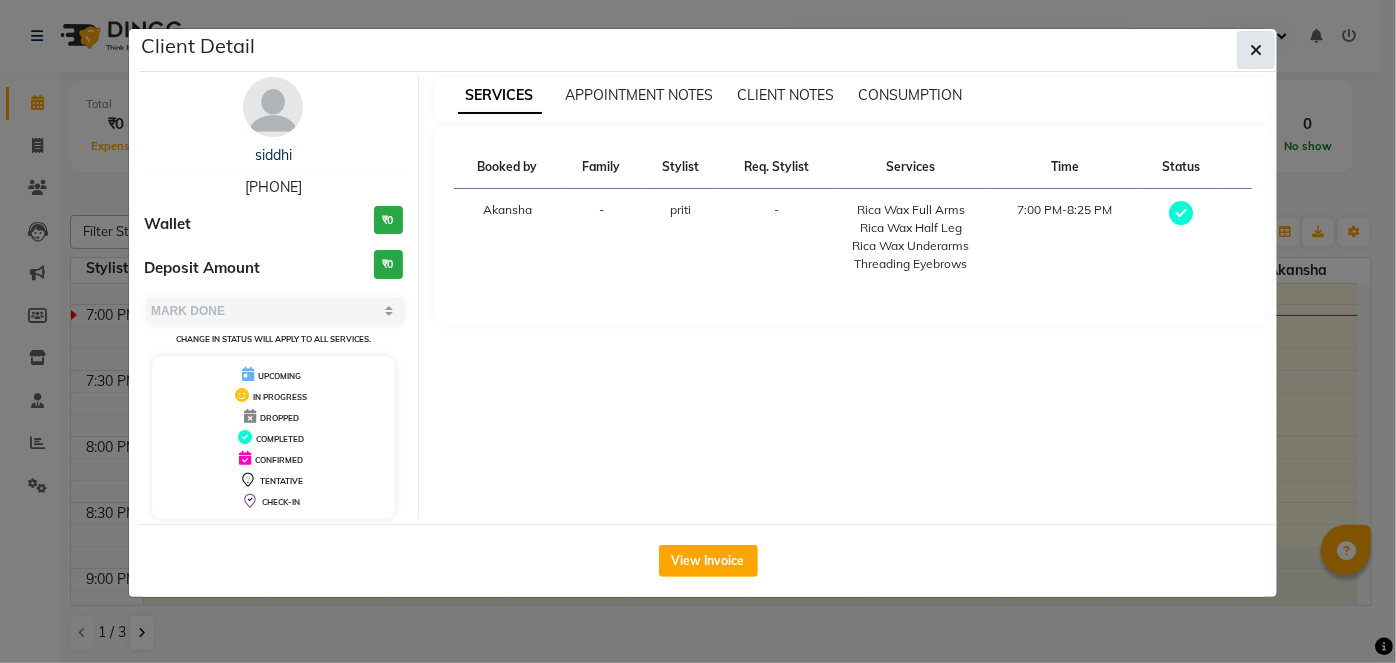 click 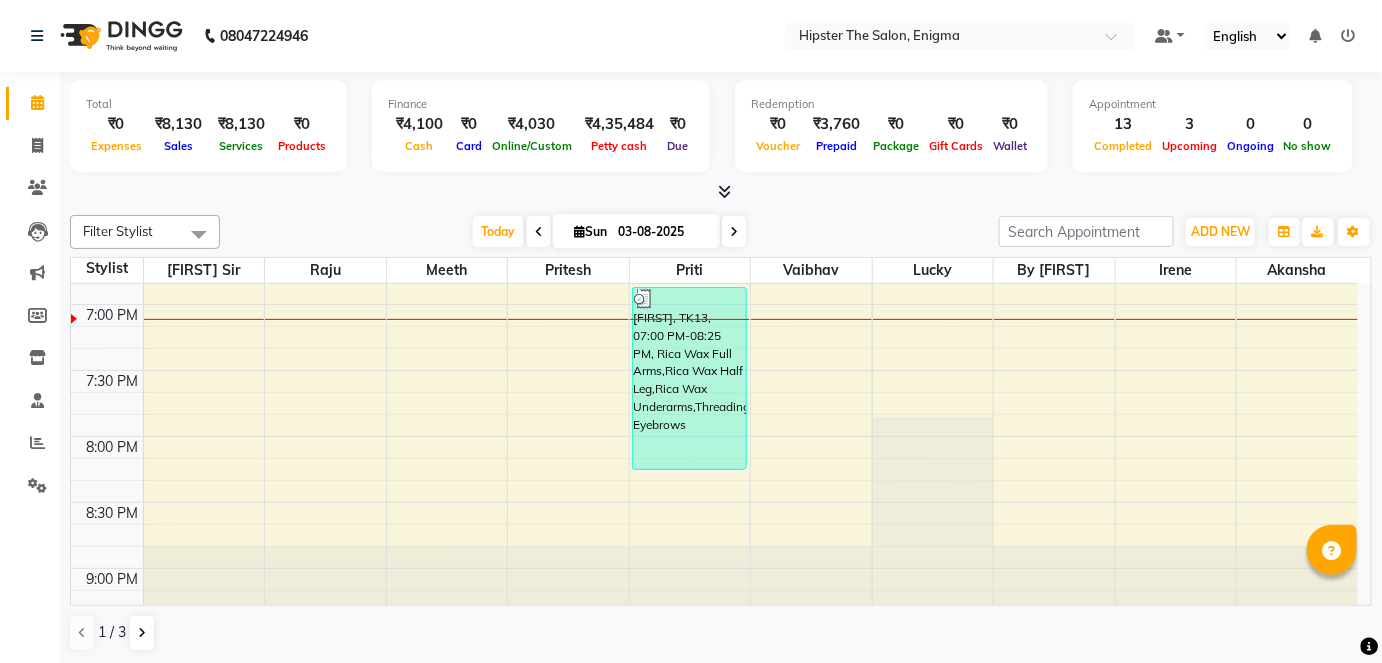click at bounding box center [734, 231] 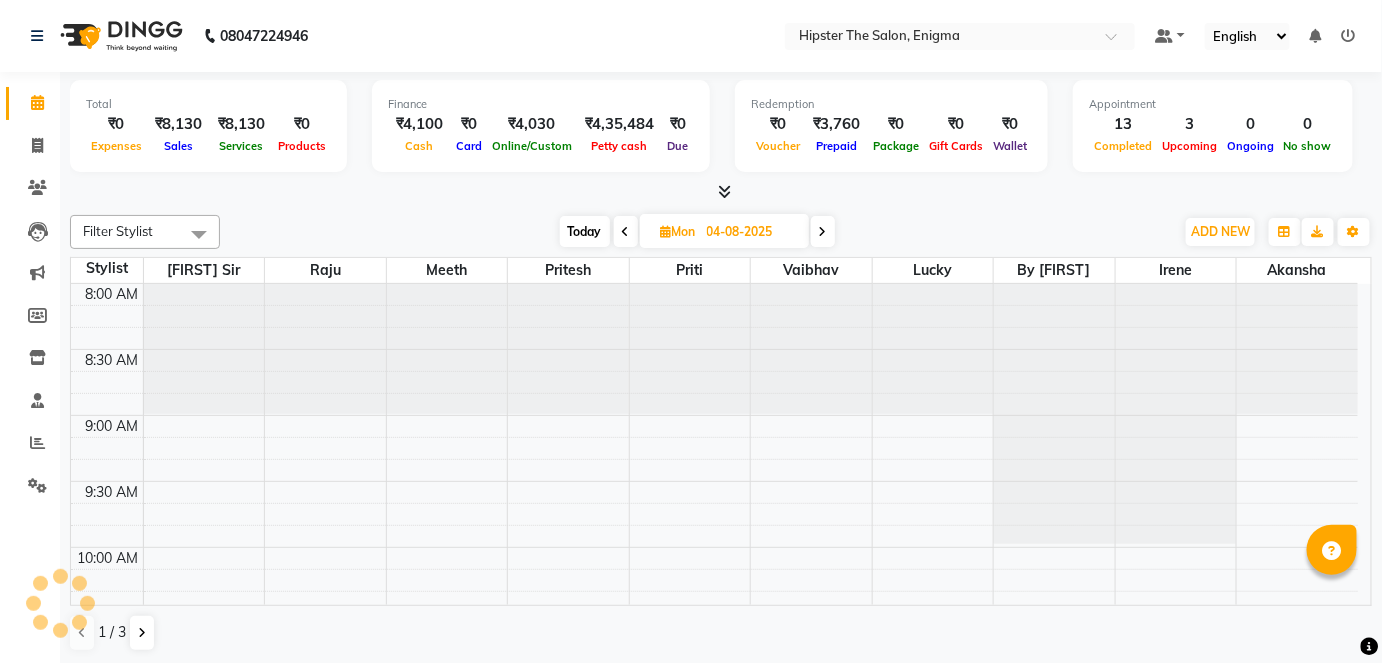 scroll, scrollTop: 1435, scrollLeft: 0, axis: vertical 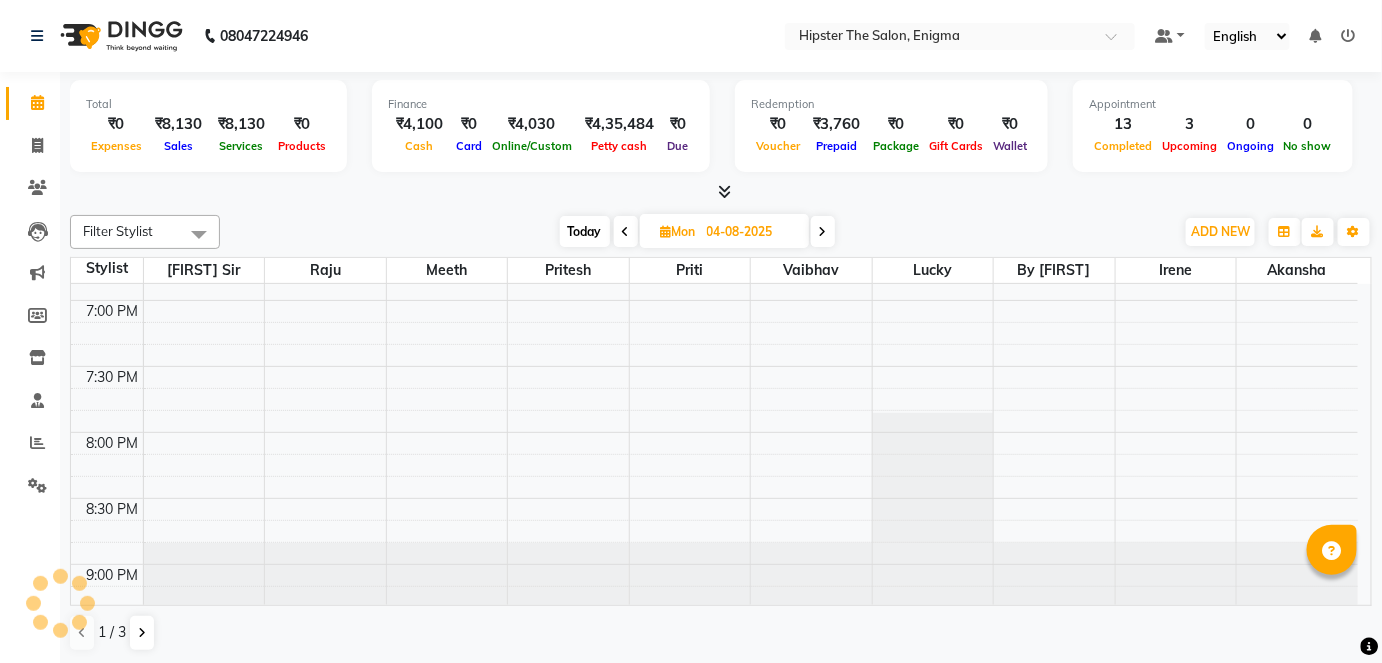 click on "04-08-2025" at bounding box center (751, 232) 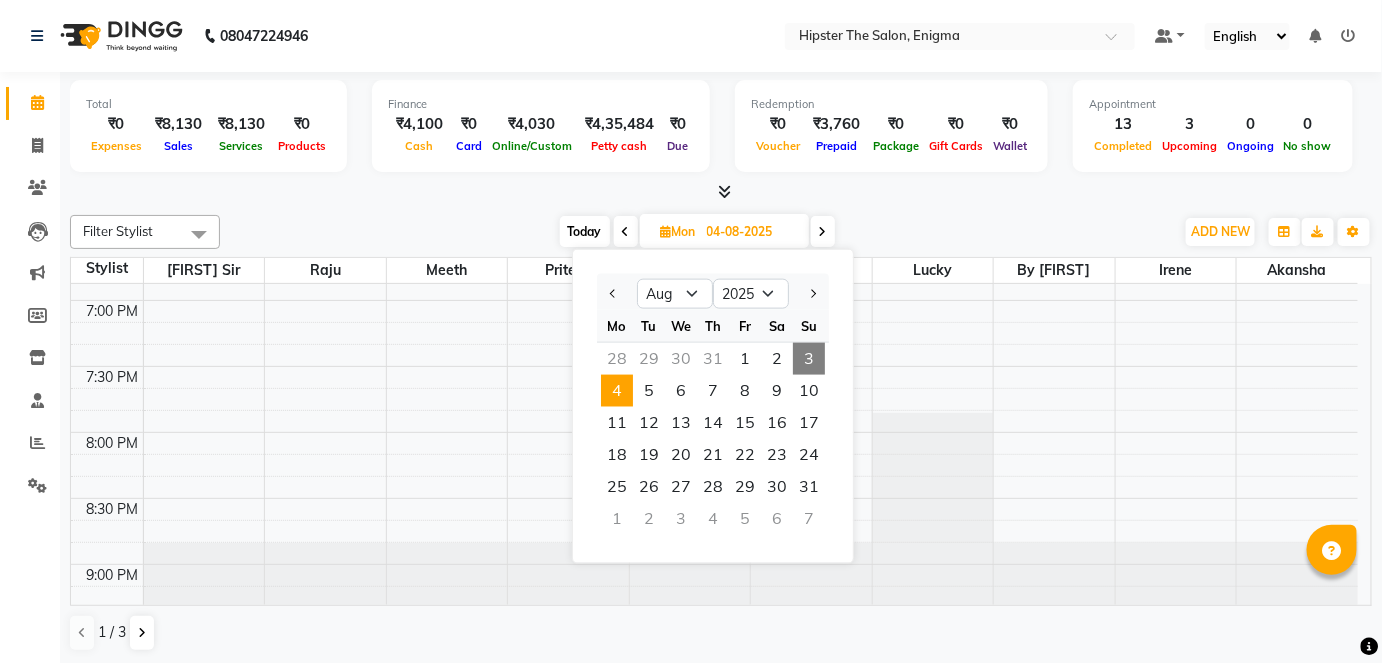 click at bounding box center (823, 231) 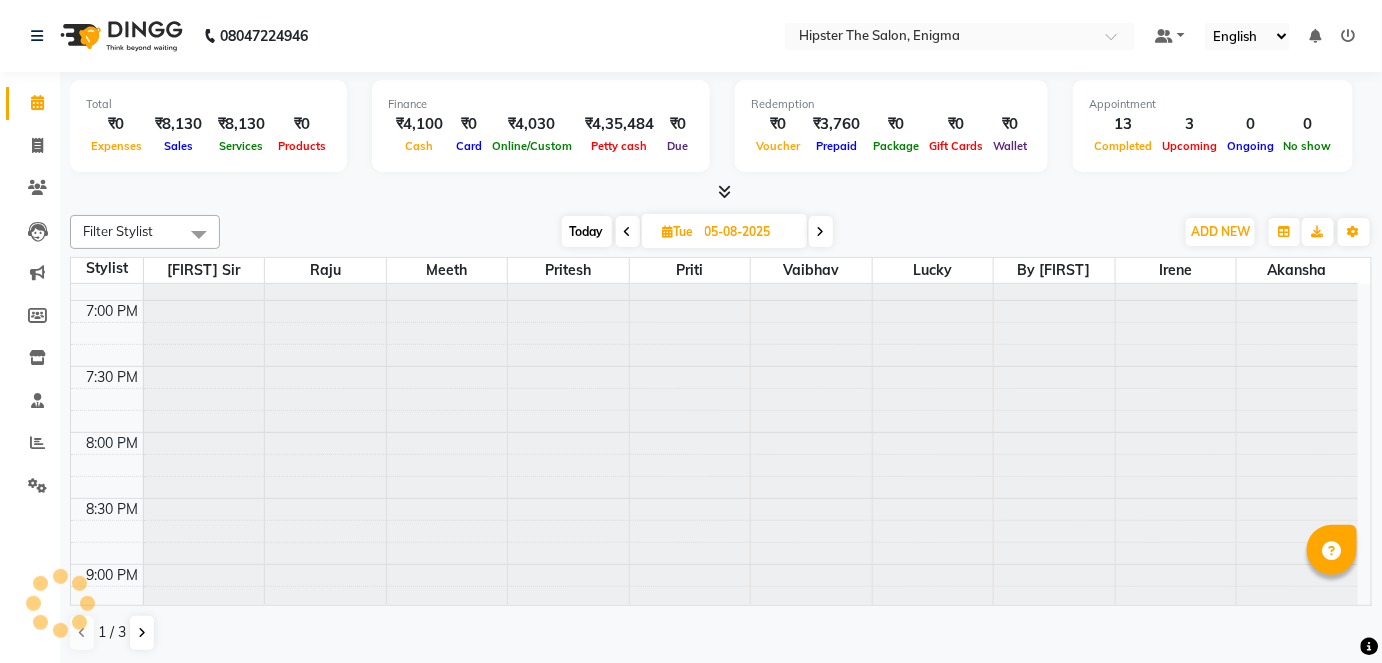 scroll, scrollTop: 1435, scrollLeft: 0, axis: vertical 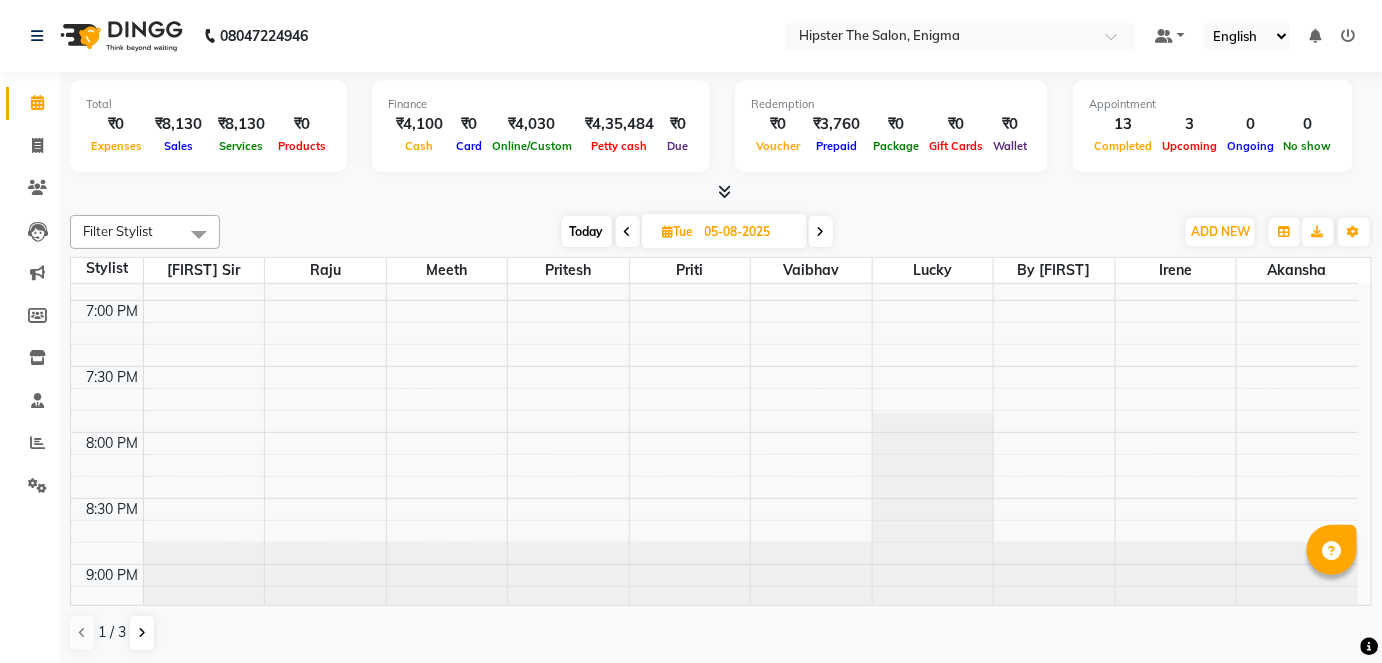 click at bounding box center (821, 232) 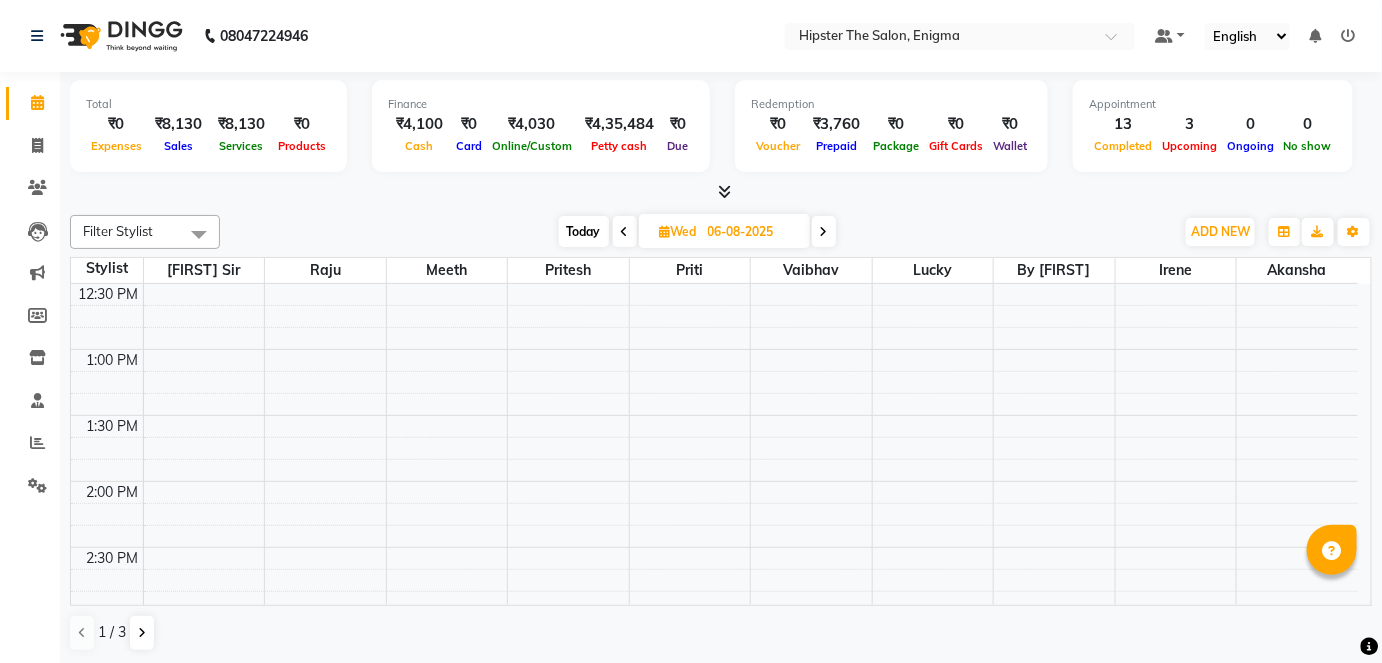 scroll, scrollTop: 0, scrollLeft: 0, axis: both 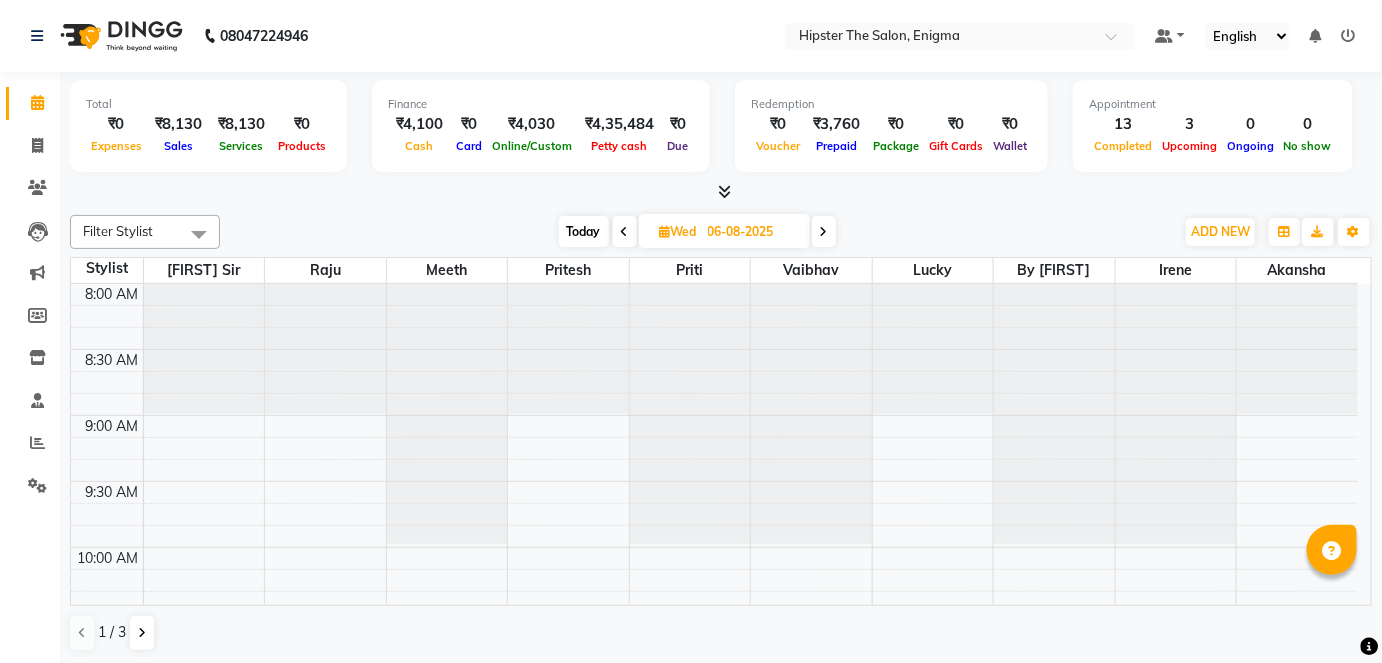 click at bounding box center [625, 231] 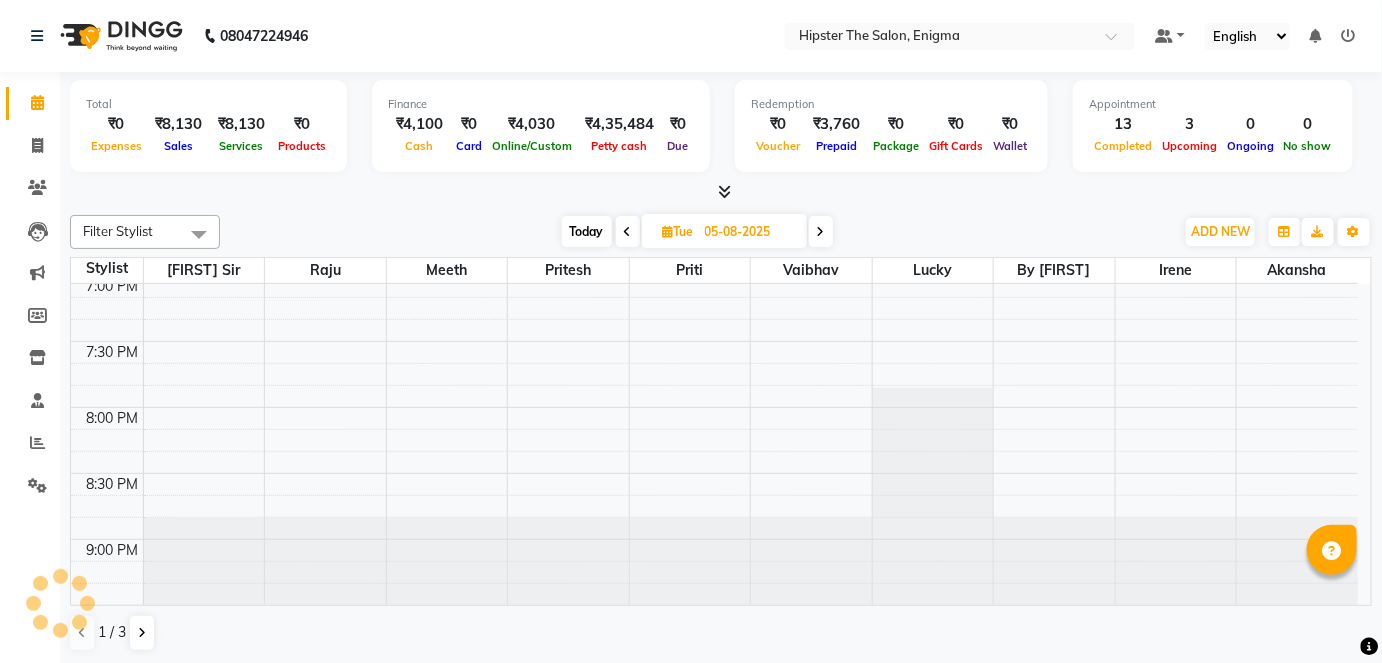 scroll, scrollTop: 1502, scrollLeft: 0, axis: vertical 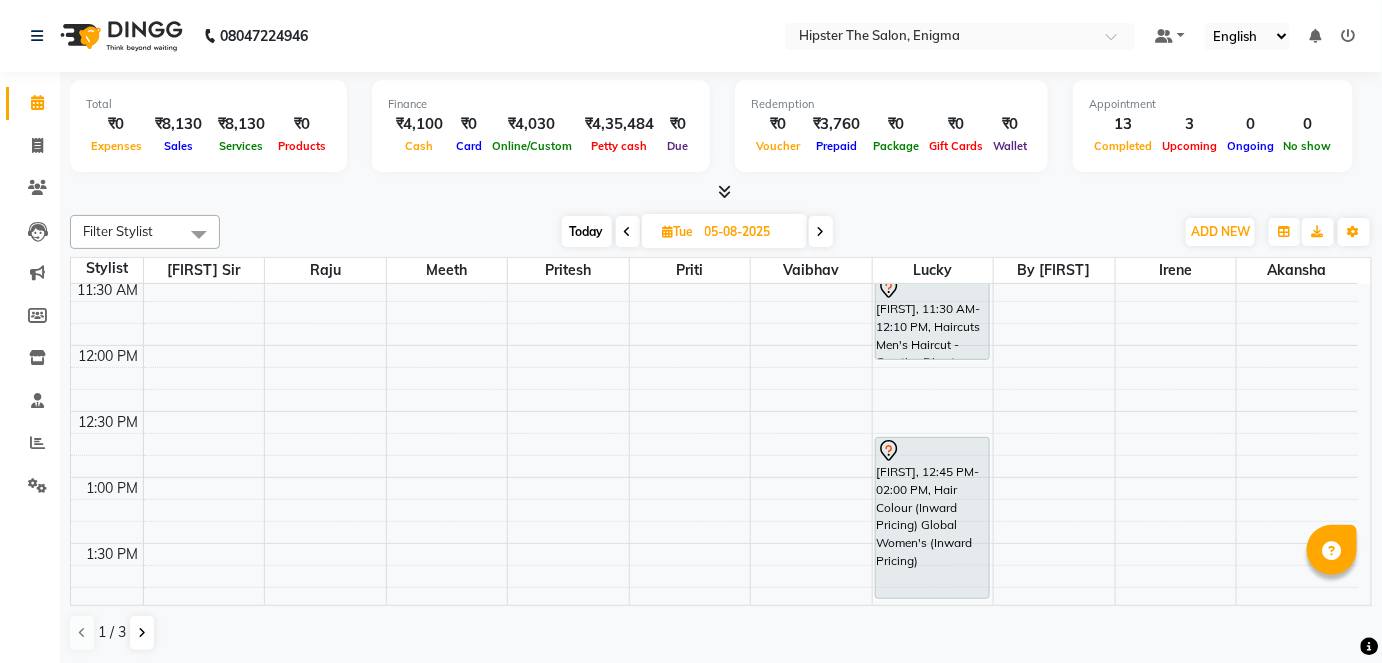 click on "Today" at bounding box center (587, 231) 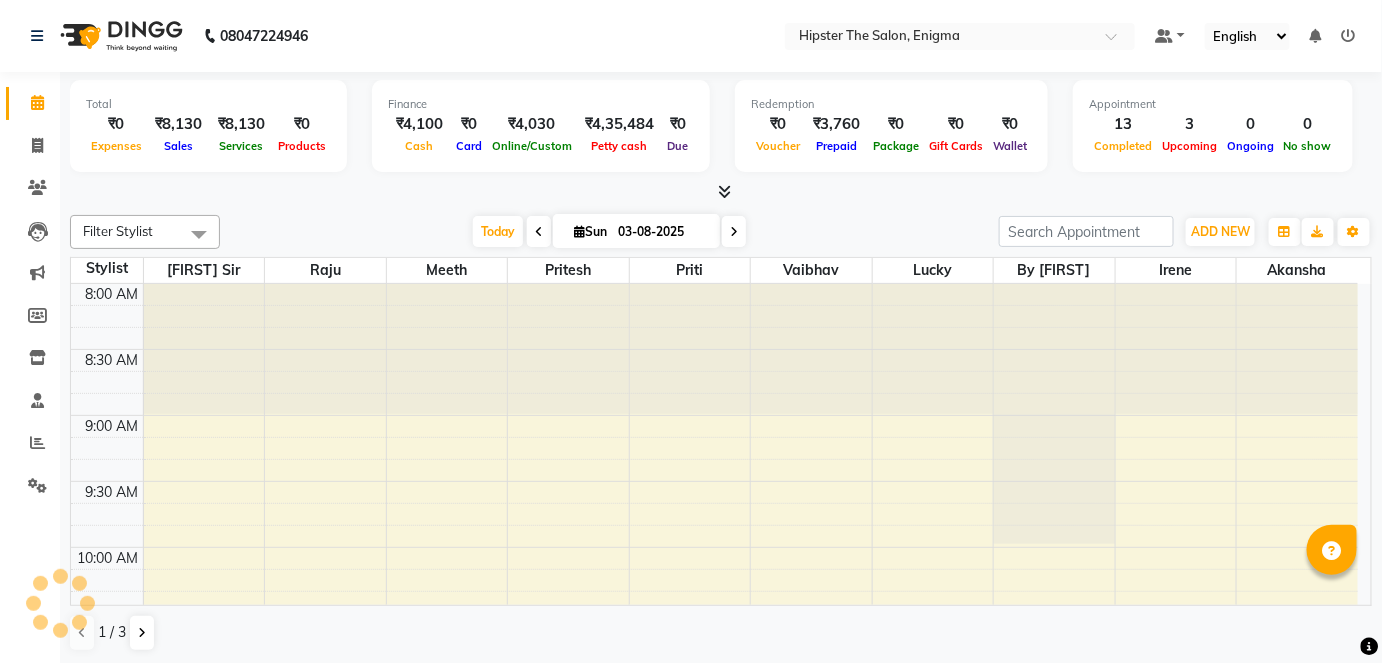 scroll, scrollTop: 1434, scrollLeft: 0, axis: vertical 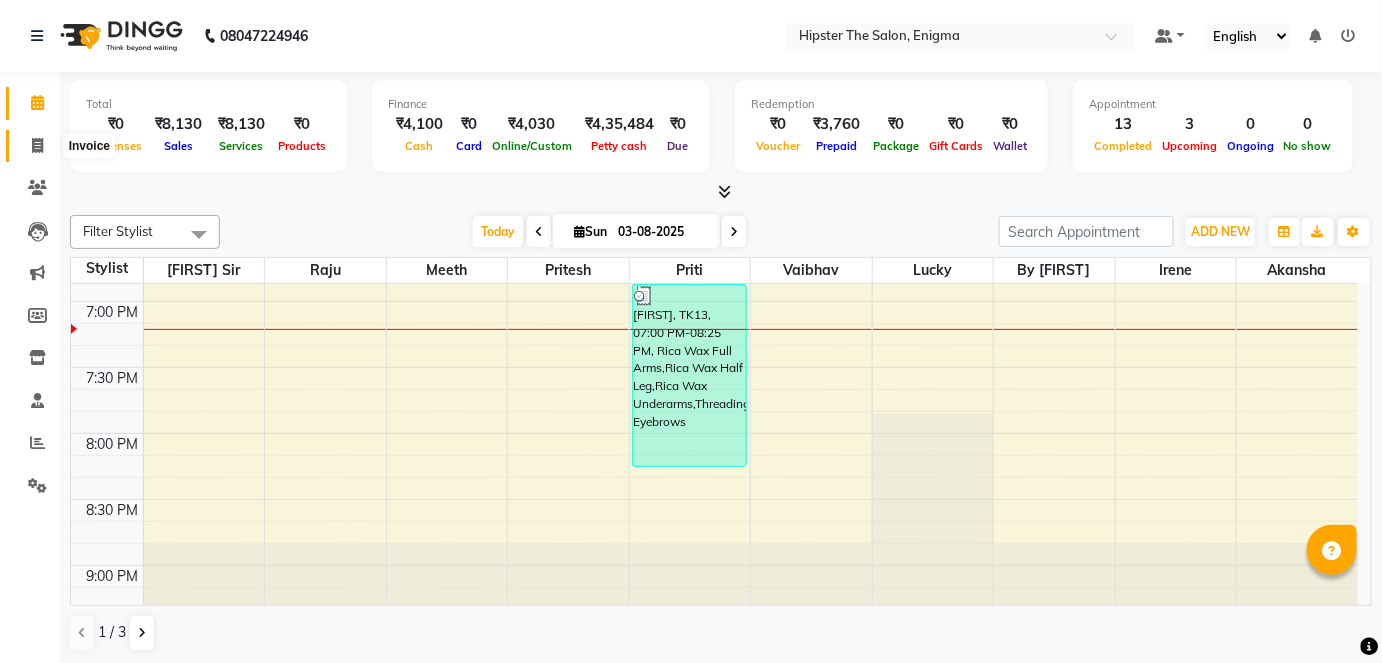 click 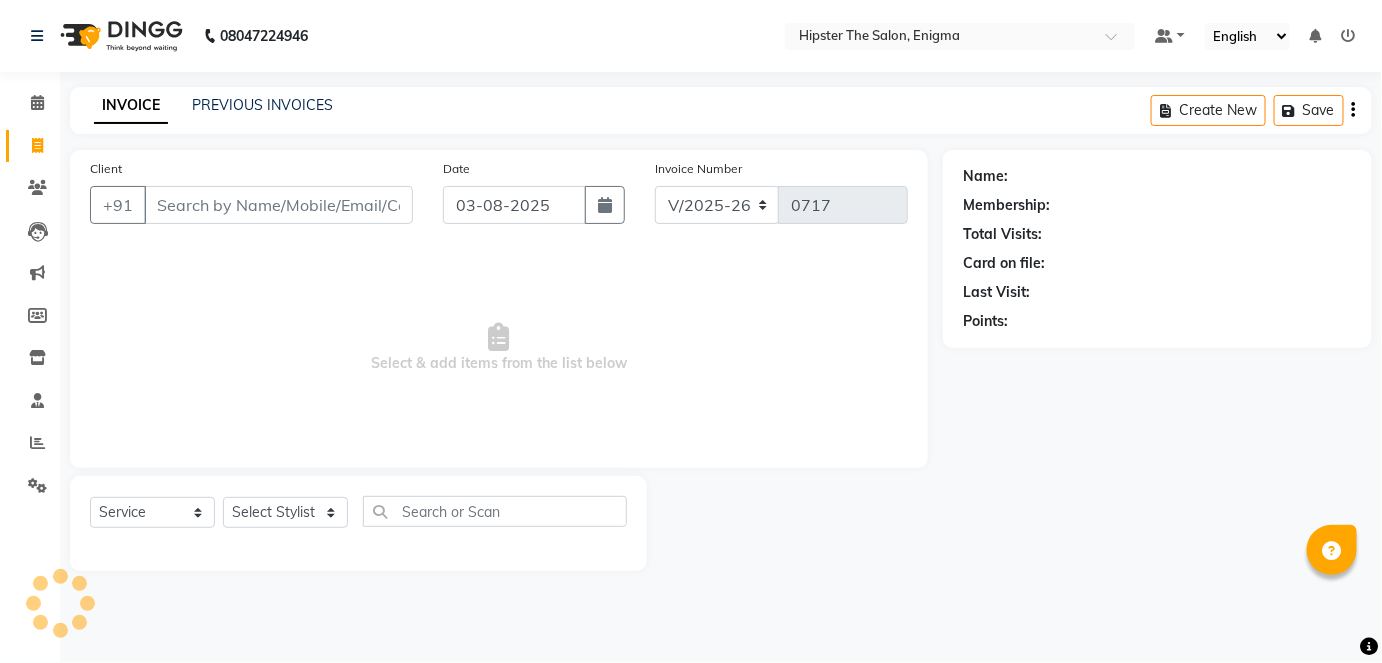 scroll, scrollTop: 0, scrollLeft: 0, axis: both 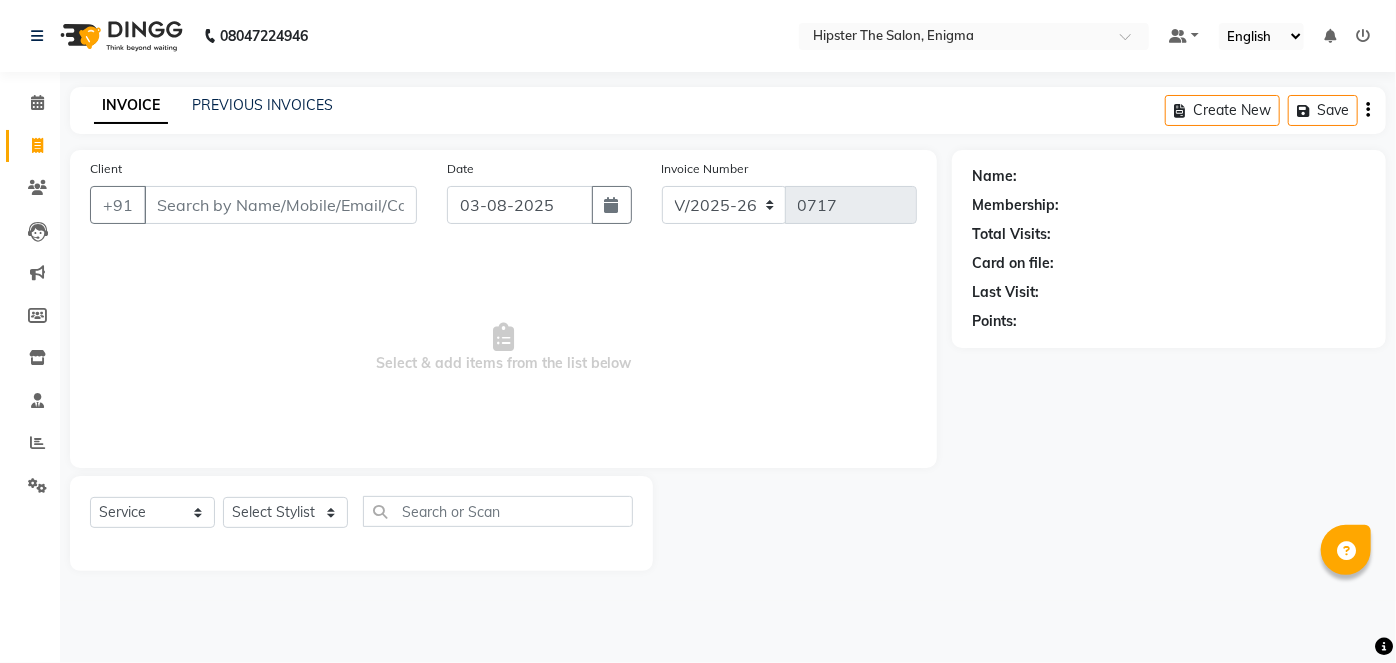 click on "Client" at bounding box center (280, 205) 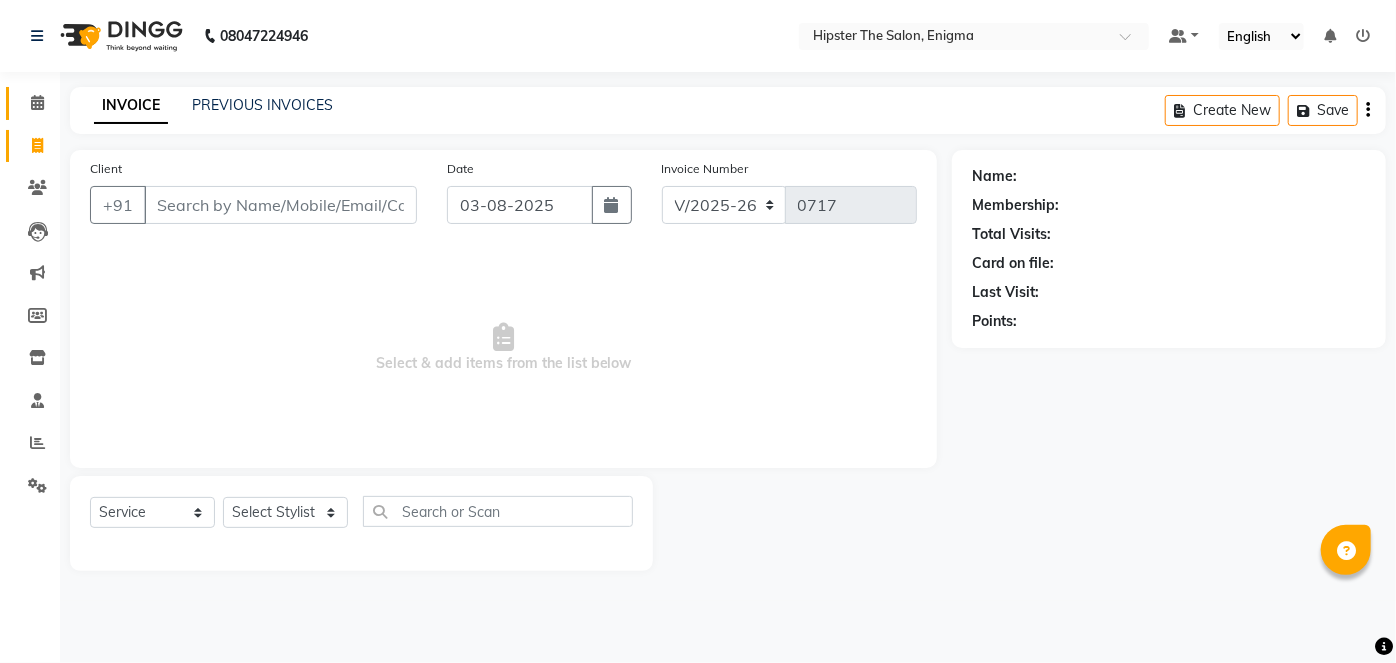 click on "Calendar" 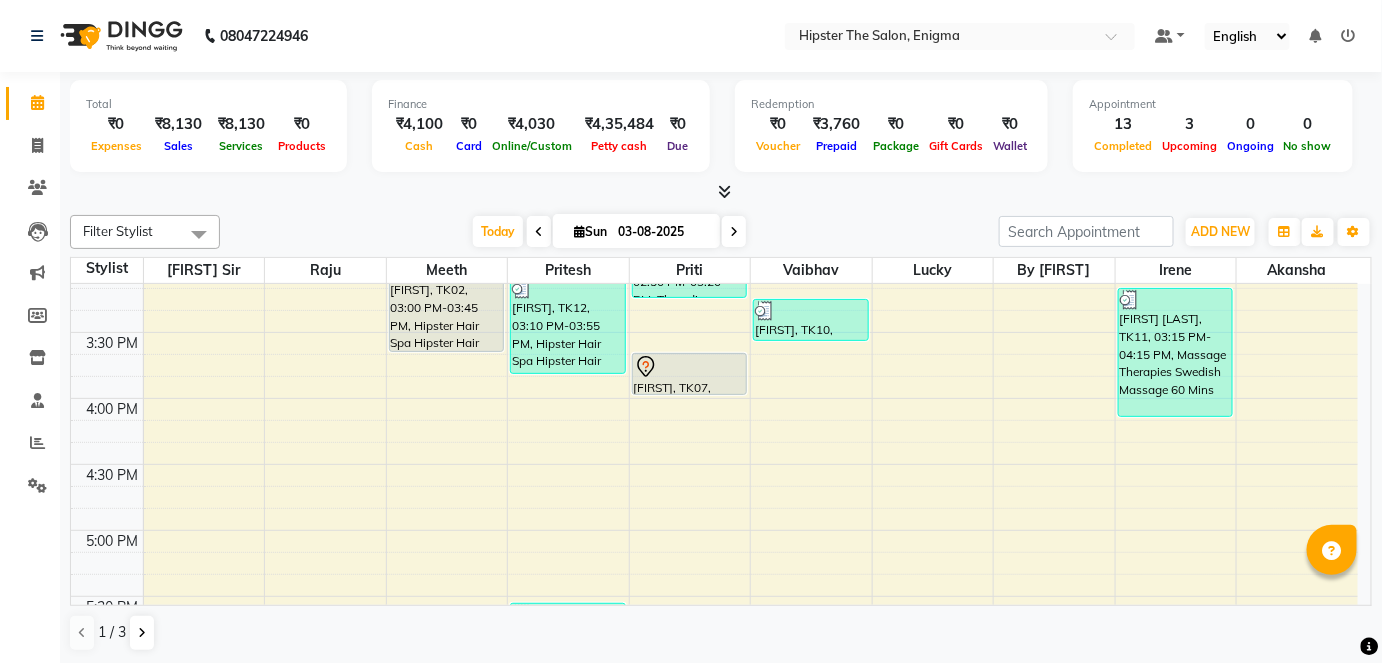 scroll, scrollTop: 940, scrollLeft: 0, axis: vertical 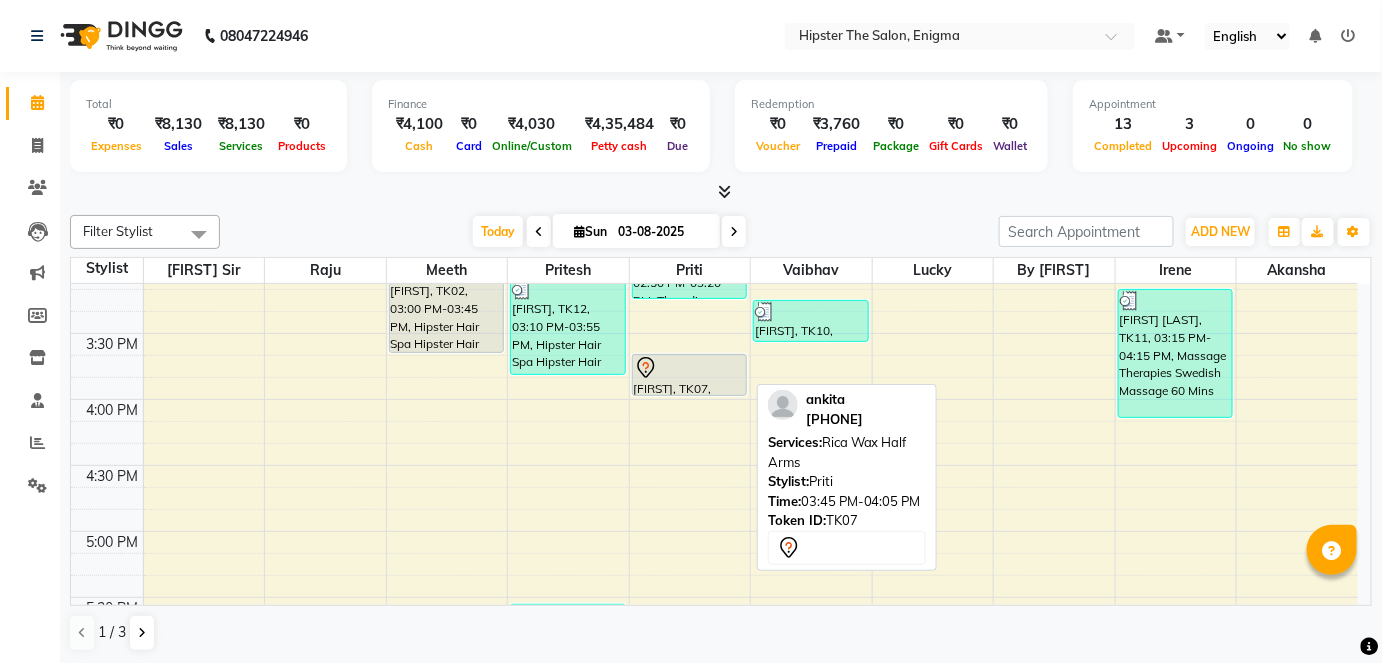 click on "[FIRST], TK07, 03:45 PM-04:05 PM, Rica Wax Half Arms" at bounding box center [690, 375] 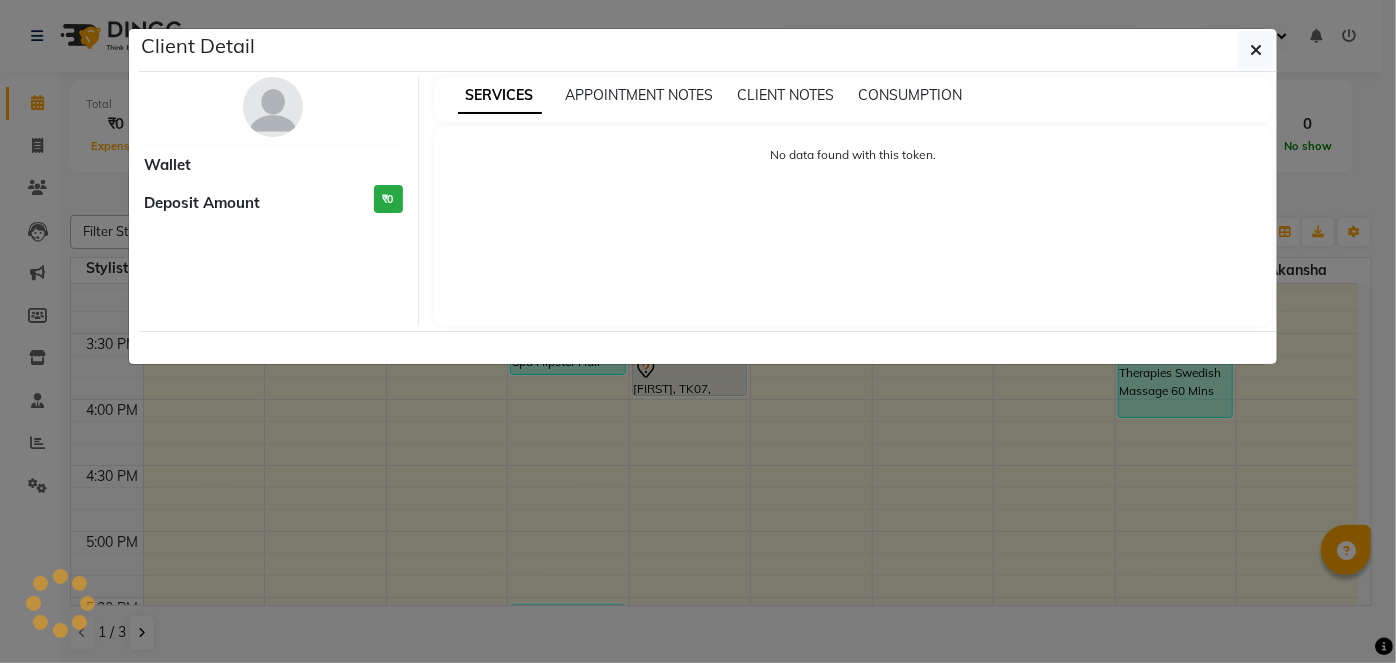 select on "7" 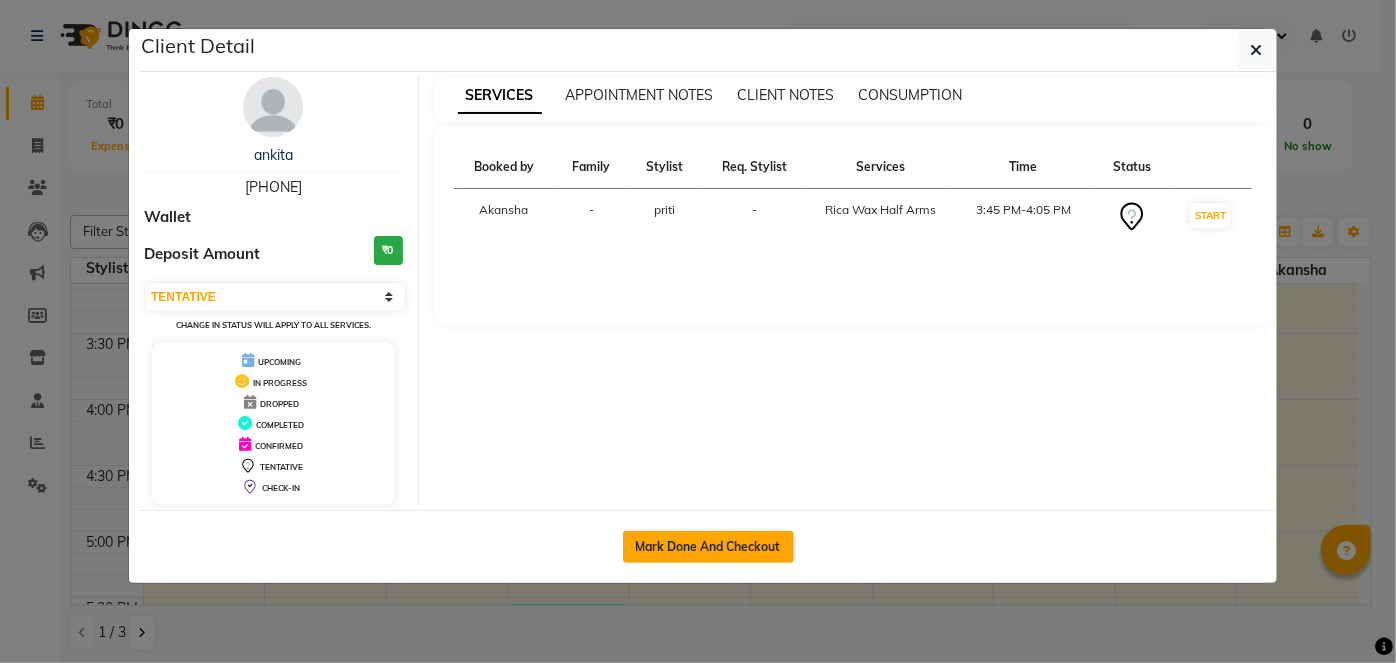 click on "Mark Done And Checkout" 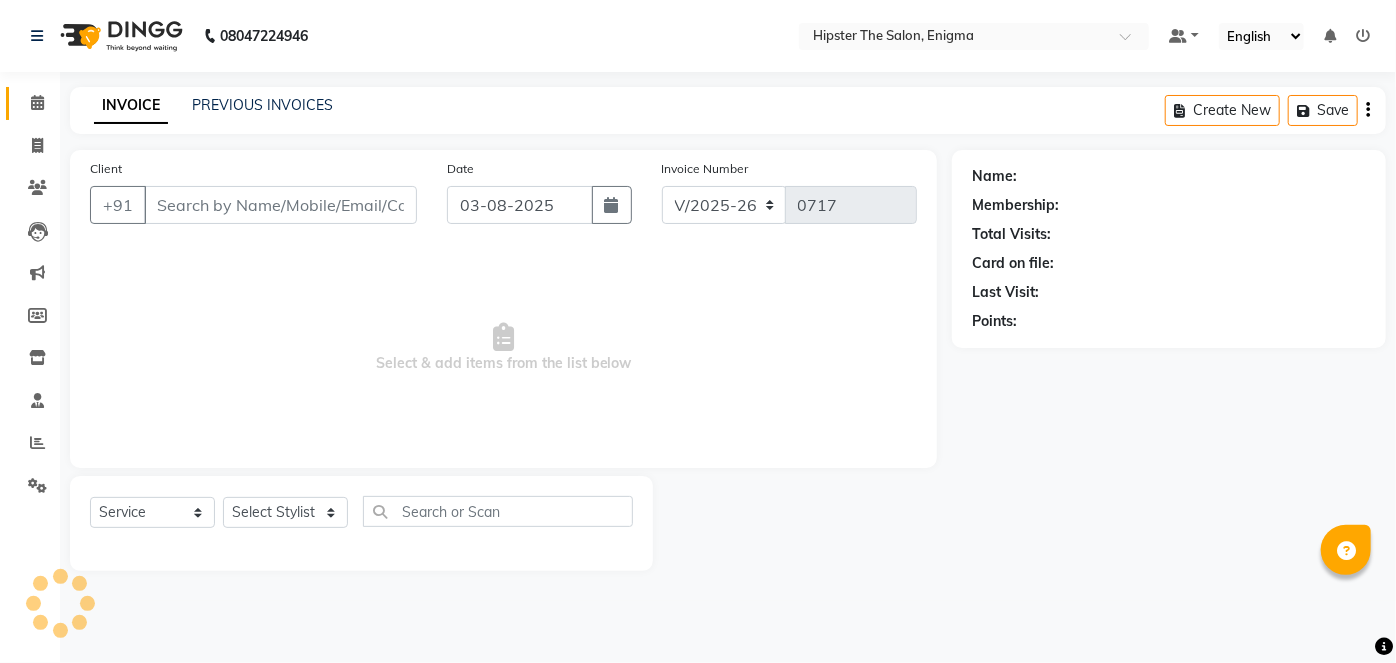 type on "[PHONE]" 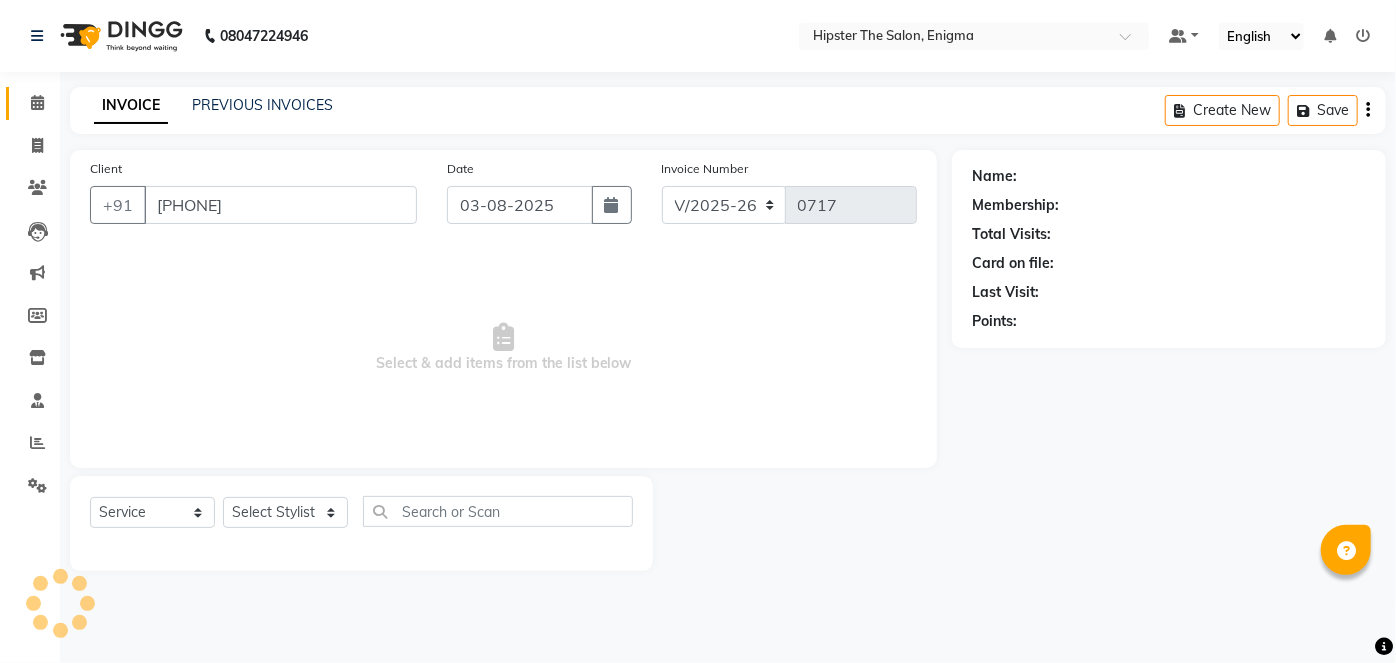 select on "85574" 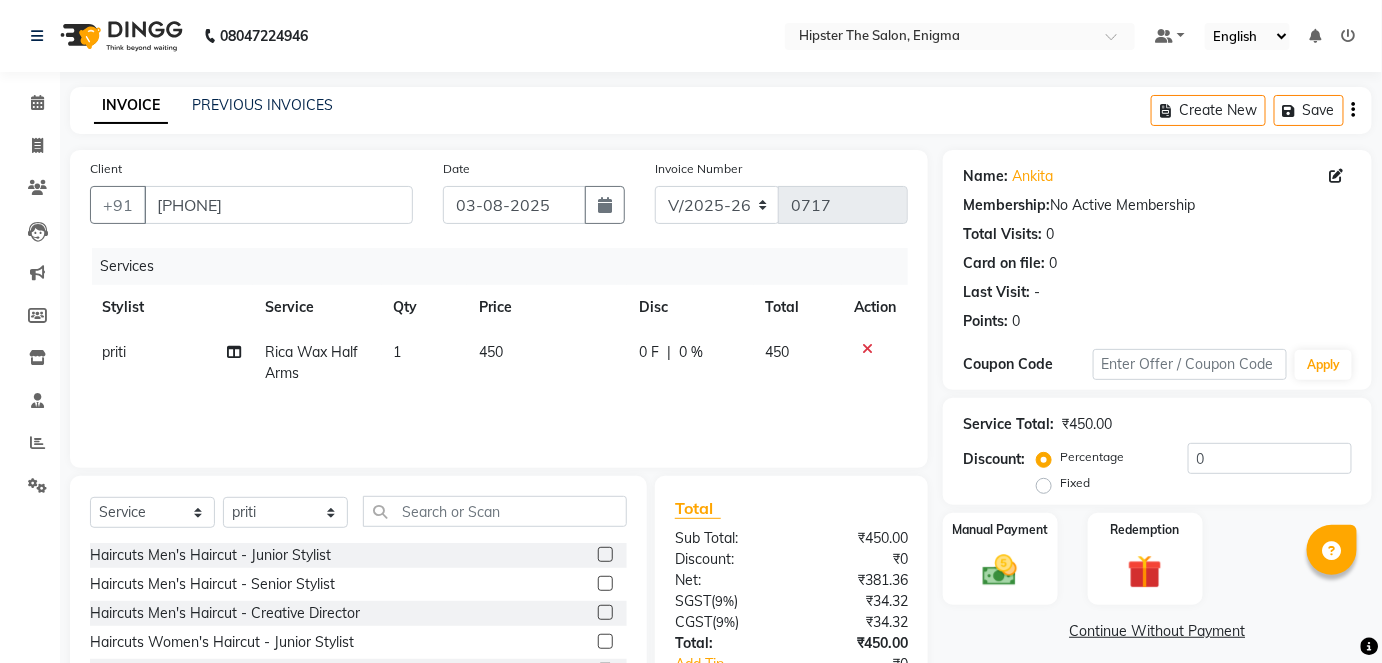 click on "Rica Wax Half Arms" 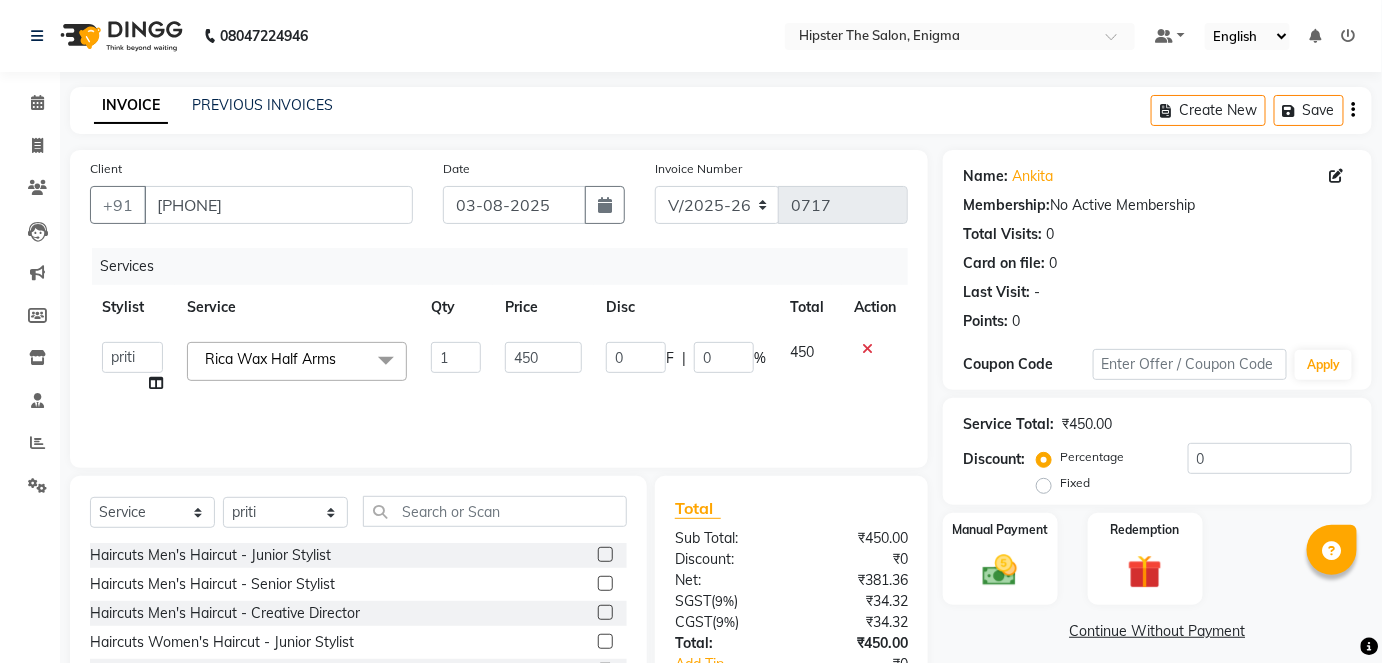 click on "Rica Wax Half Arms" 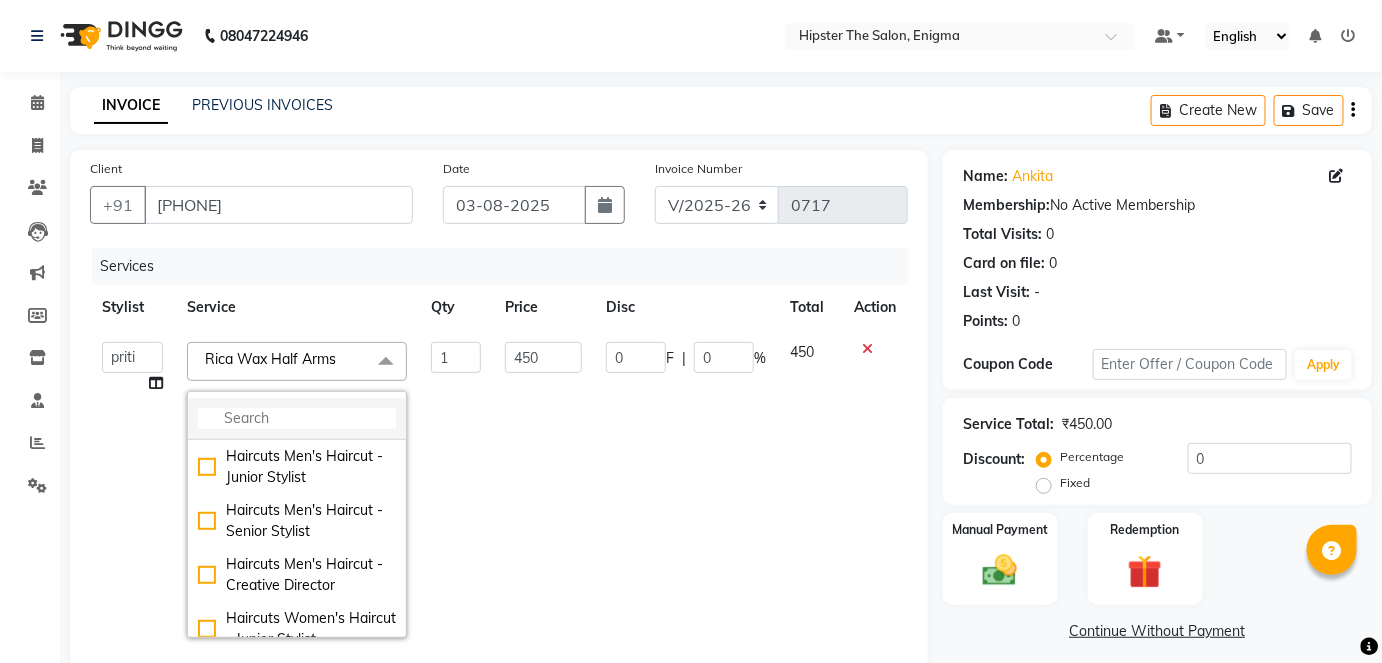 click 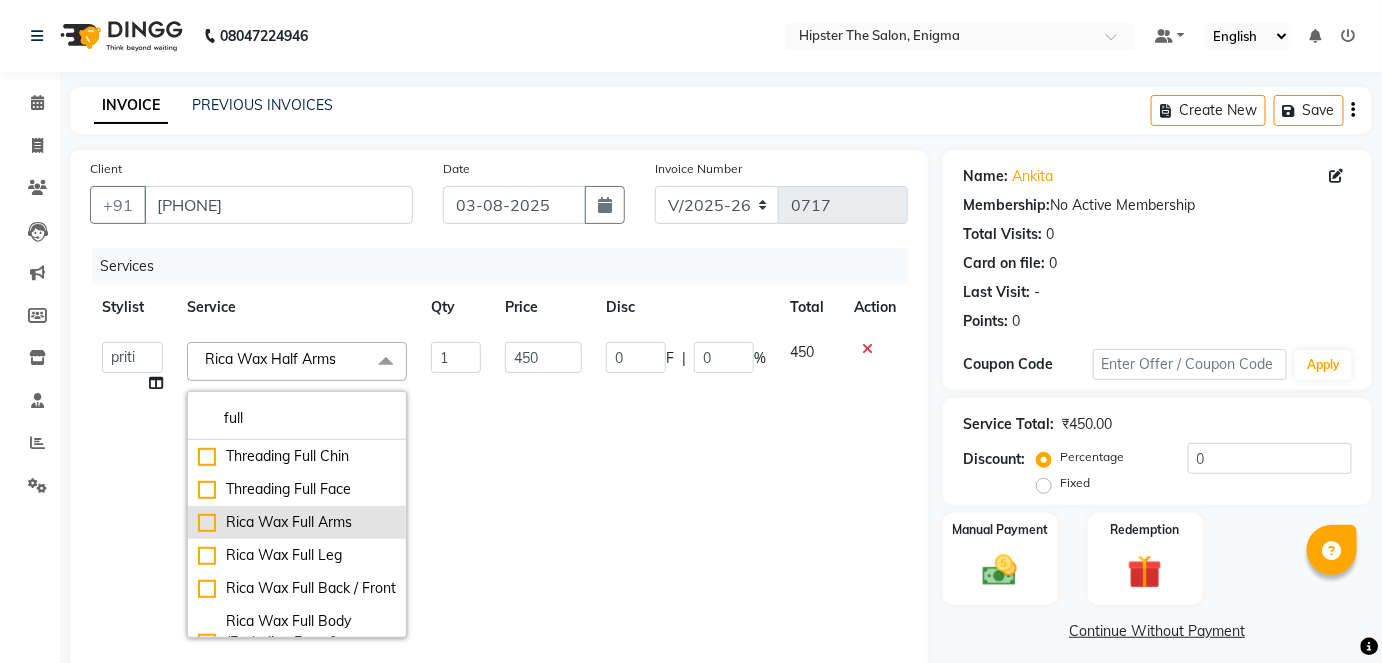 type on "full" 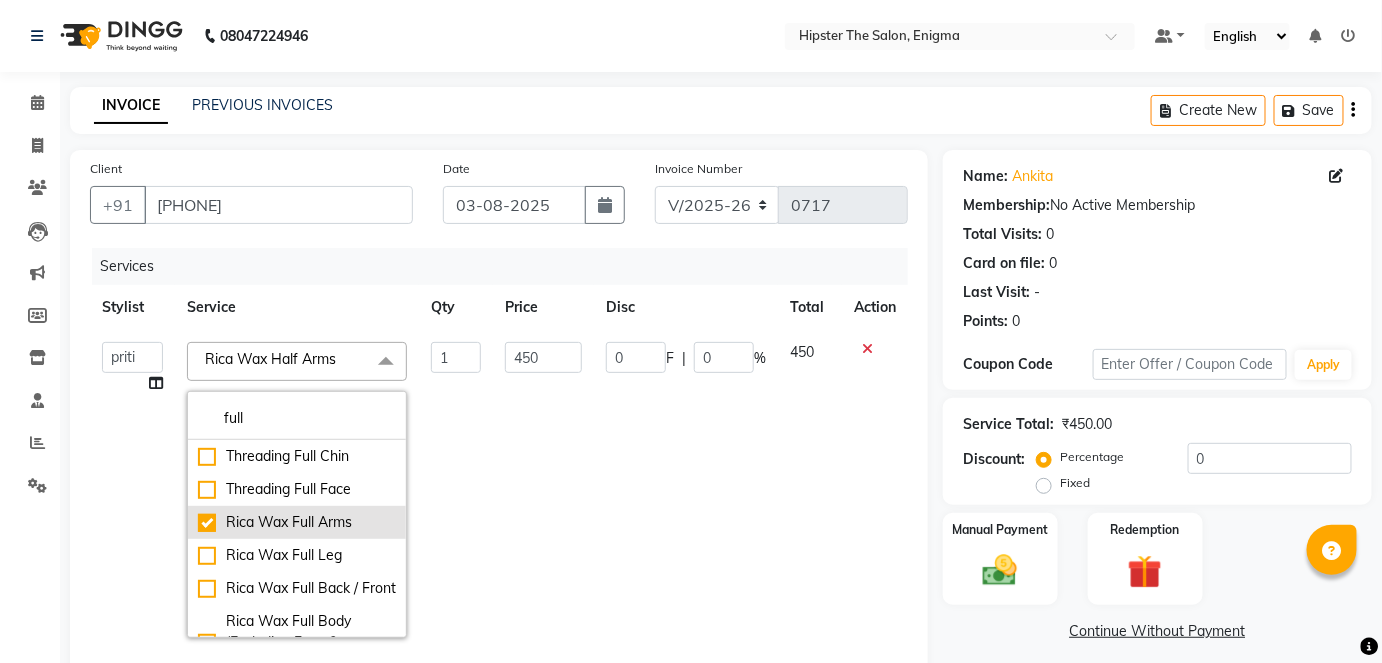 checkbox on "true" 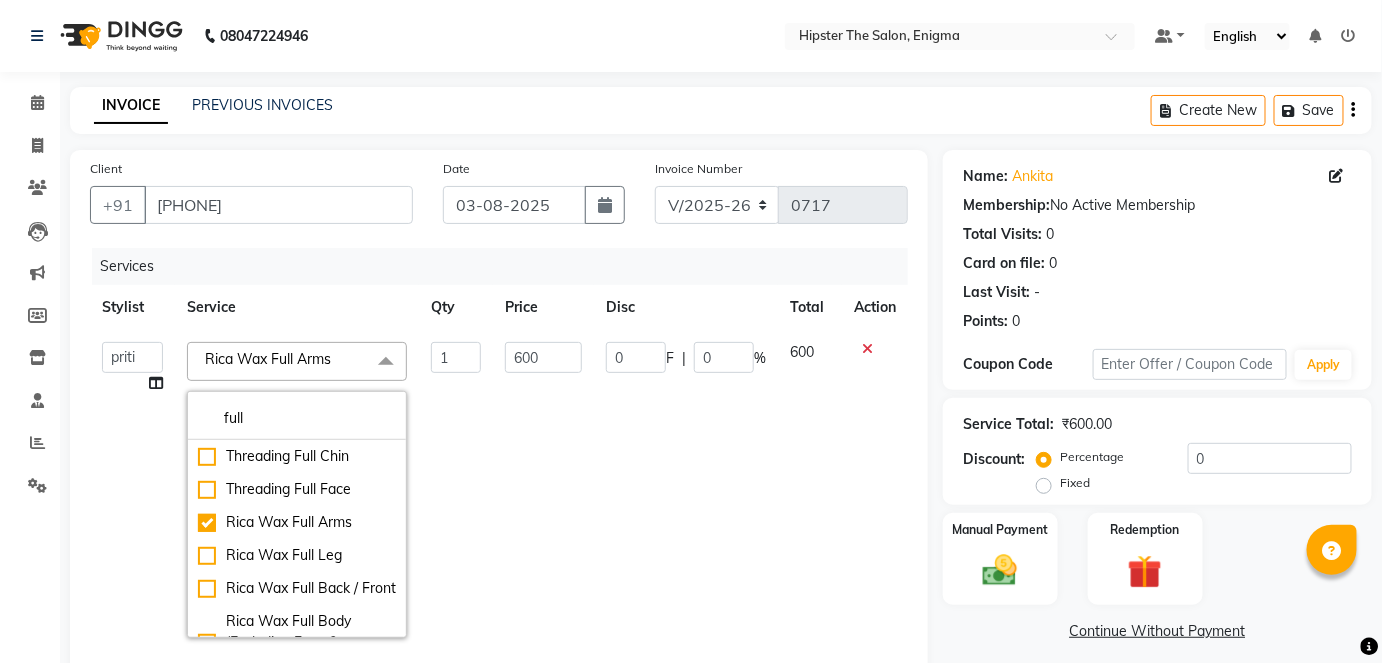 click on "600" 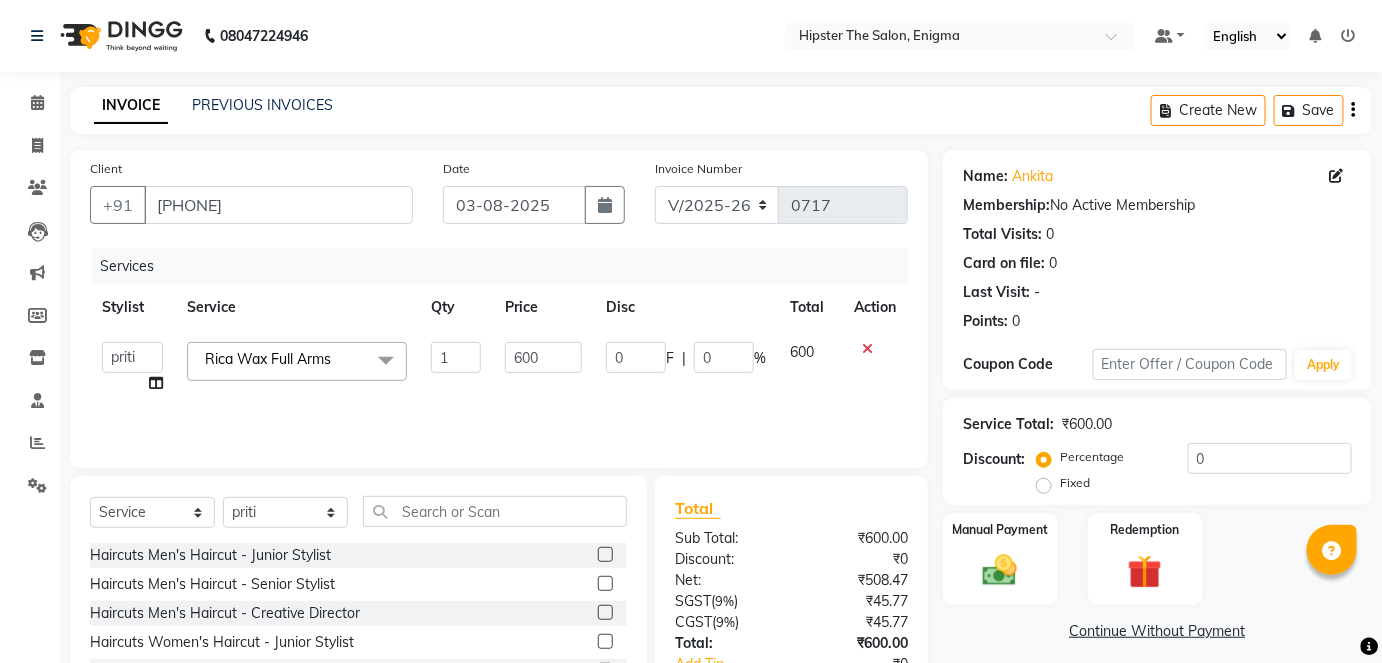 click on "600" 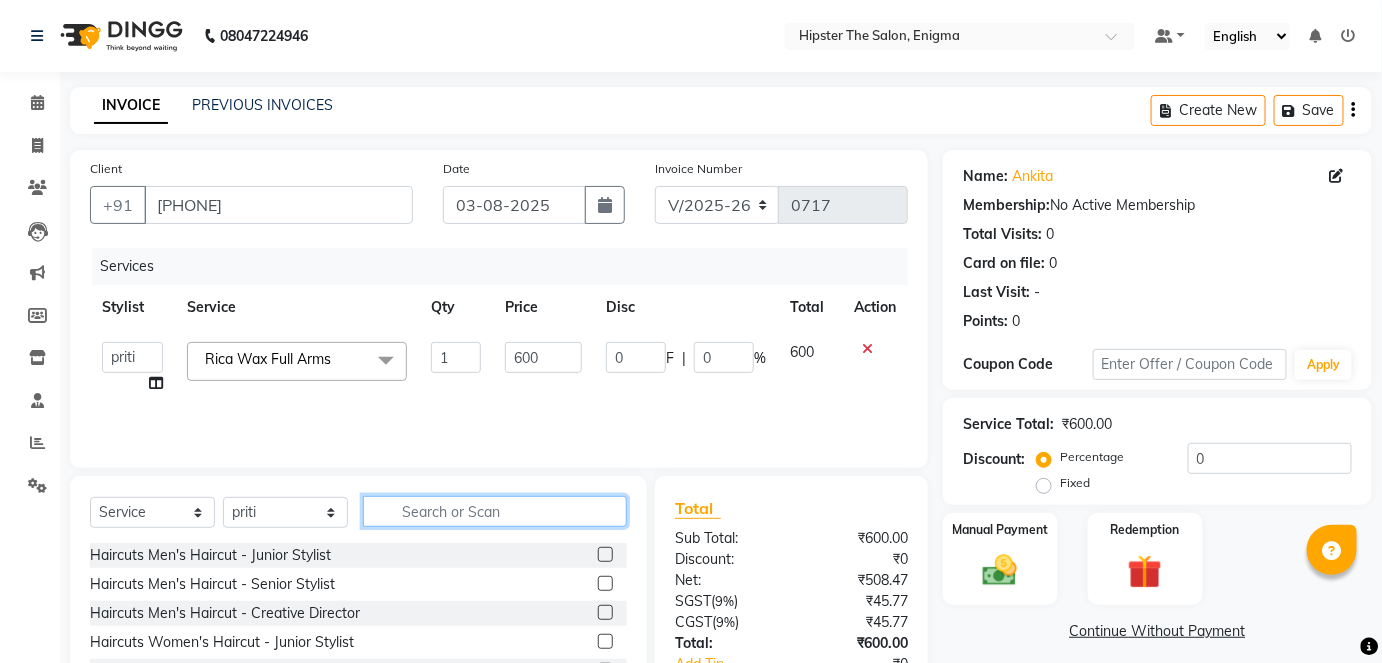 click 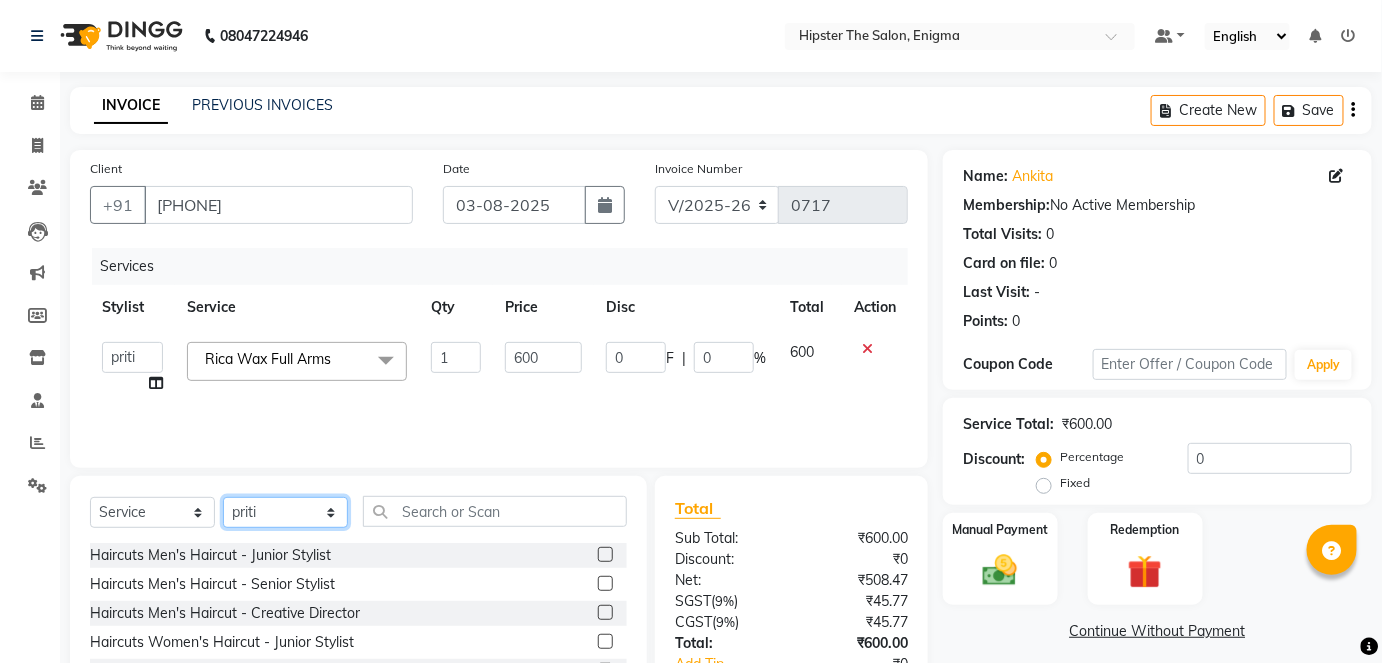 click on "Select Stylist [FIRST] [FIRST] [FIRST] [FIRST] [FIRST] [FIRST] sir [FIRST] [FIRST] [FIRST] [FIRST] [FIRST] [FIRST] [FIRST] [FIRST] [FIRST] [FIRST] [FIRST] [FIRST] [FIRST] [FIRST] [FIRST] [FIRST] [FIRST] [FIRST] [FIRST]" 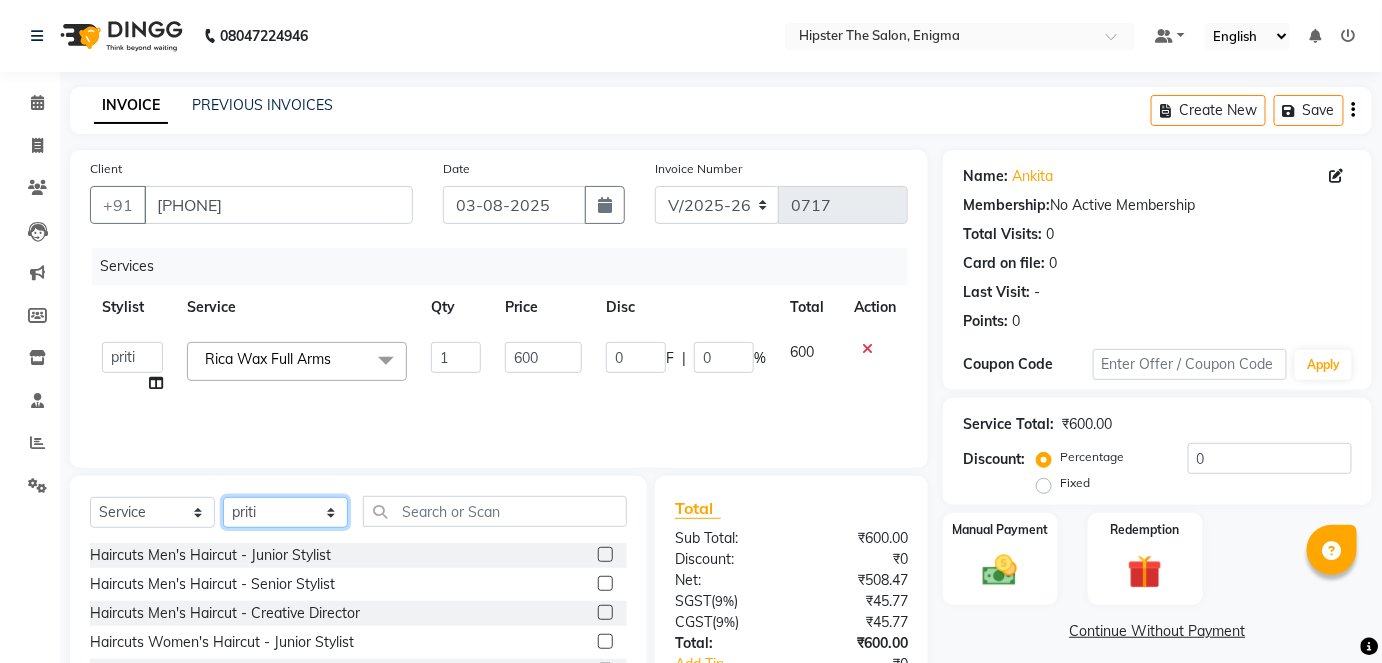 select on "86272" 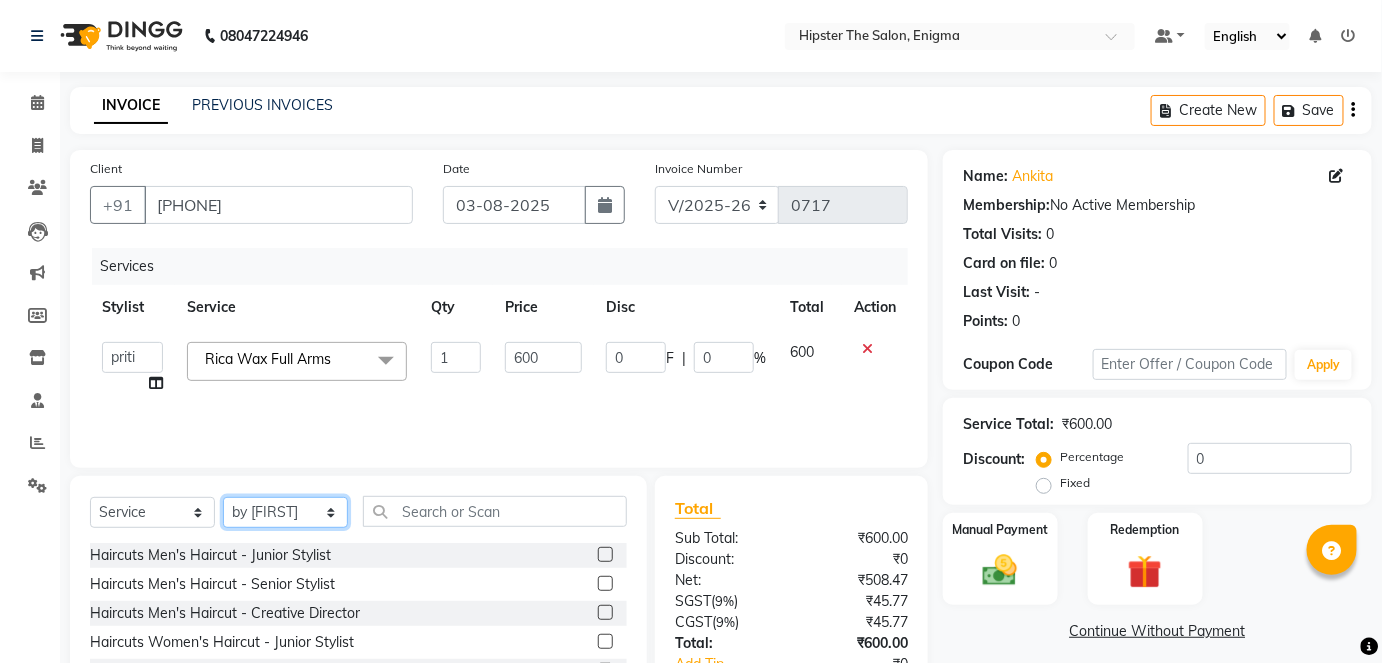 click on "Select Stylist [FIRST] [FIRST] [FIRST] [FIRST] [FIRST] [FIRST] sir [FIRST] [FIRST] [FIRST] [FIRST] [FIRST] [FIRST] [FIRST] [FIRST] [FIRST] [FIRST] [FIRST] [FIRST] [FIRST] [FIRST] [FIRST] [FIRST] [FIRST] [FIRST] [FIRST]" 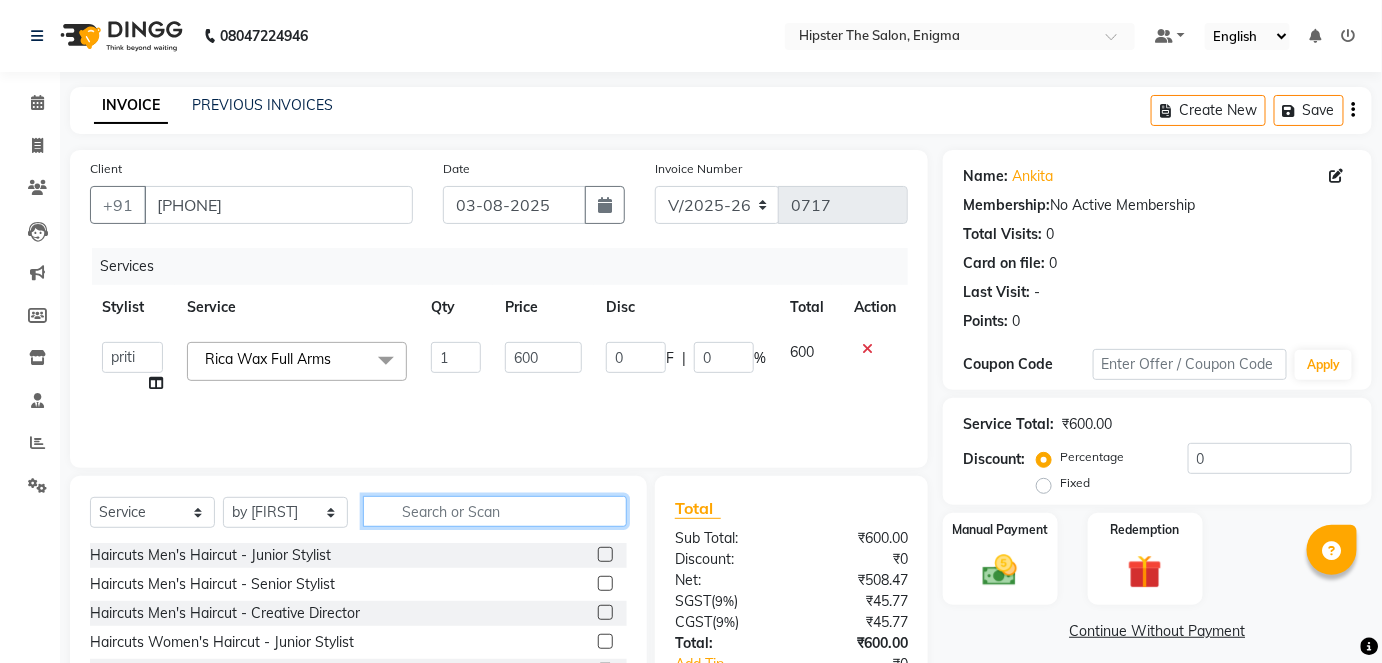 click 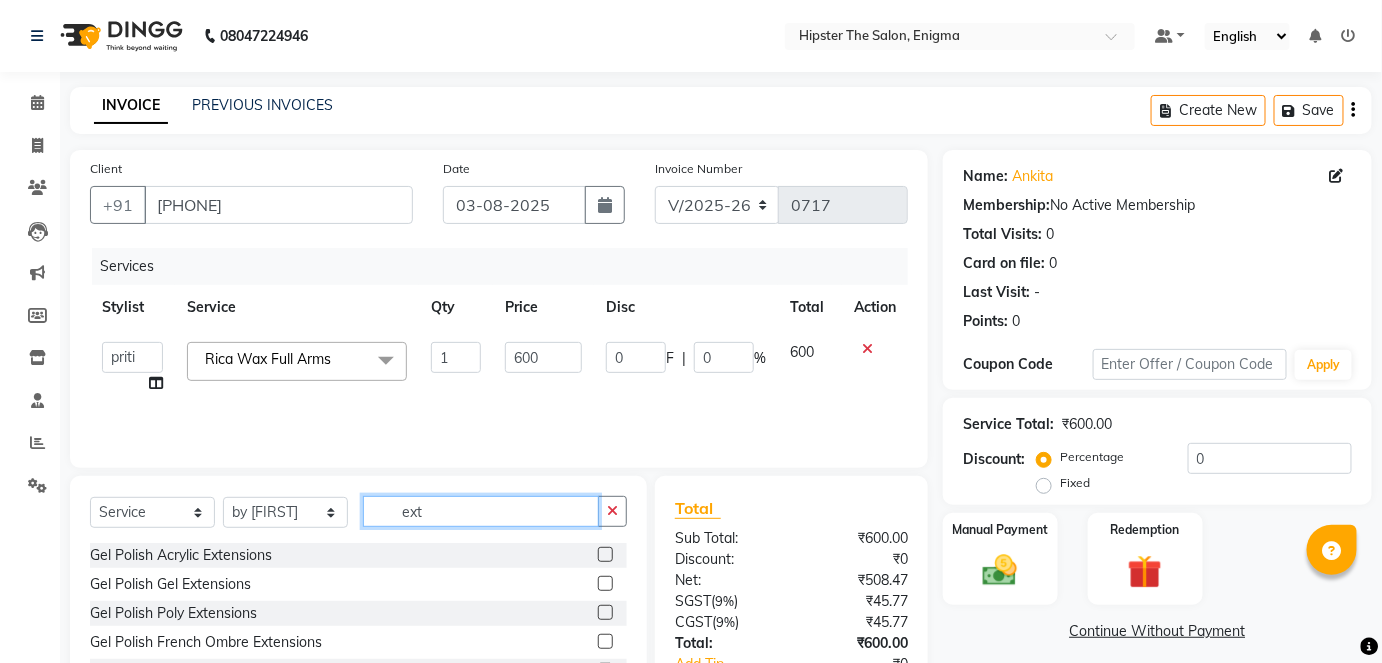 type on "ext" 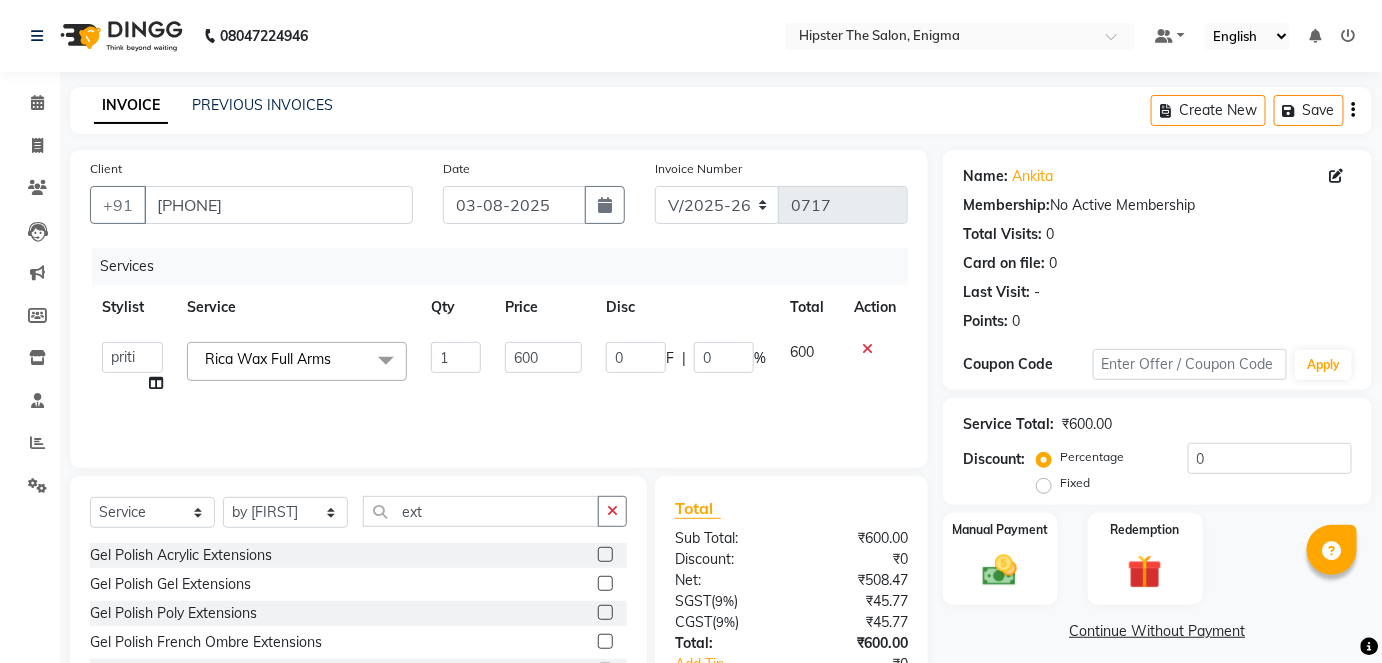 click 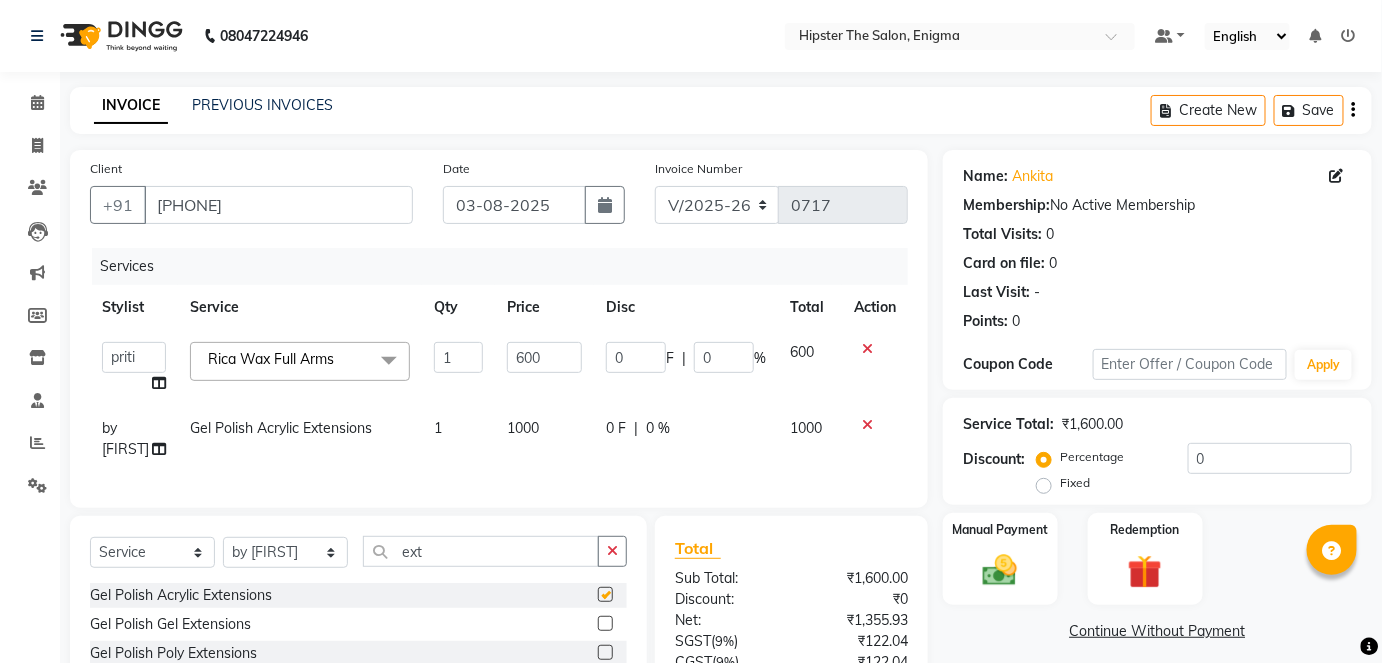 checkbox on "false" 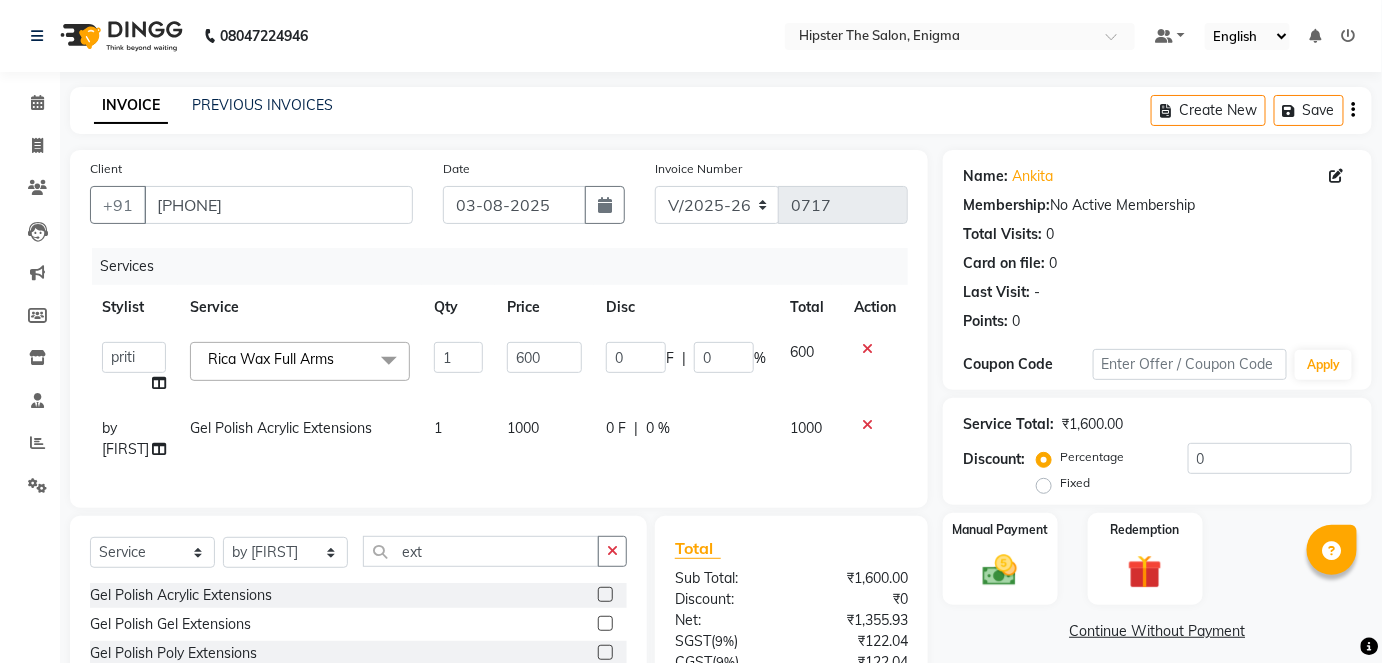 scroll, scrollTop: 79, scrollLeft: 0, axis: vertical 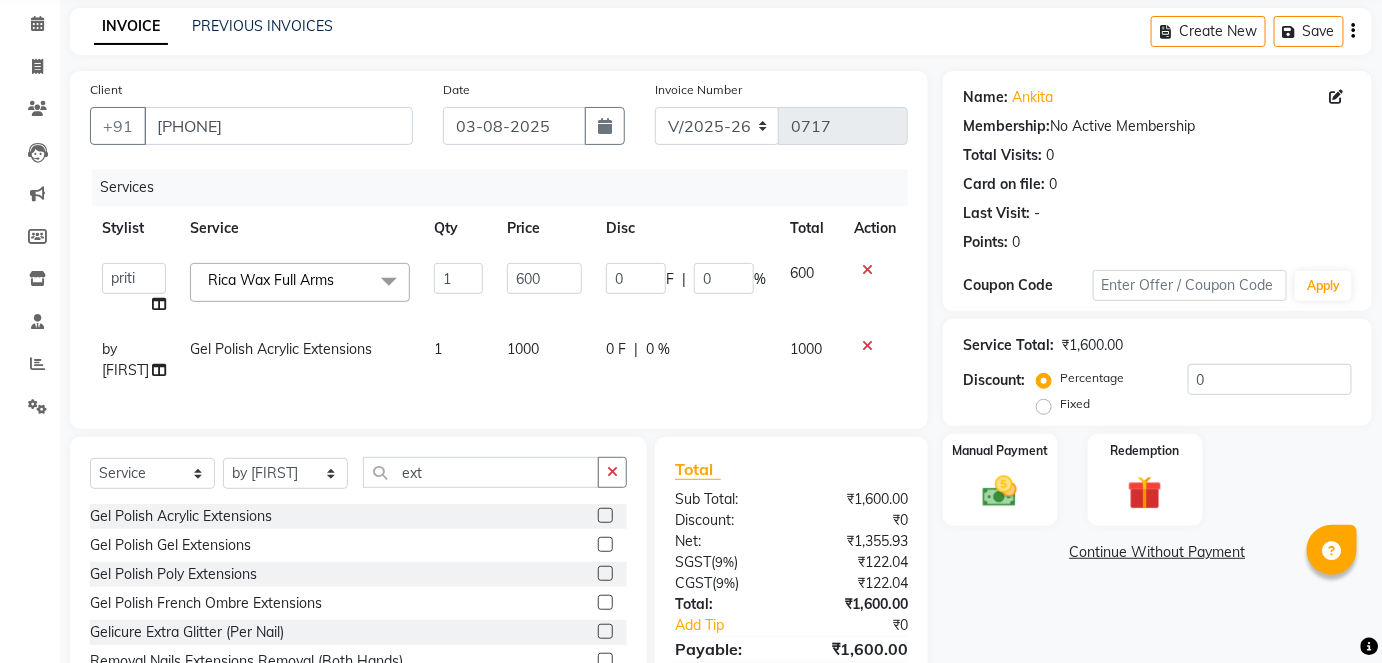 click on "1000" 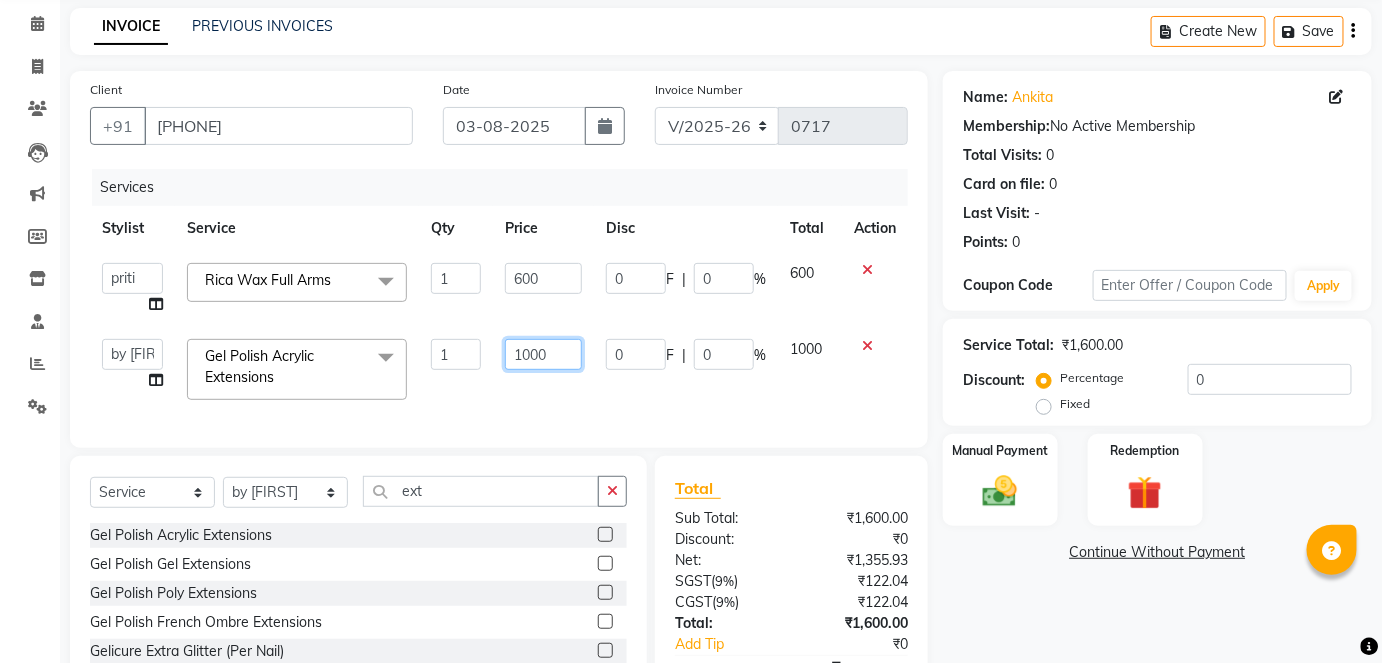 click on "1000" 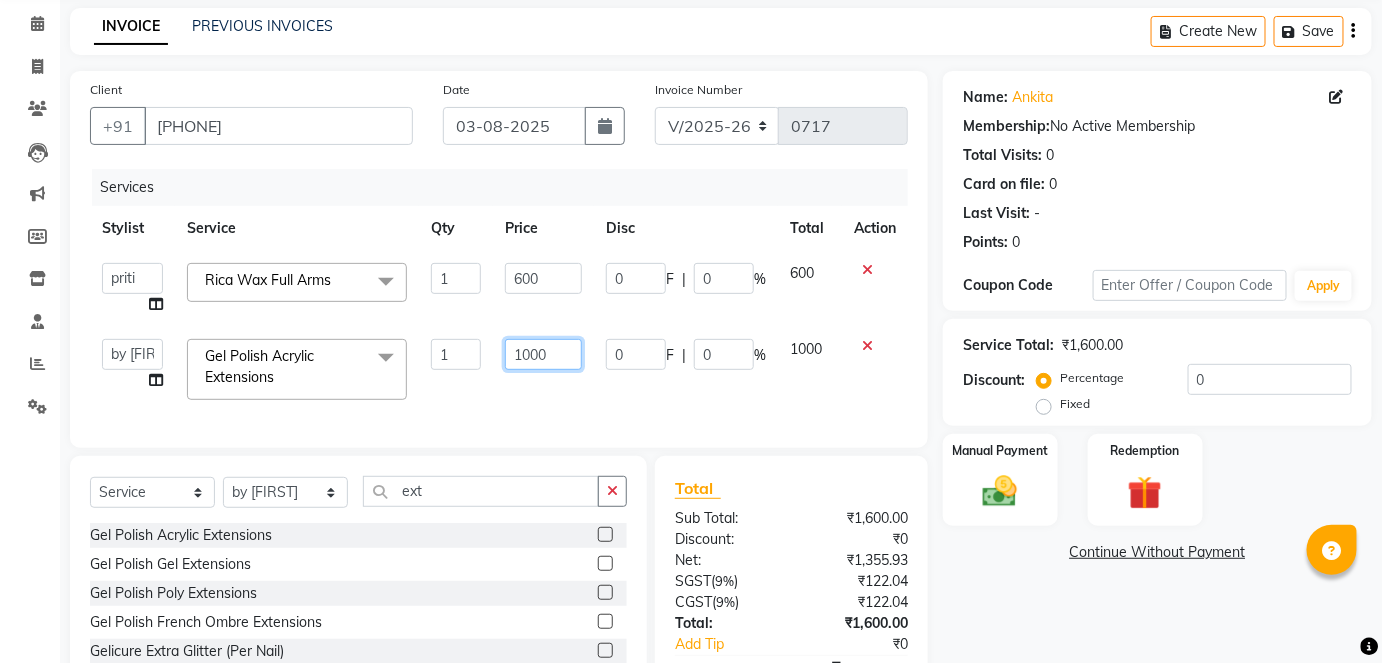 click on "1000" 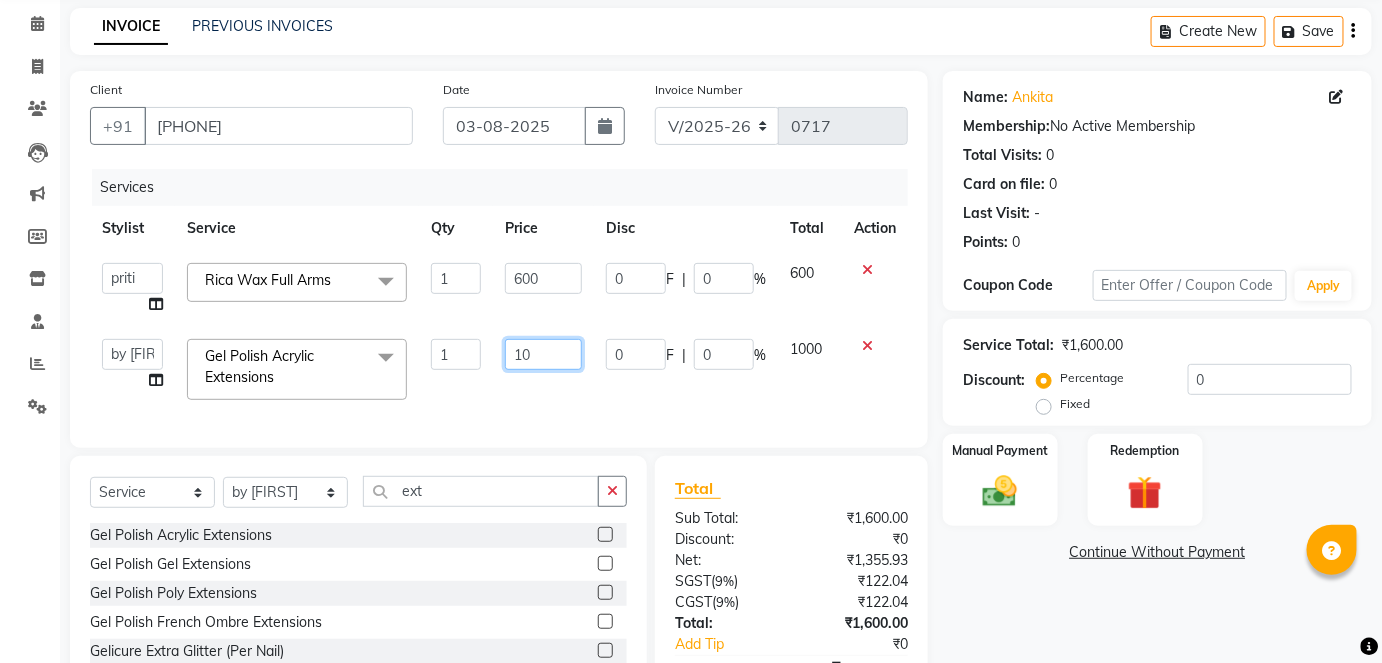 type on "1" 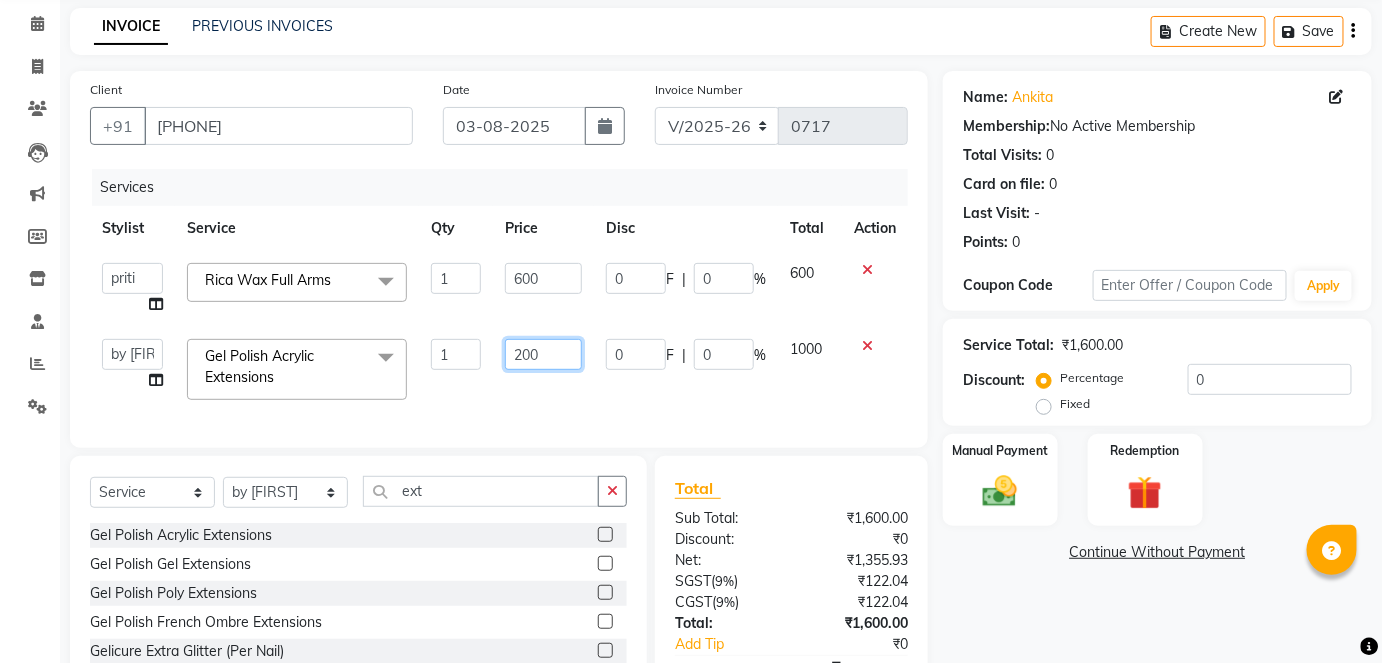 type on "2000" 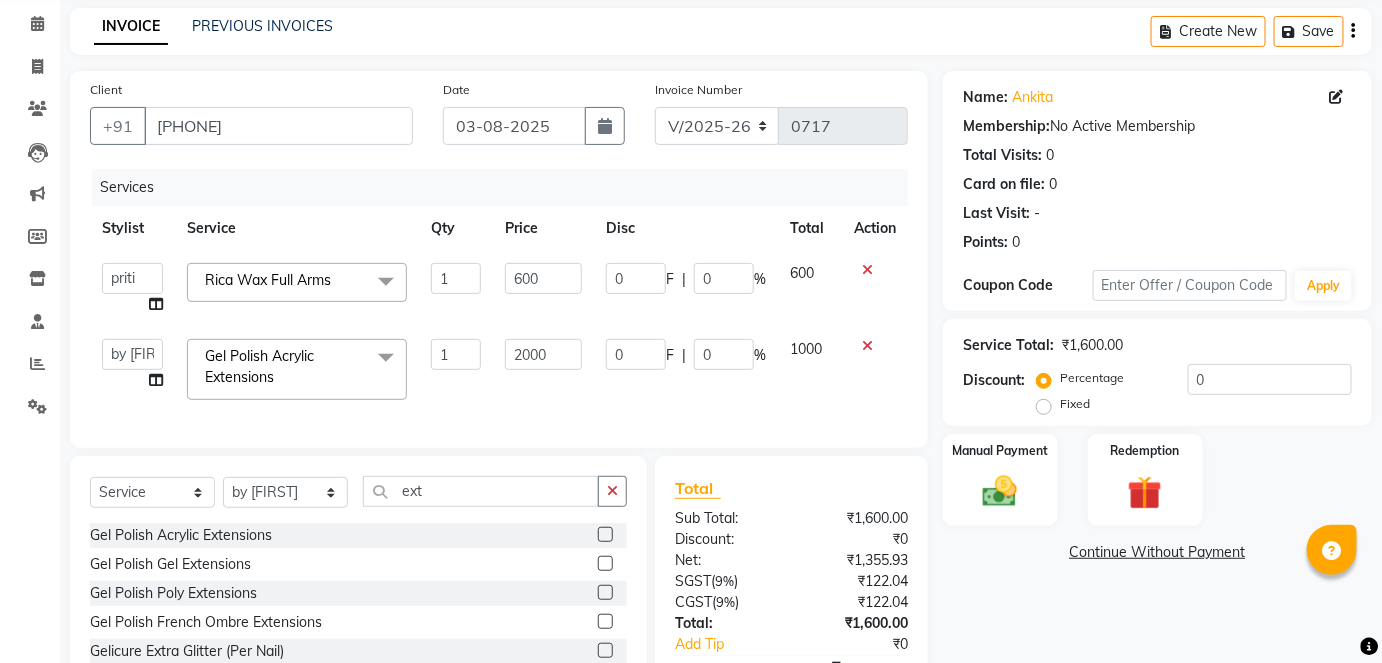 click on "Client +[COUNTRY_CODE] [PHONE] Date [DATE] Invoice Number V/2025 V/2025-26 0717 Services Stylist Service Qty Price Disc Total Action  [FIRST]   [FIRST]   [FIRST]   [FIRST]   [FIRST]   [FIRST] sir   [FIRST]   [FIRST]   [FIRST]   [FIRST]   [FIRST]   [FIRST]   [FIRST]   [FIRST]   [FIRST]   [FIRST]   [FIRST]   [FIRST]   [FIRST]   [FIRST]   [FIRST]   [FIRST]   [FIRST]   [FIRST] Rica Wax Full Arms  x Haircuts Men's Haircut - Junior Stylist Haircuts Men's Haircut - Senior Stylist Haircuts Men's Haircut - Creative Director Haircuts Women's Haircut - Junior Stylist Haircuts Women's Haircut - Senior Stylist Haircuts Women's Haircut - Creative Director Haircuts Fringe / Curtain Bangs Hair Wash & Blast Dry Hair Wash & Blast Dry - Men's Hair Wash & Blast Dry Hair Wash & Blast Dry - Women's Hair Wash & Blast Dry Keratin Hair Wash & Blast Dry - Women's Wash & Blow Dry Wash & Blow Dry Shoulder Length Wash & Blow Dry Wash & Blow Dry Mid Length Wash & Blow Dry Wash & Blow Dry Waist Length Ironing Ironing Shoulder Length Ironing Ironing Mid Length kera spa 1 600" 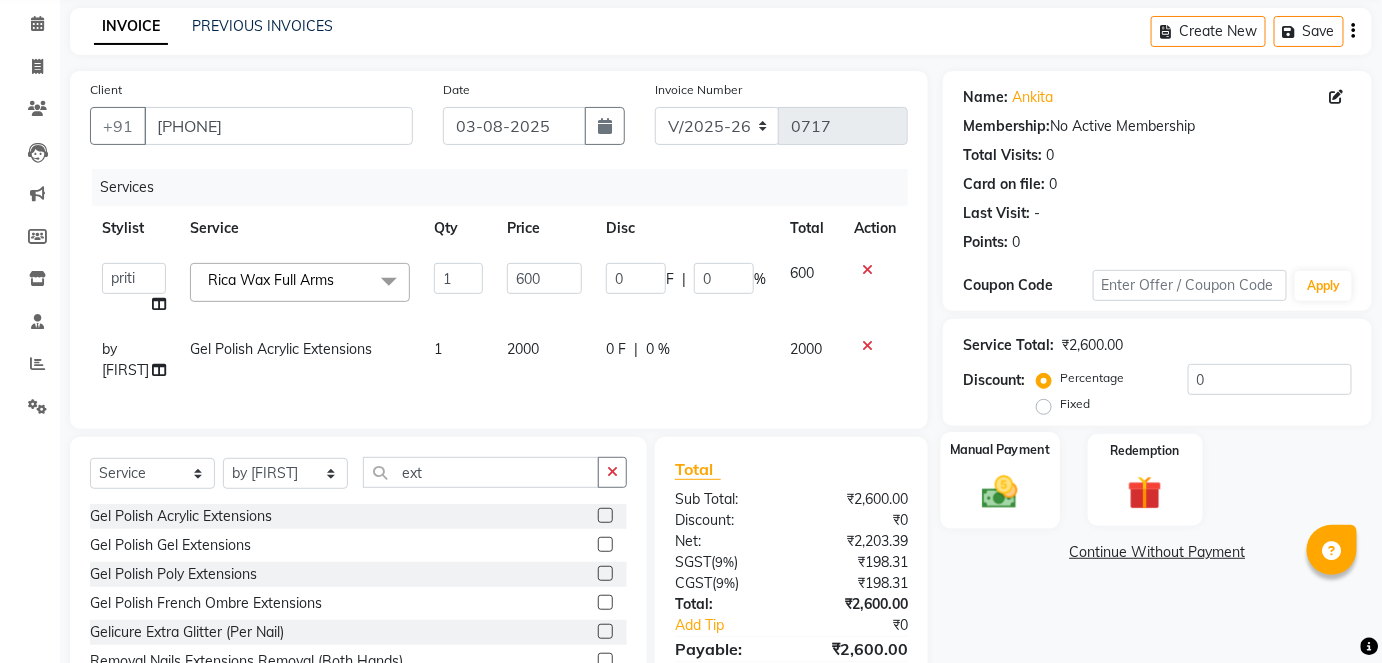 click 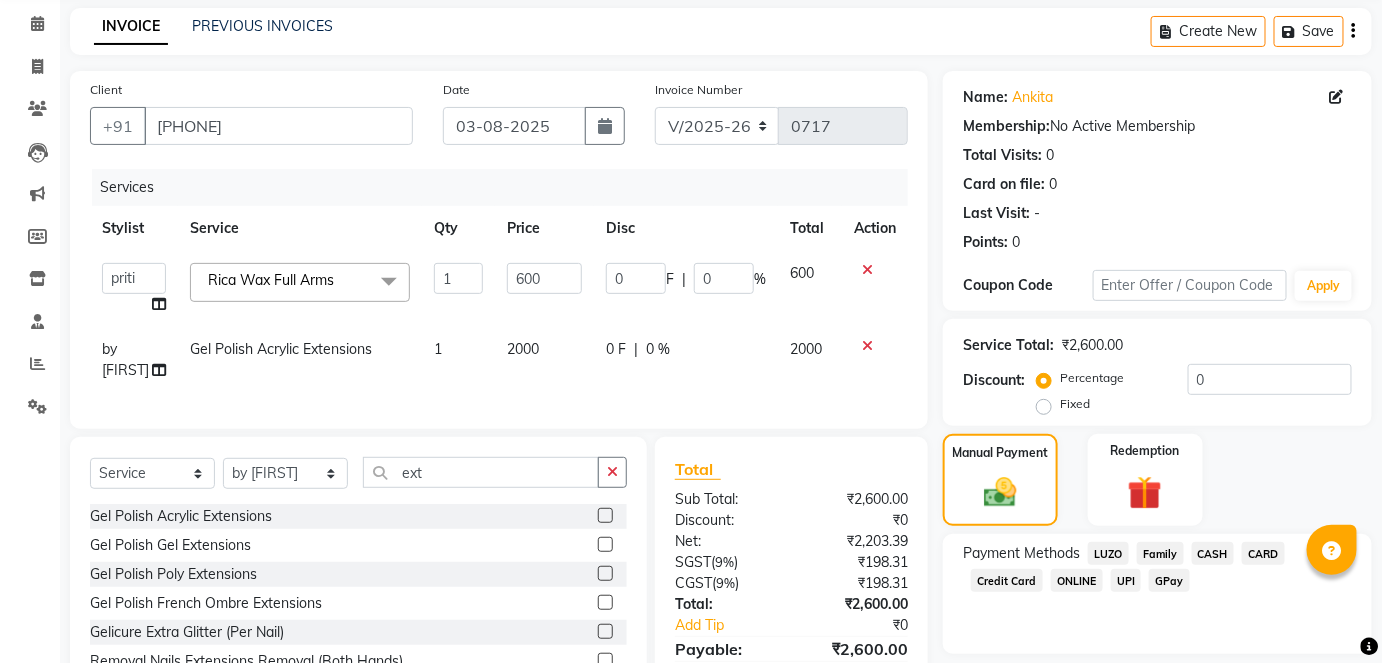 click on "GPay" 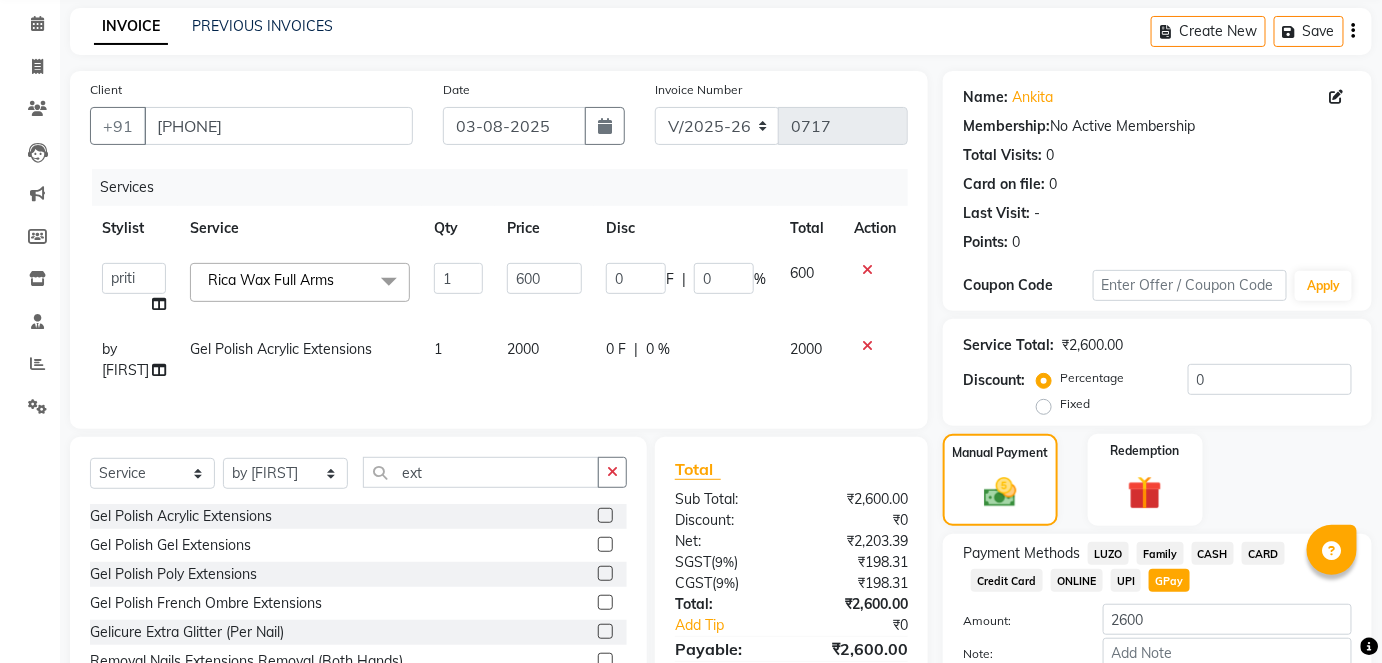 scroll, scrollTop: 196, scrollLeft: 0, axis: vertical 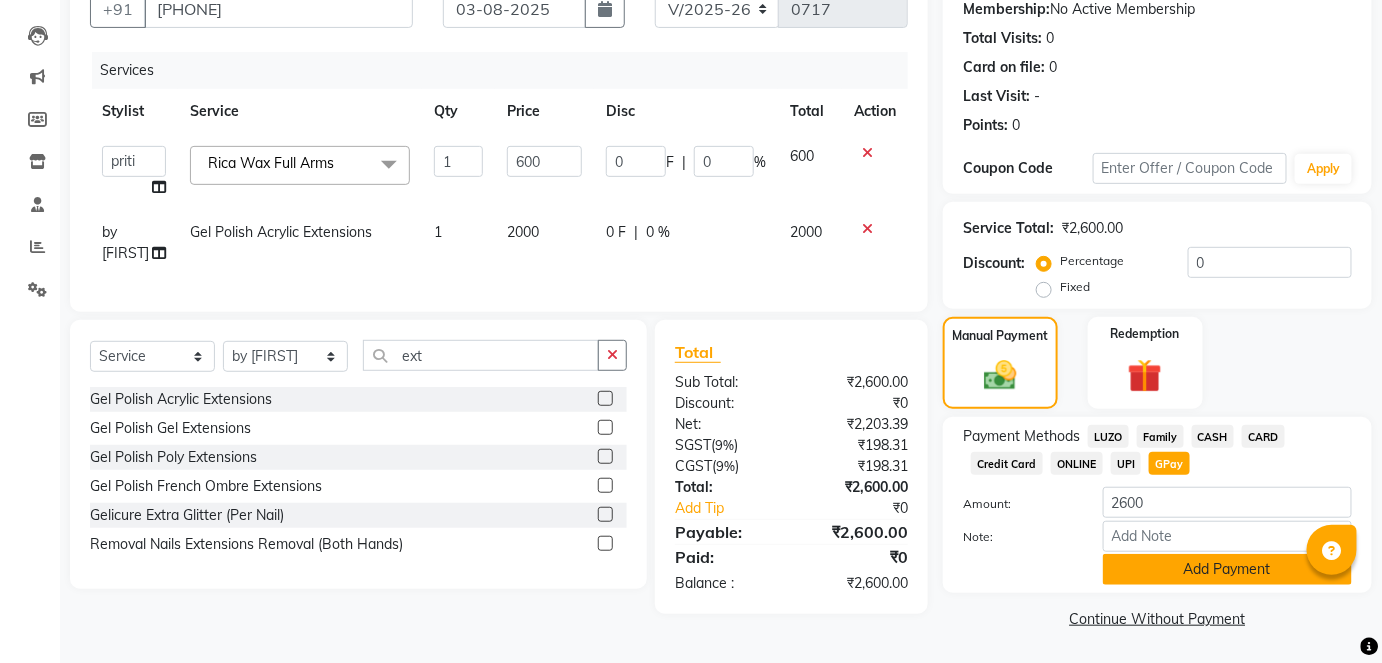 click on "Add Payment" 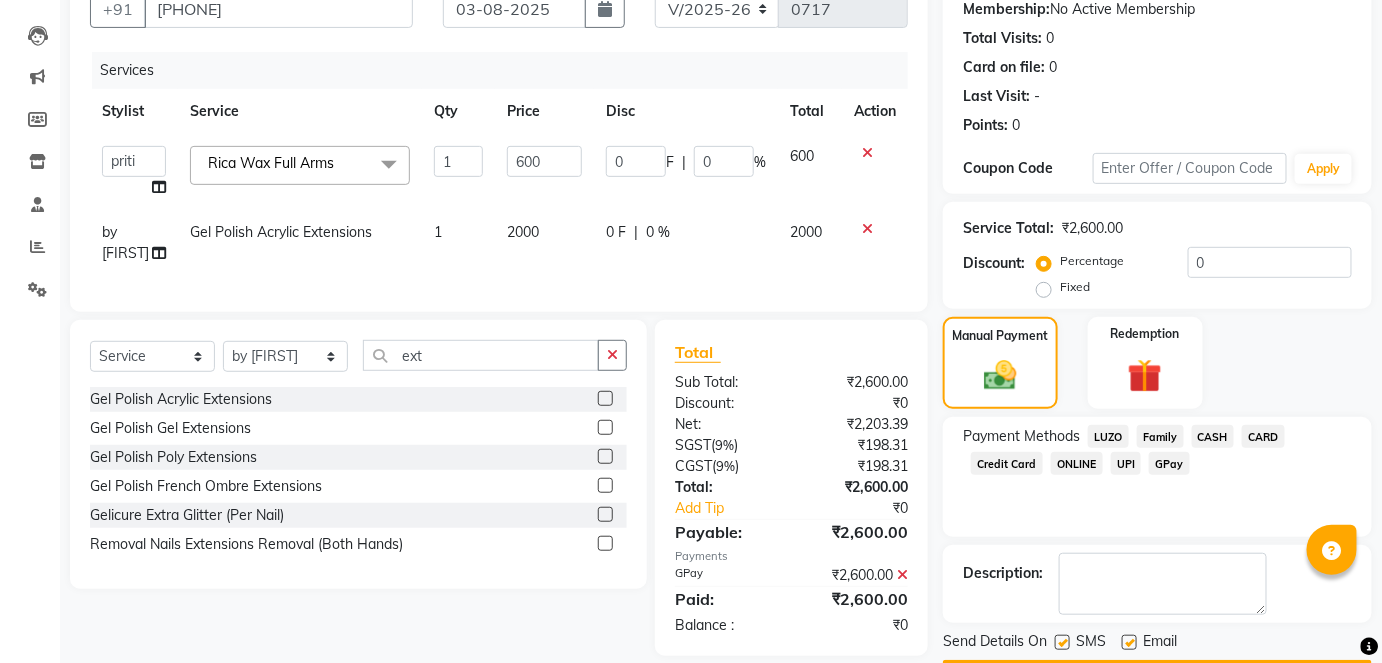 scroll, scrollTop: 252, scrollLeft: 0, axis: vertical 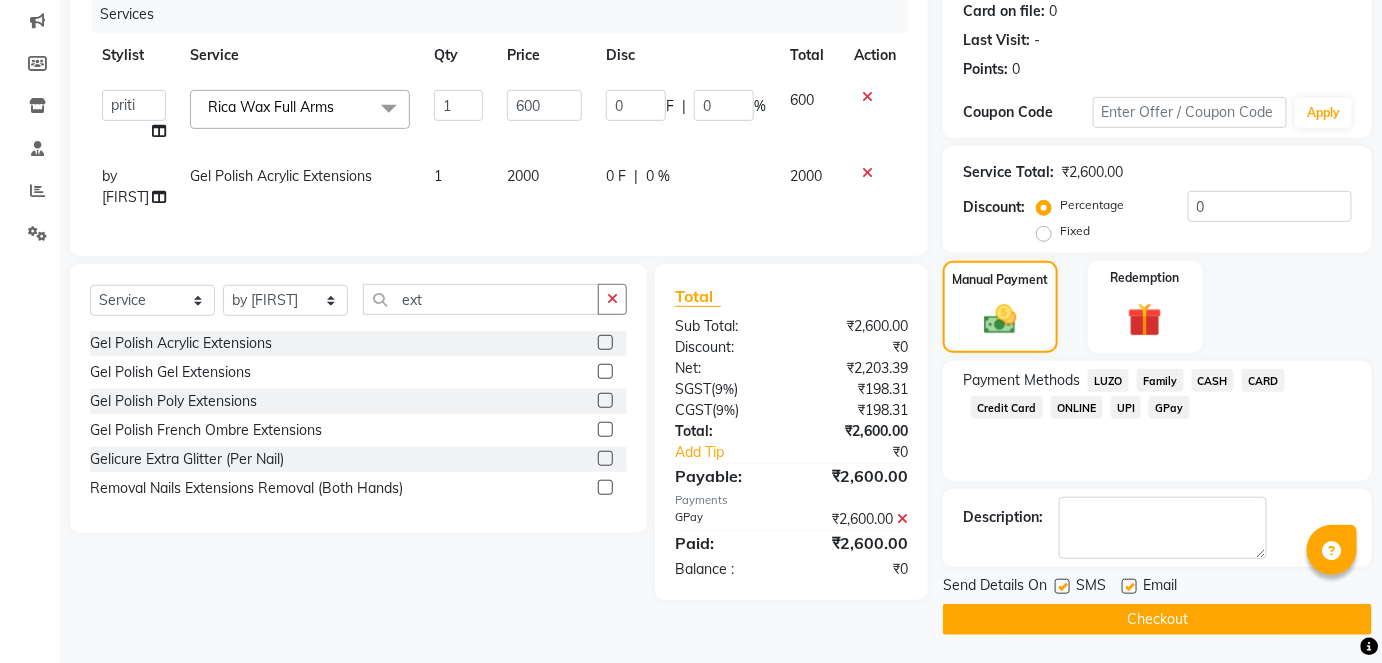 click on "Checkout" 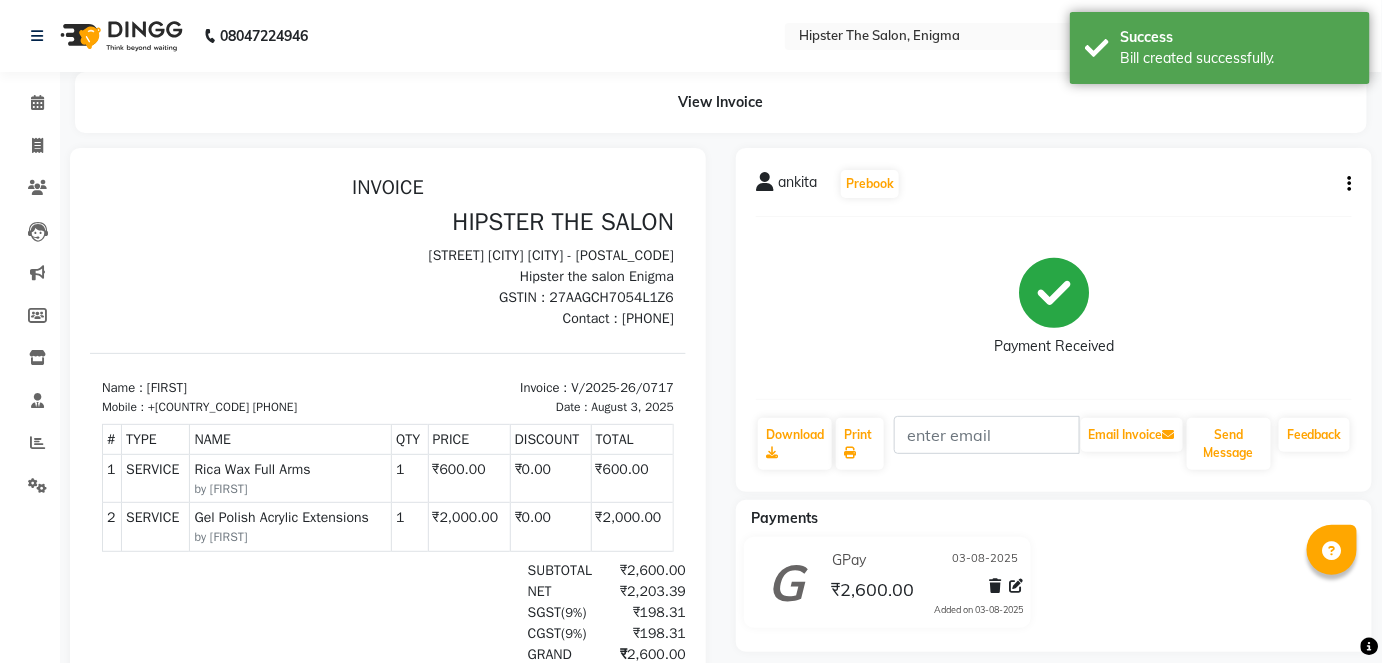 scroll, scrollTop: 0, scrollLeft: 0, axis: both 